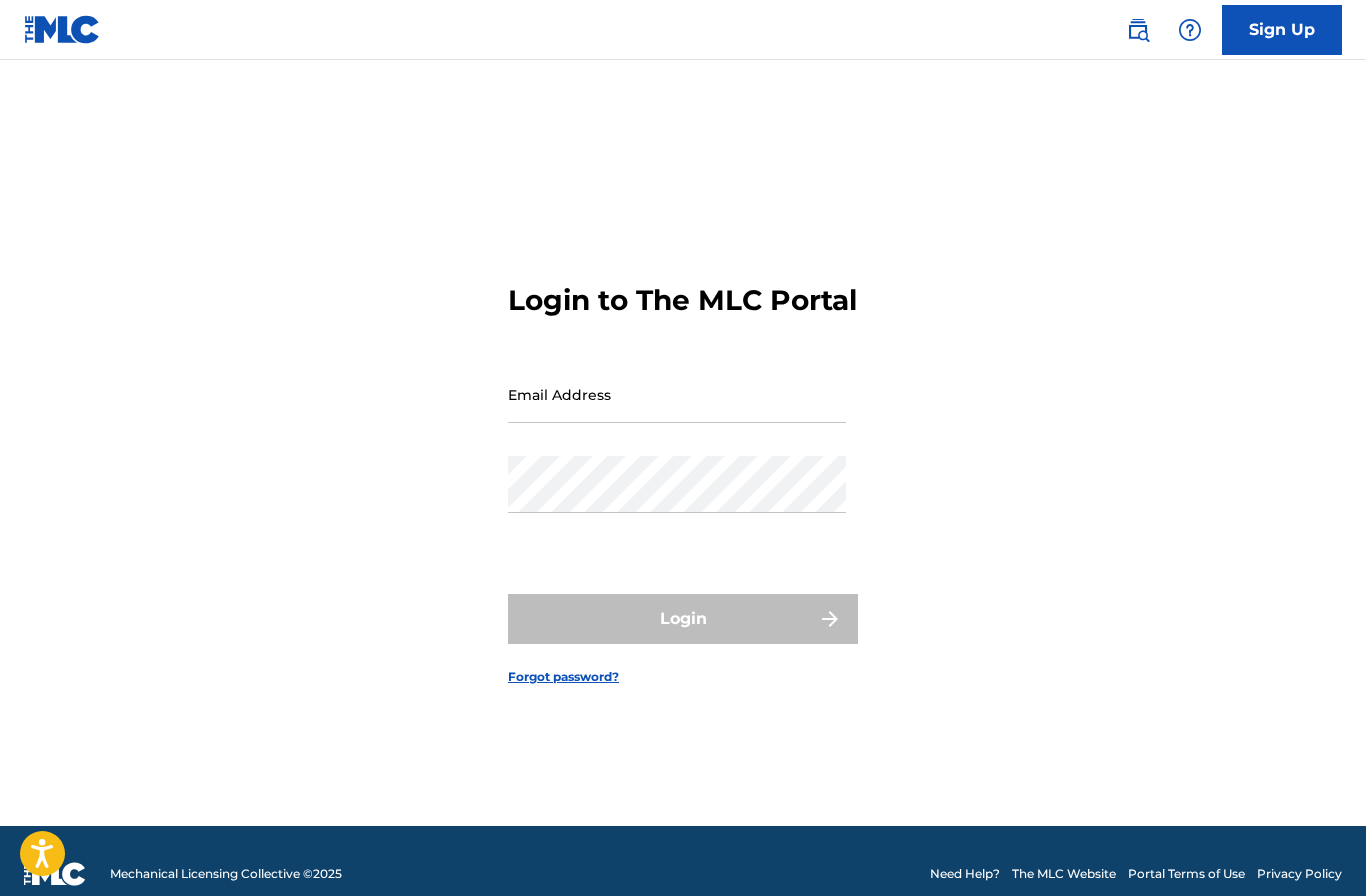 scroll, scrollTop: 0, scrollLeft: 0, axis: both 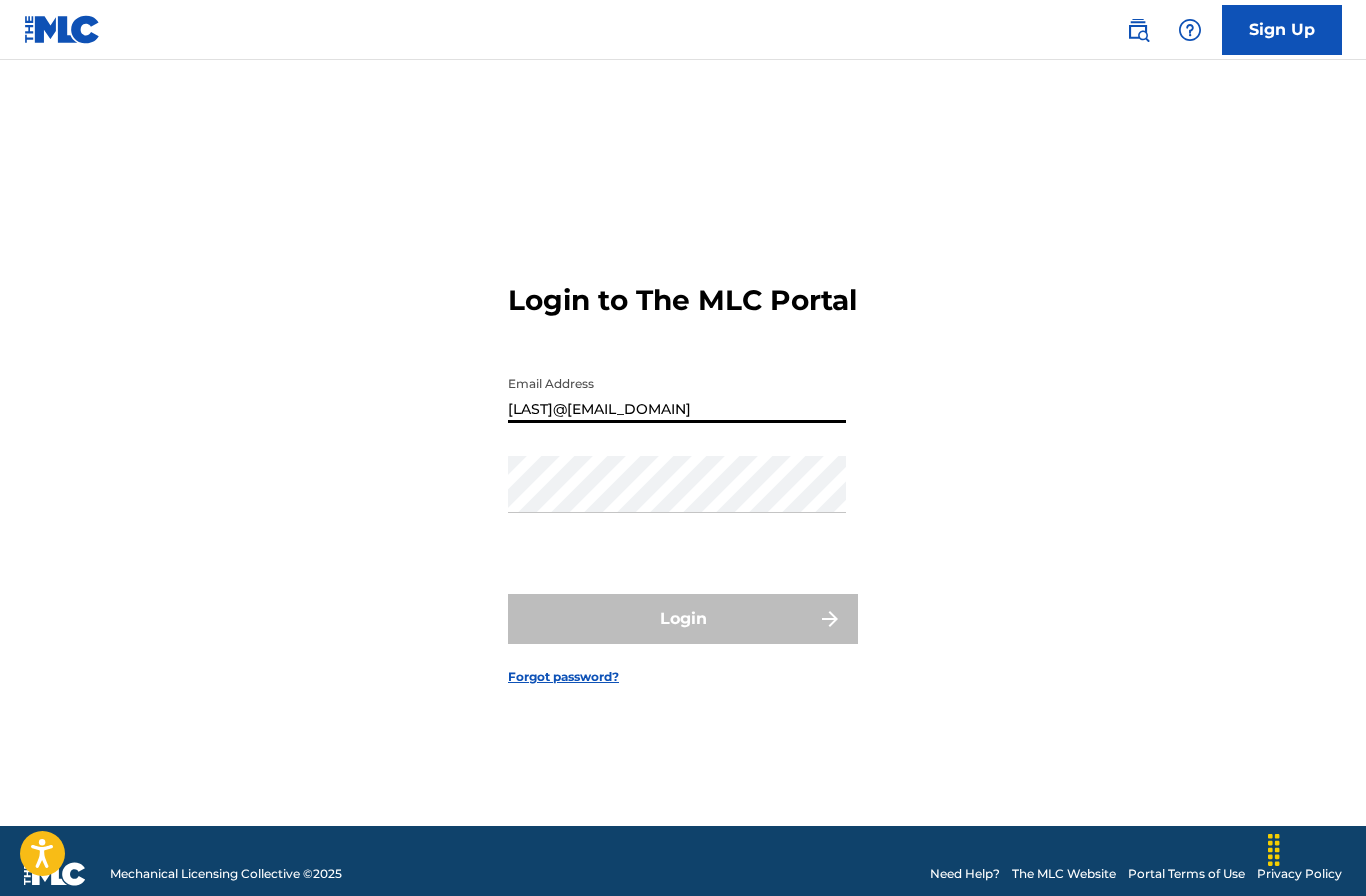type on "[LAST]@[EMAIL_DOMAIN]" 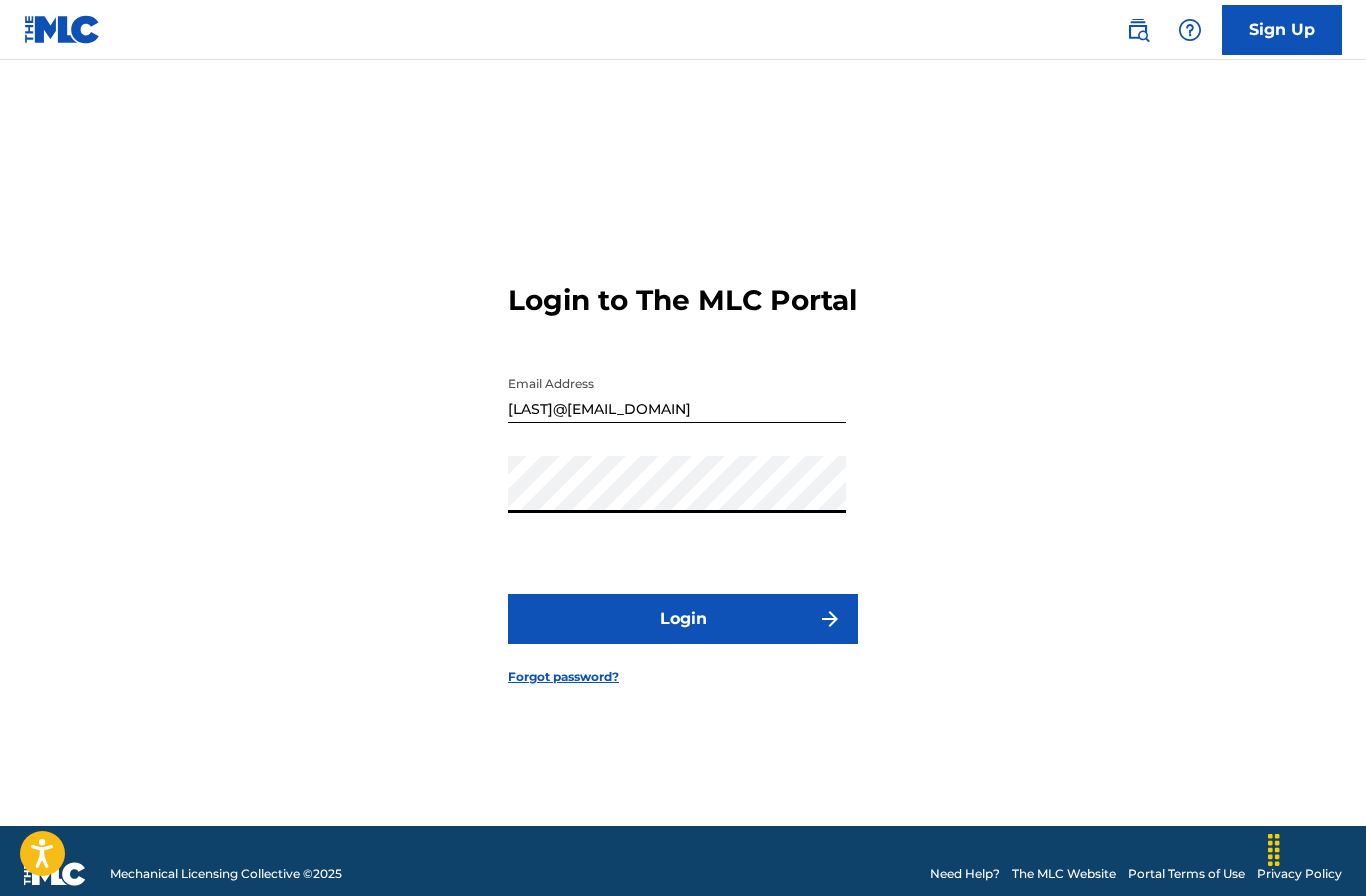 click on "Login" at bounding box center (683, 619) 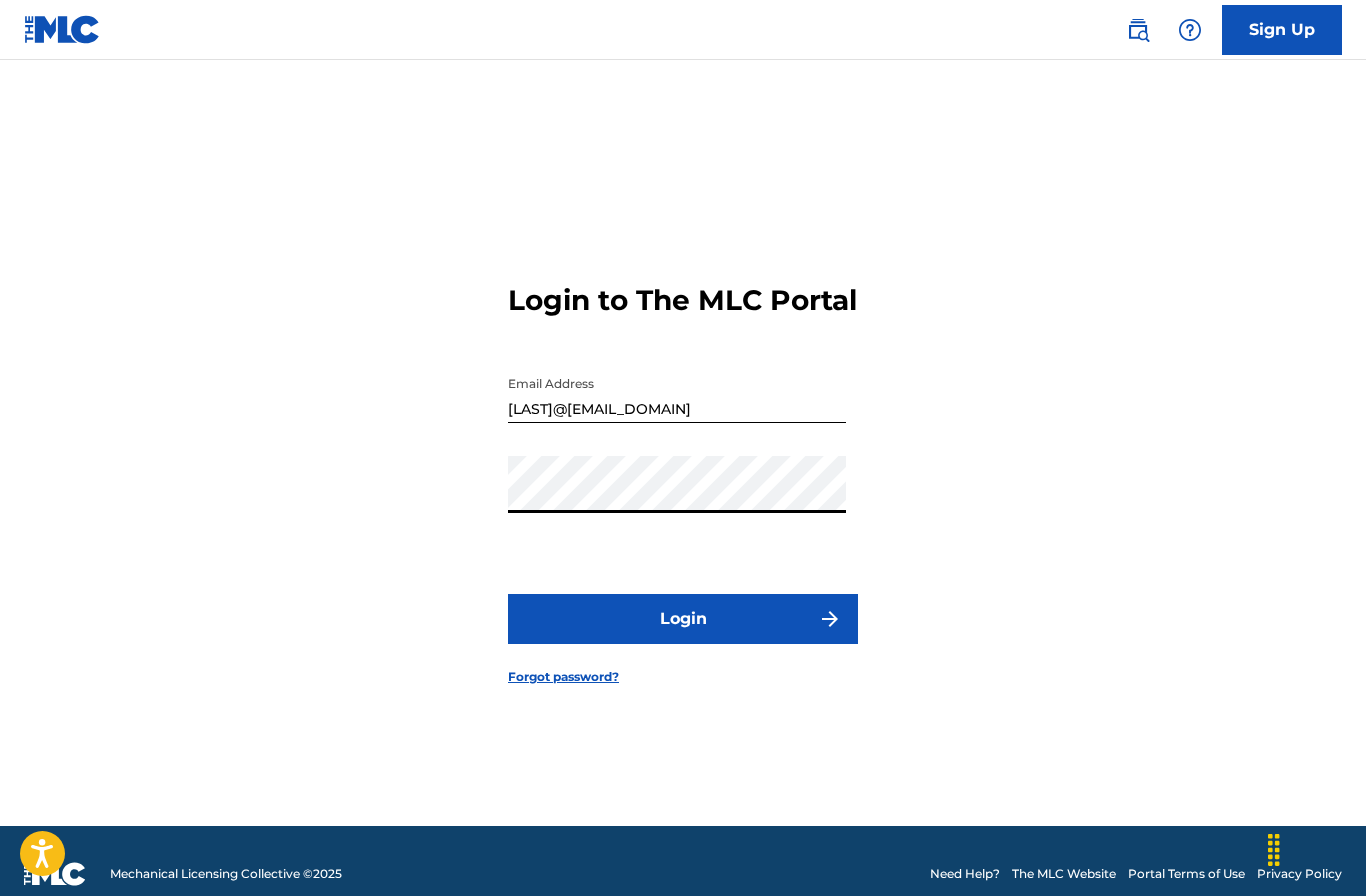 click on "Login" at bounding box center [683, 619] 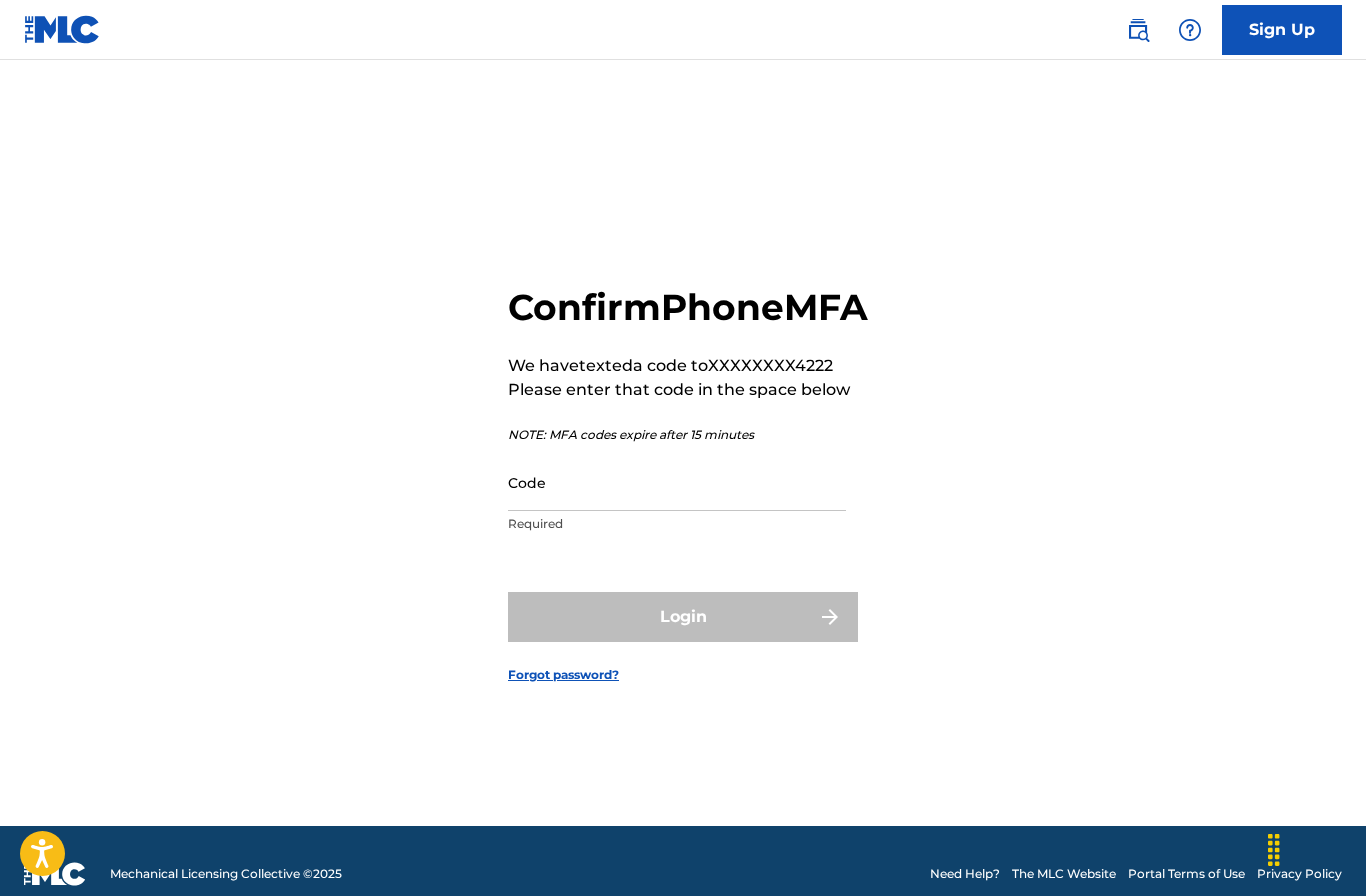 click on "Code" at bounding box center [677, 482] 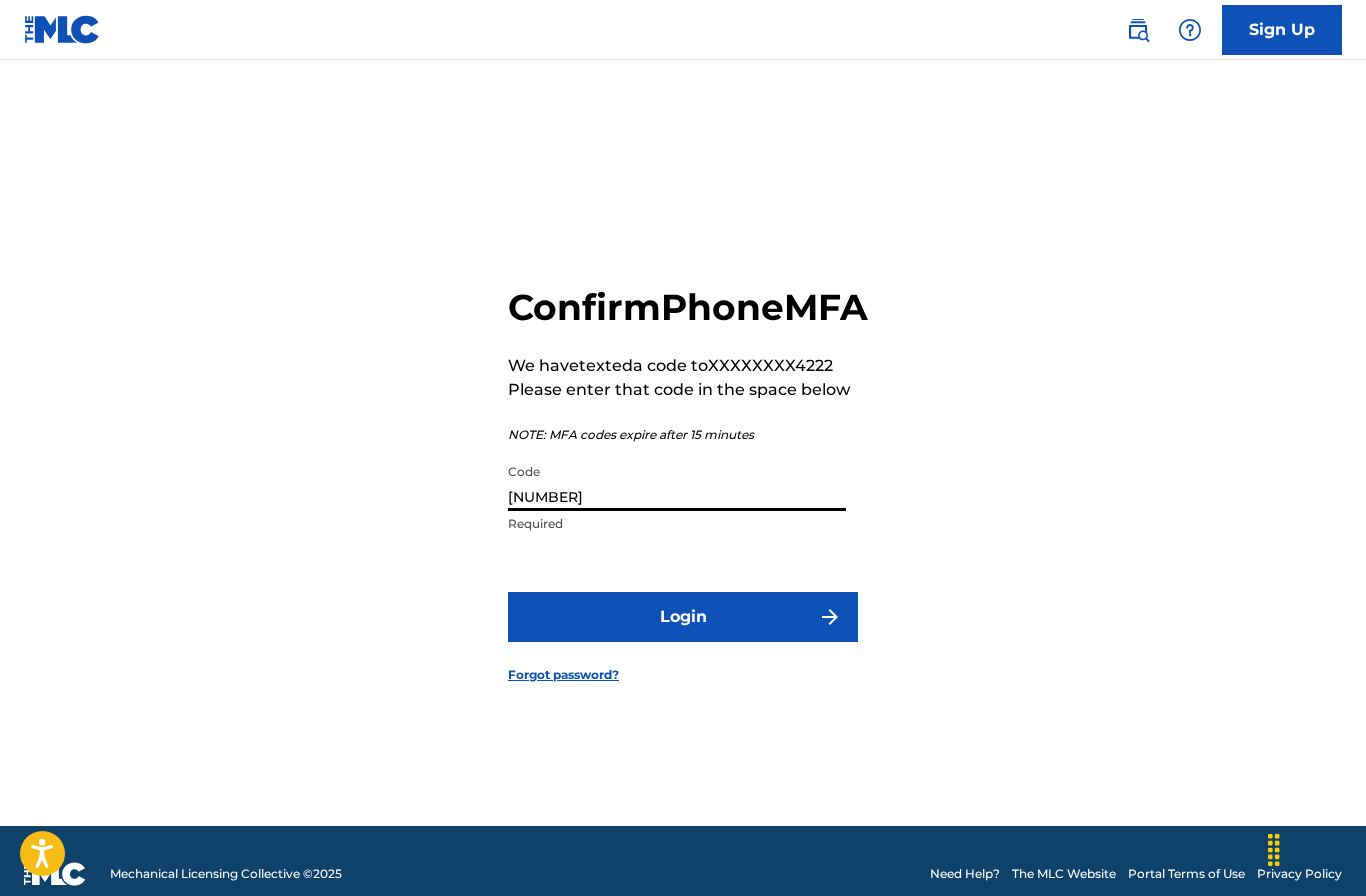 type on "[NUMBER]" 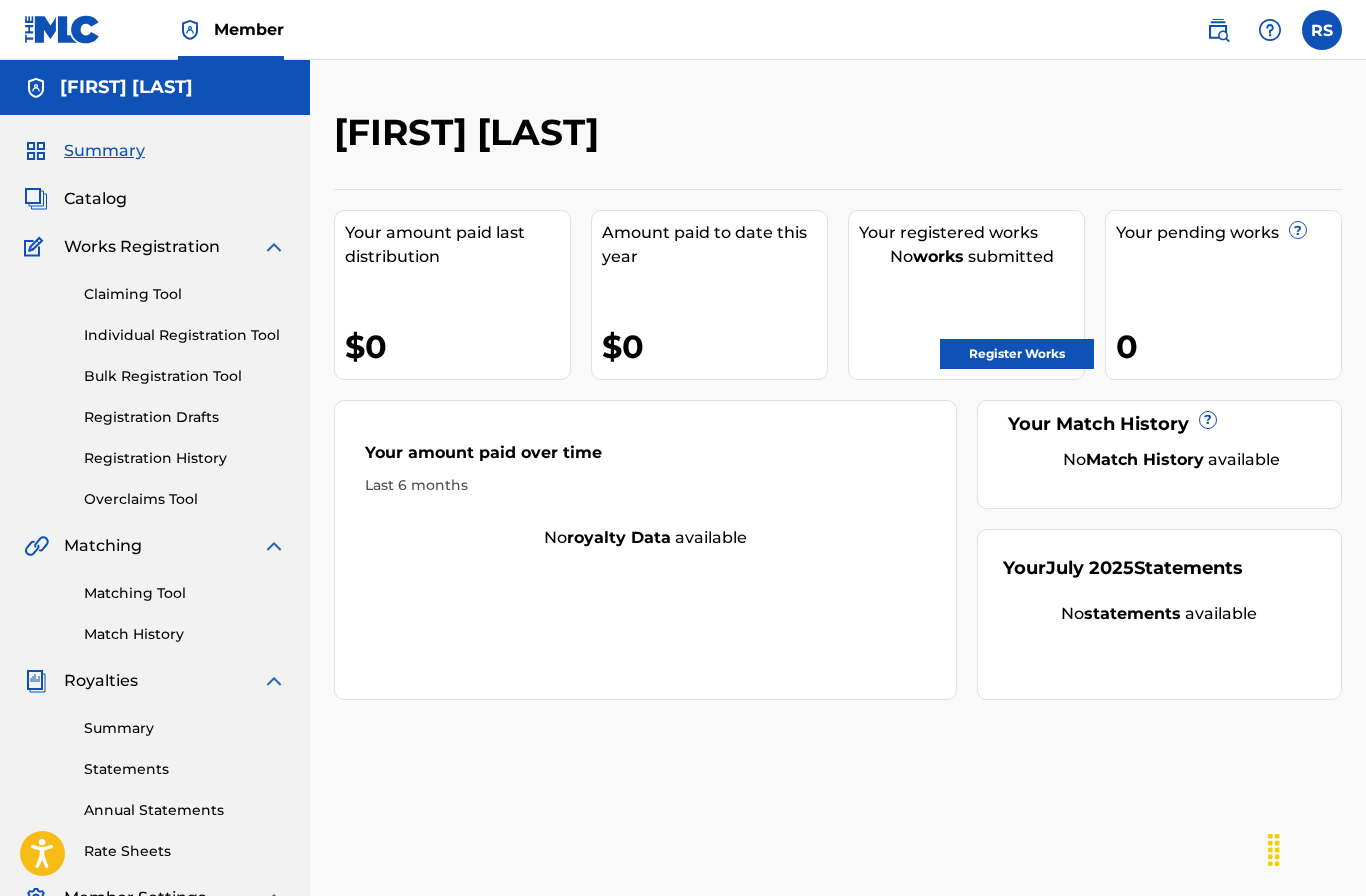 scroll, scrollTop: 0, scrollLeft: 0, axis: both 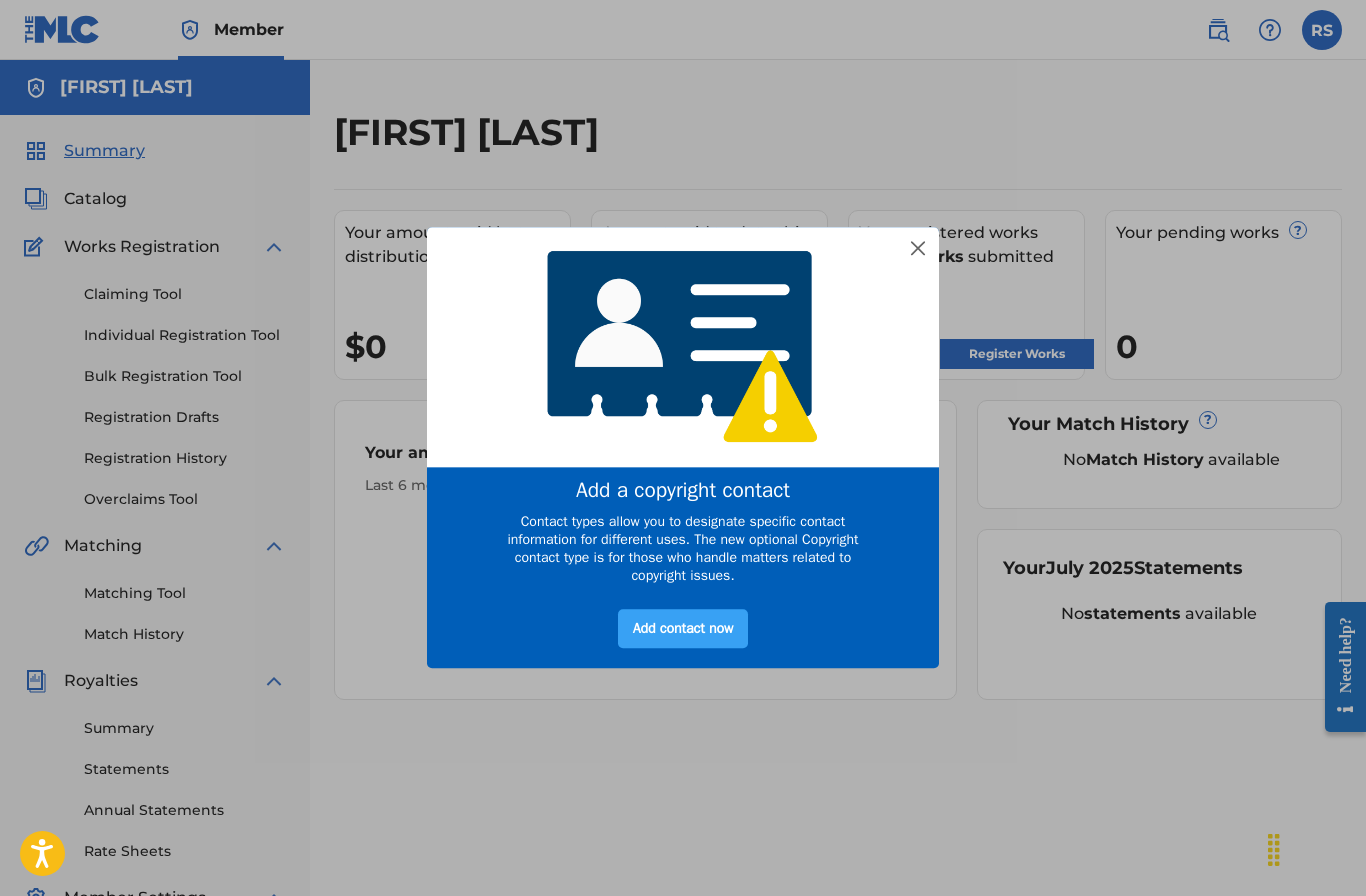 click on "Add contact now" at bounding box center (683, 629) 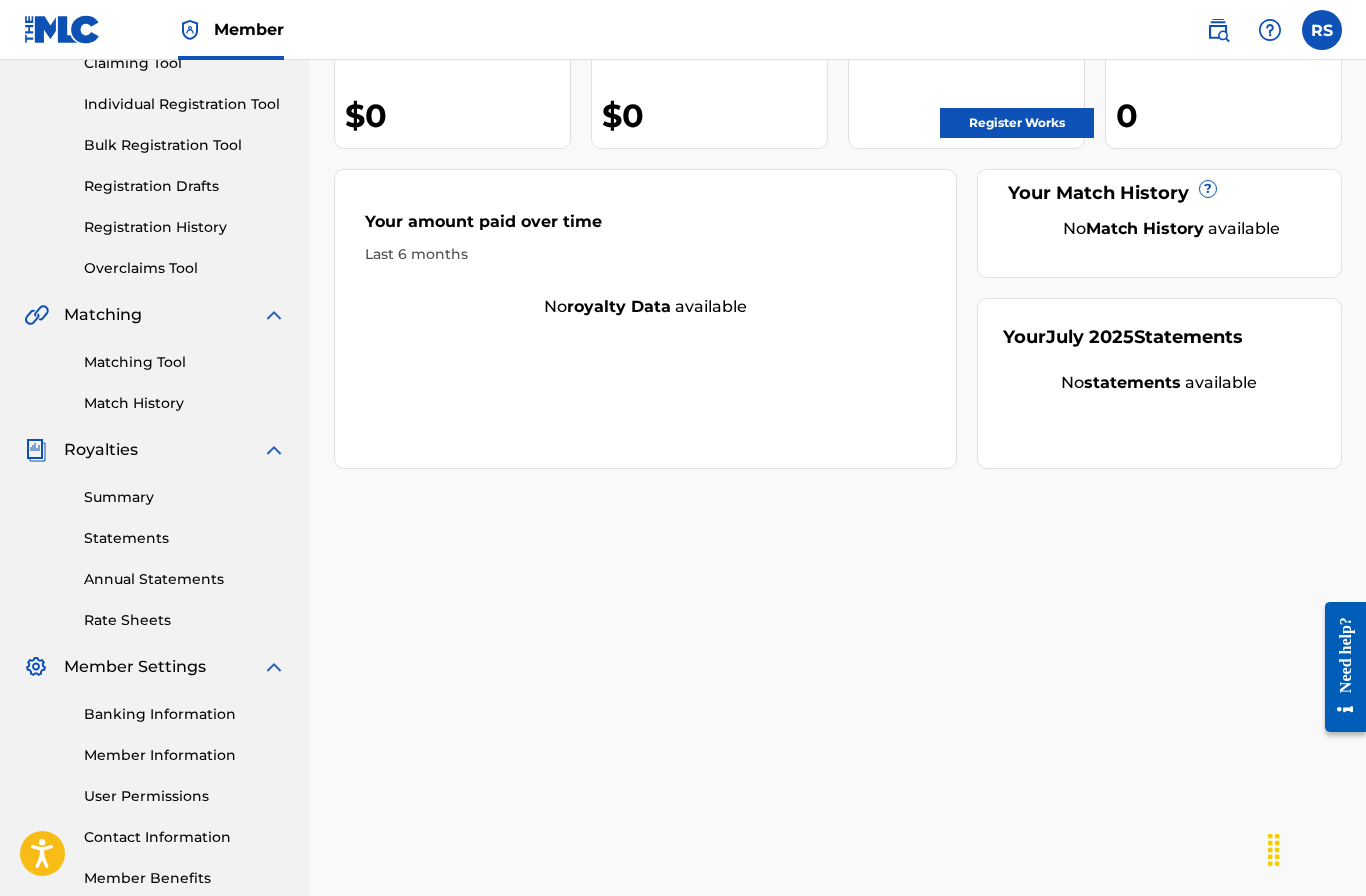scroll, scrollTop: 343, scrollLeft: 0, axis: vertical 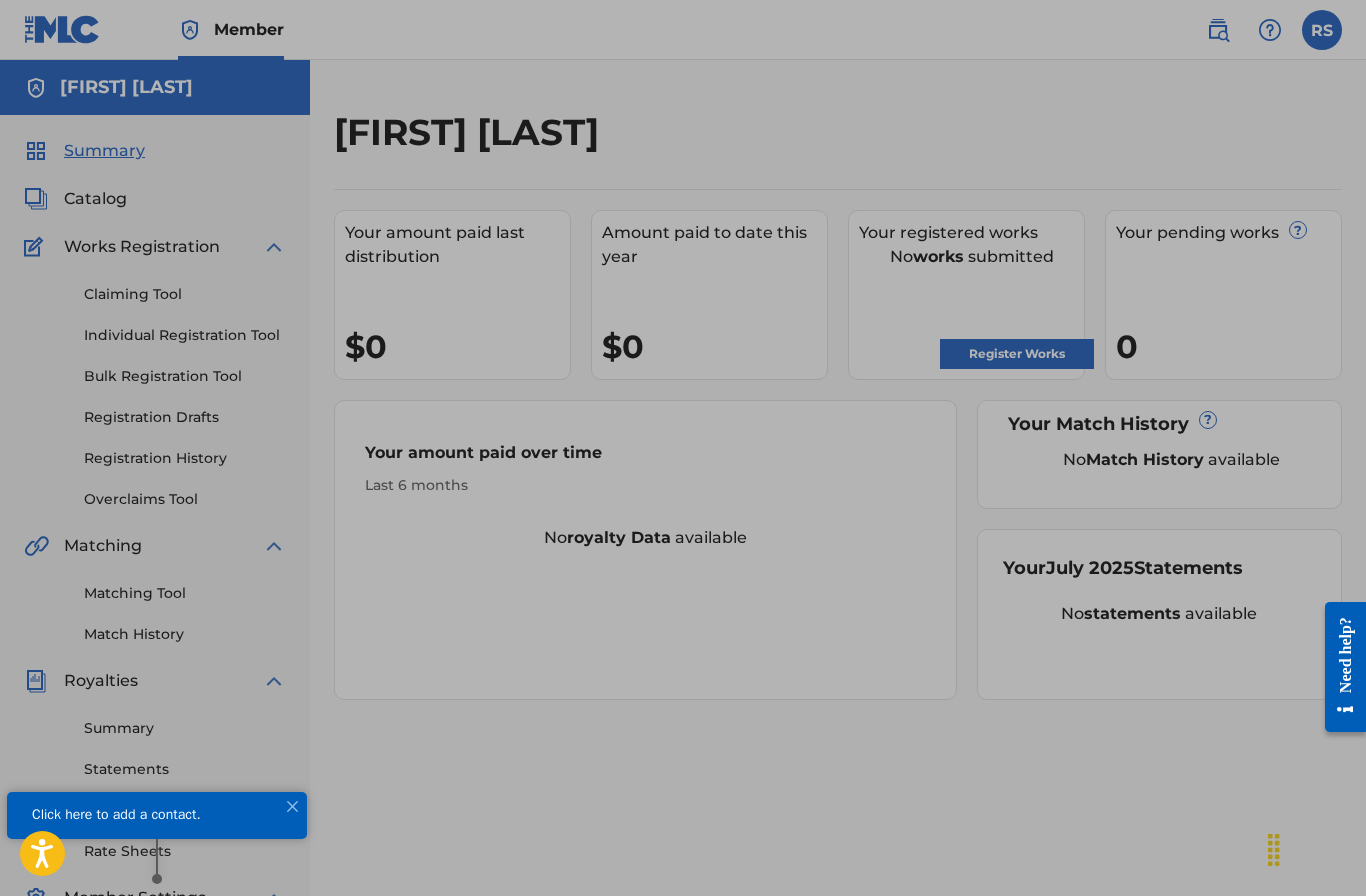 click at bounding box center (683, 547) 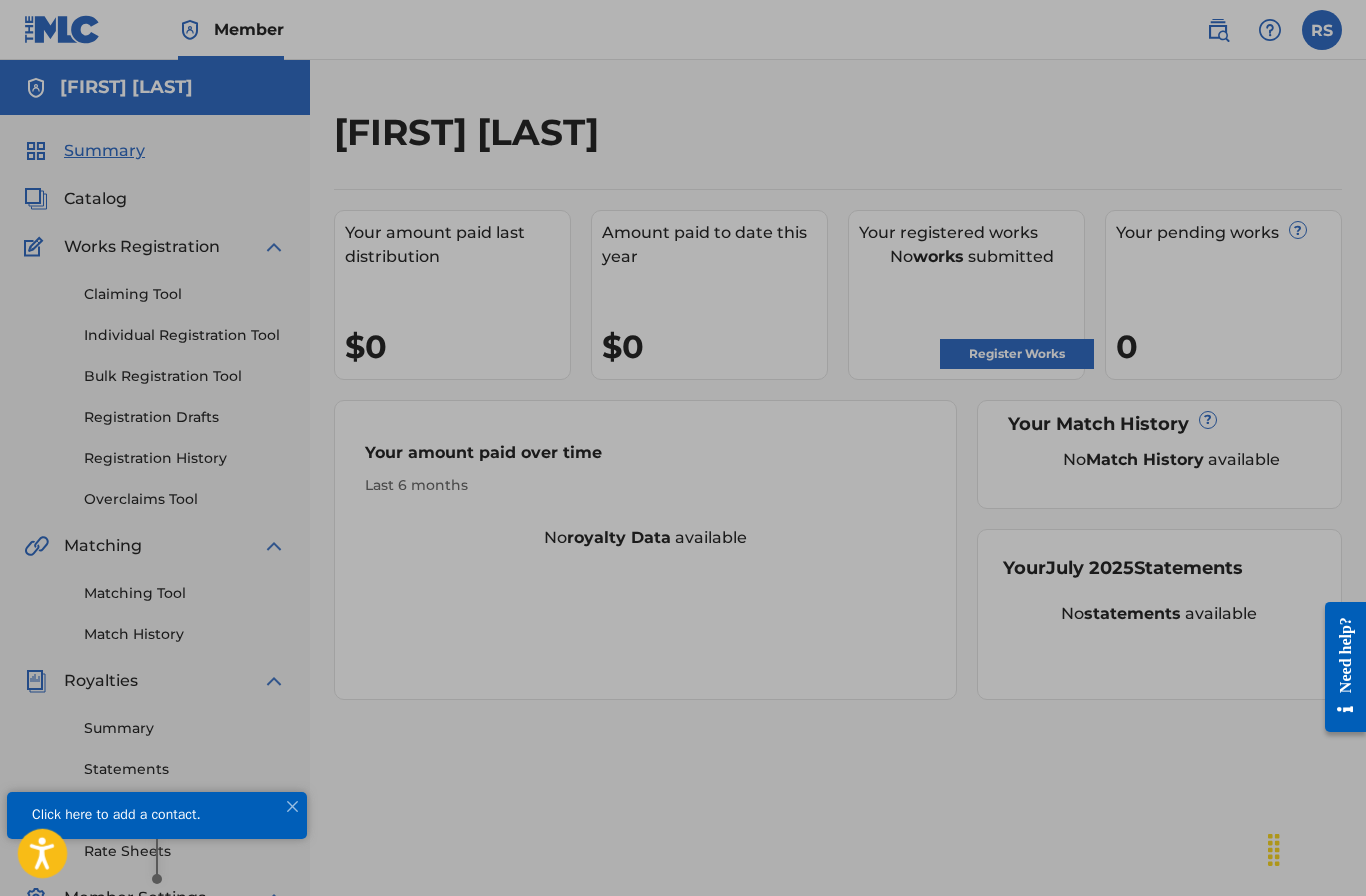 click 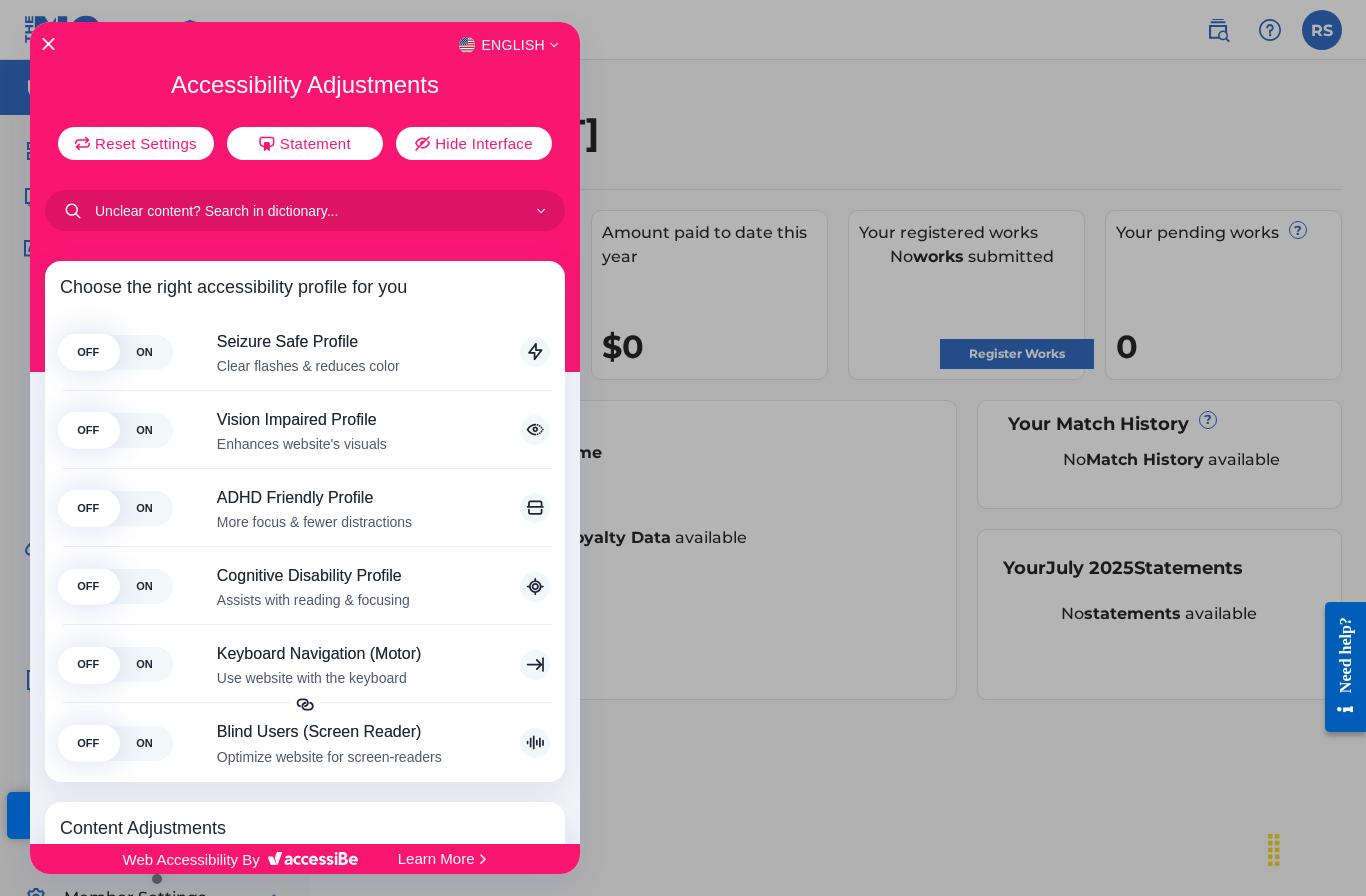 scroll, scrollTop: 0, scrollLeft: 0, axis: both 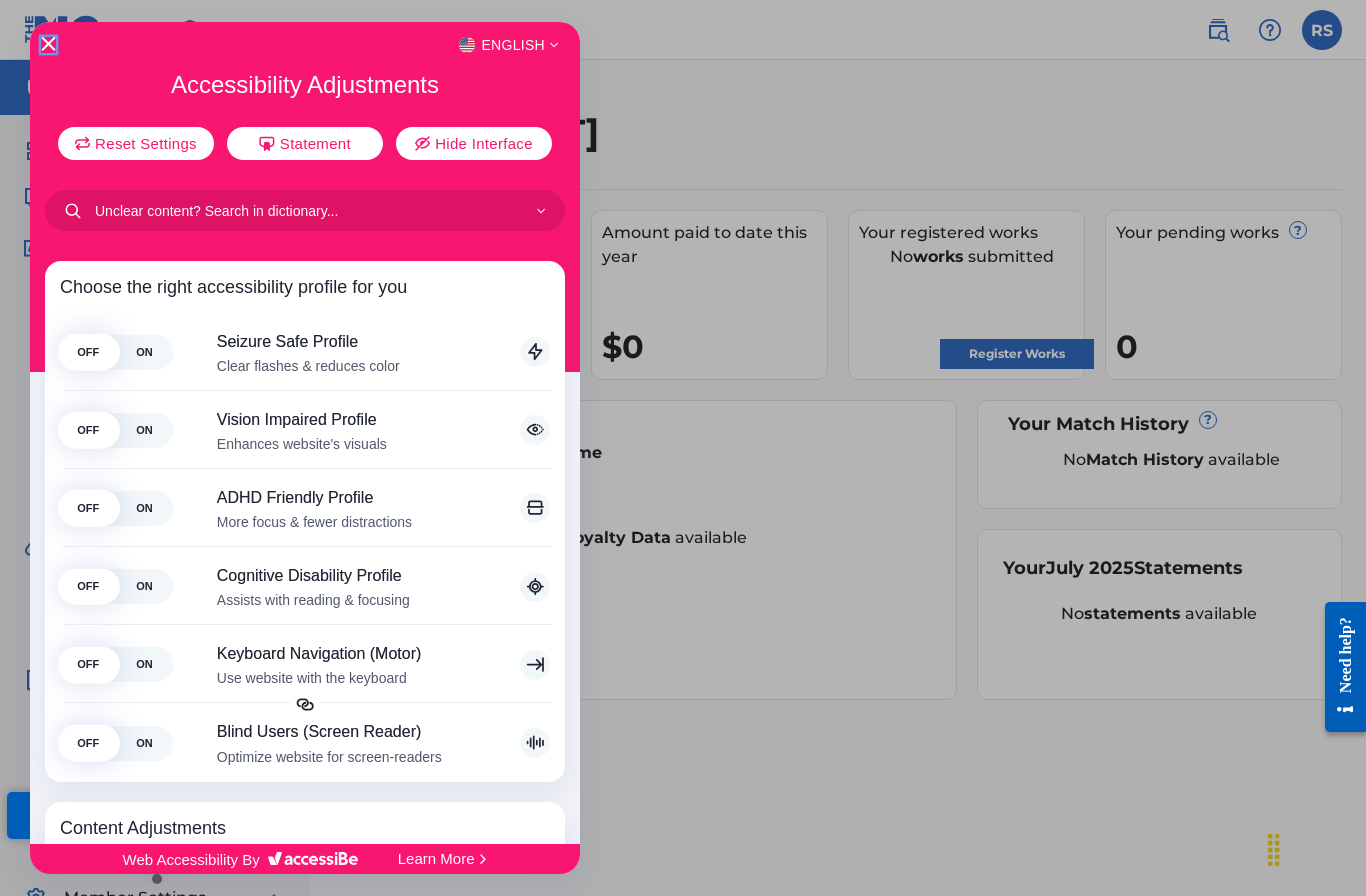 click 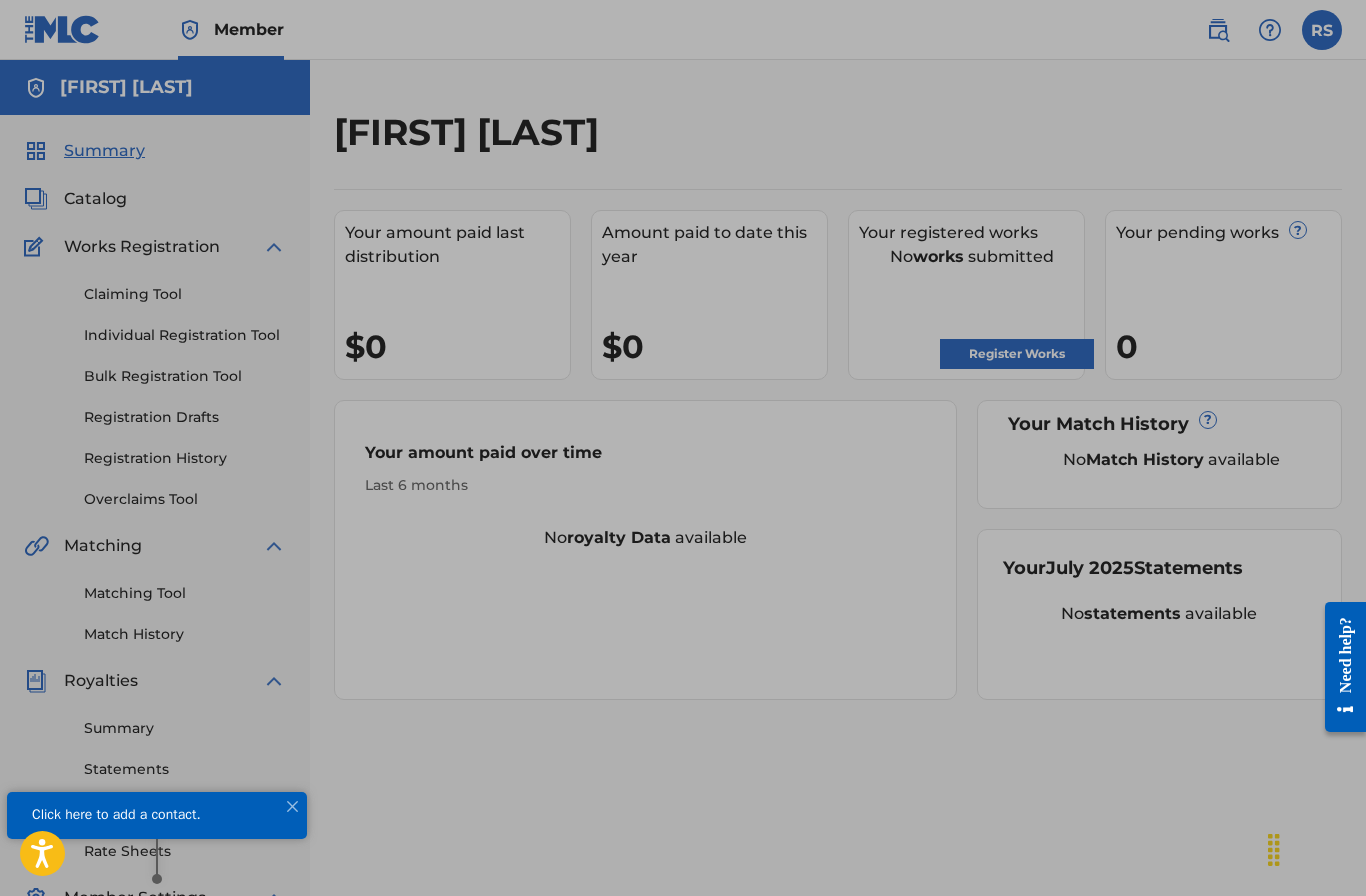 click at bounding box center [683, 547] 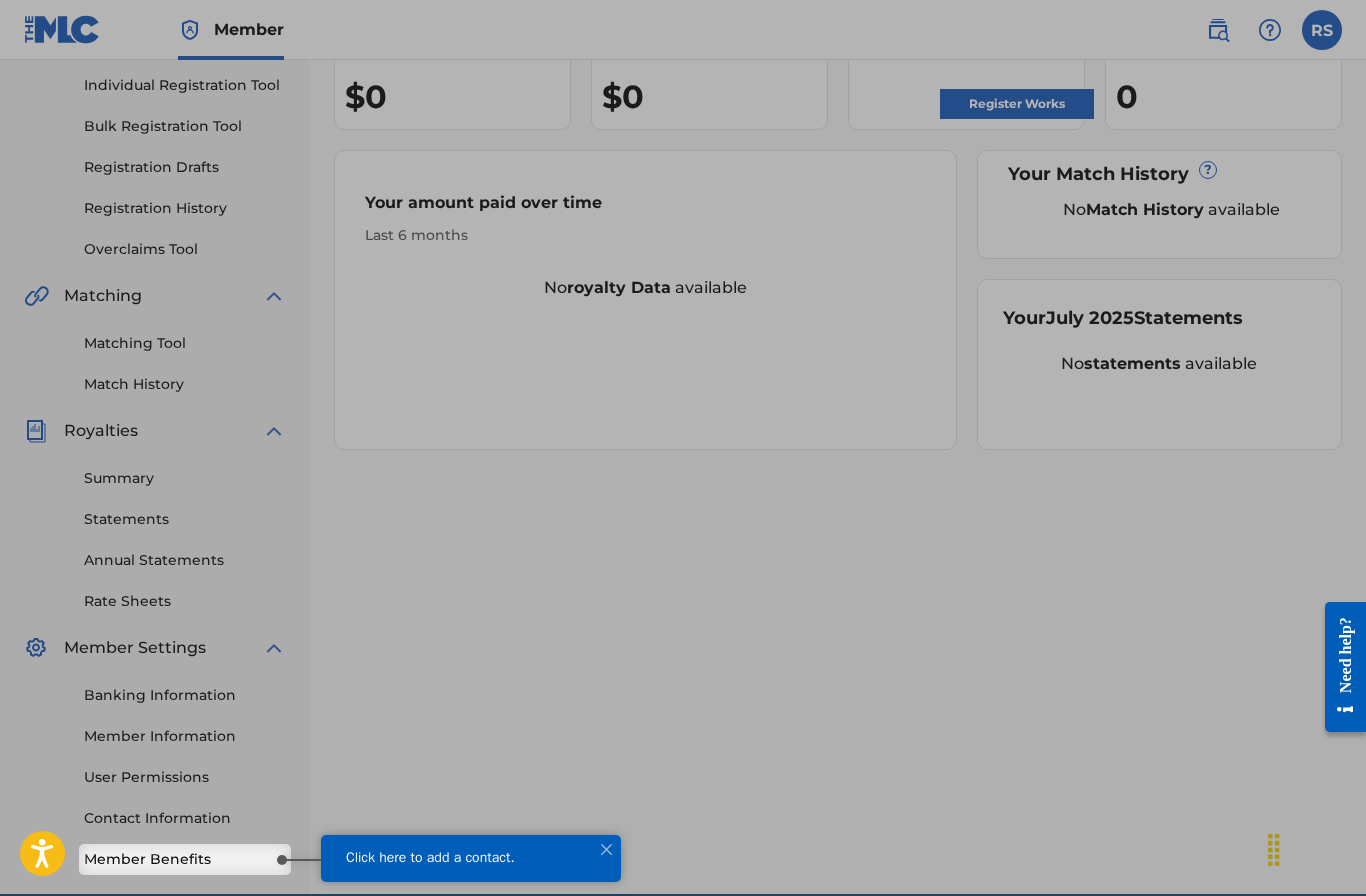 scroll, scrollTop: 262, scrollLeft: 0, axis: vertical 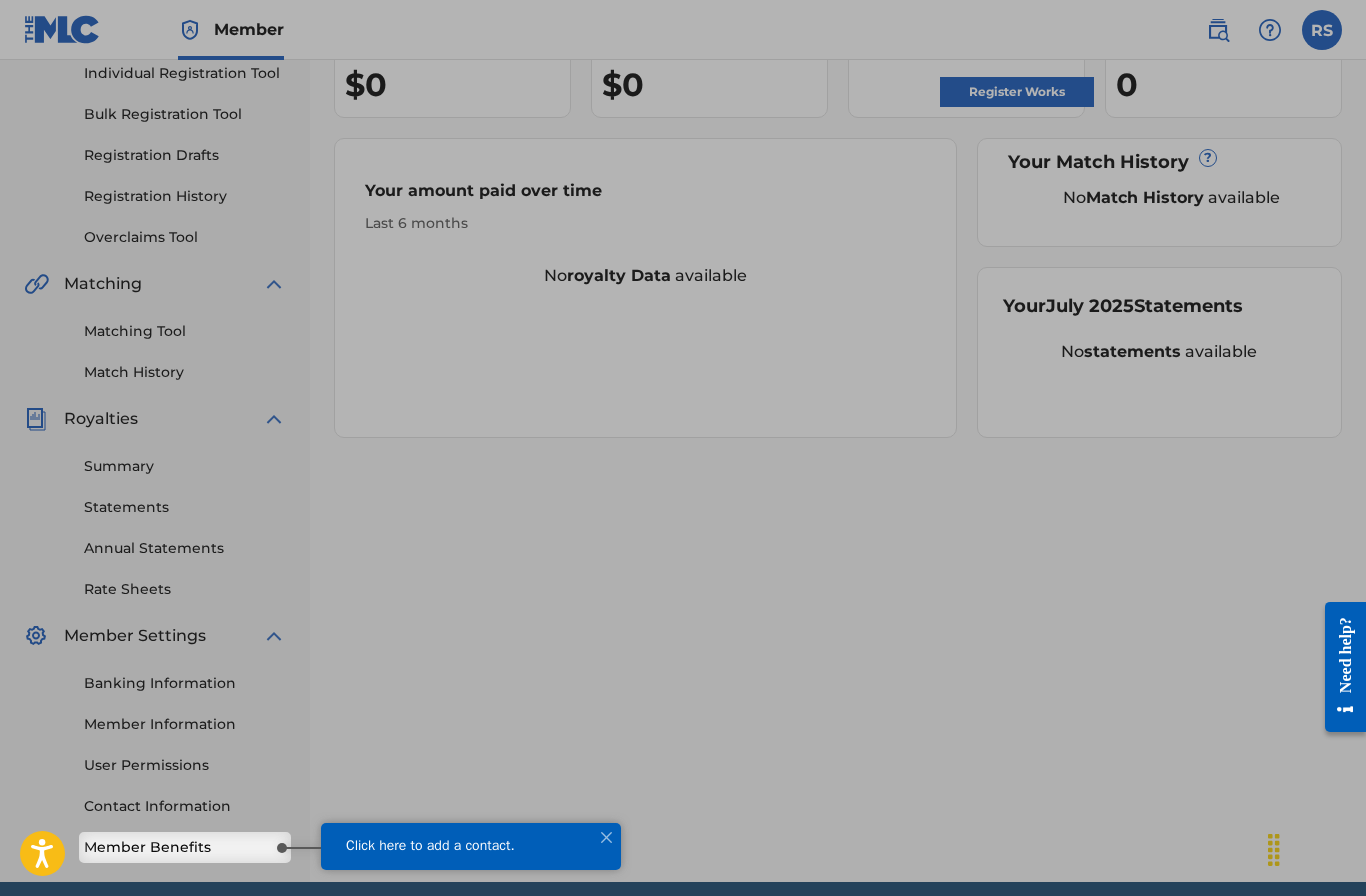 click on "Click here to add a contact." at bounding box center [471, 846] 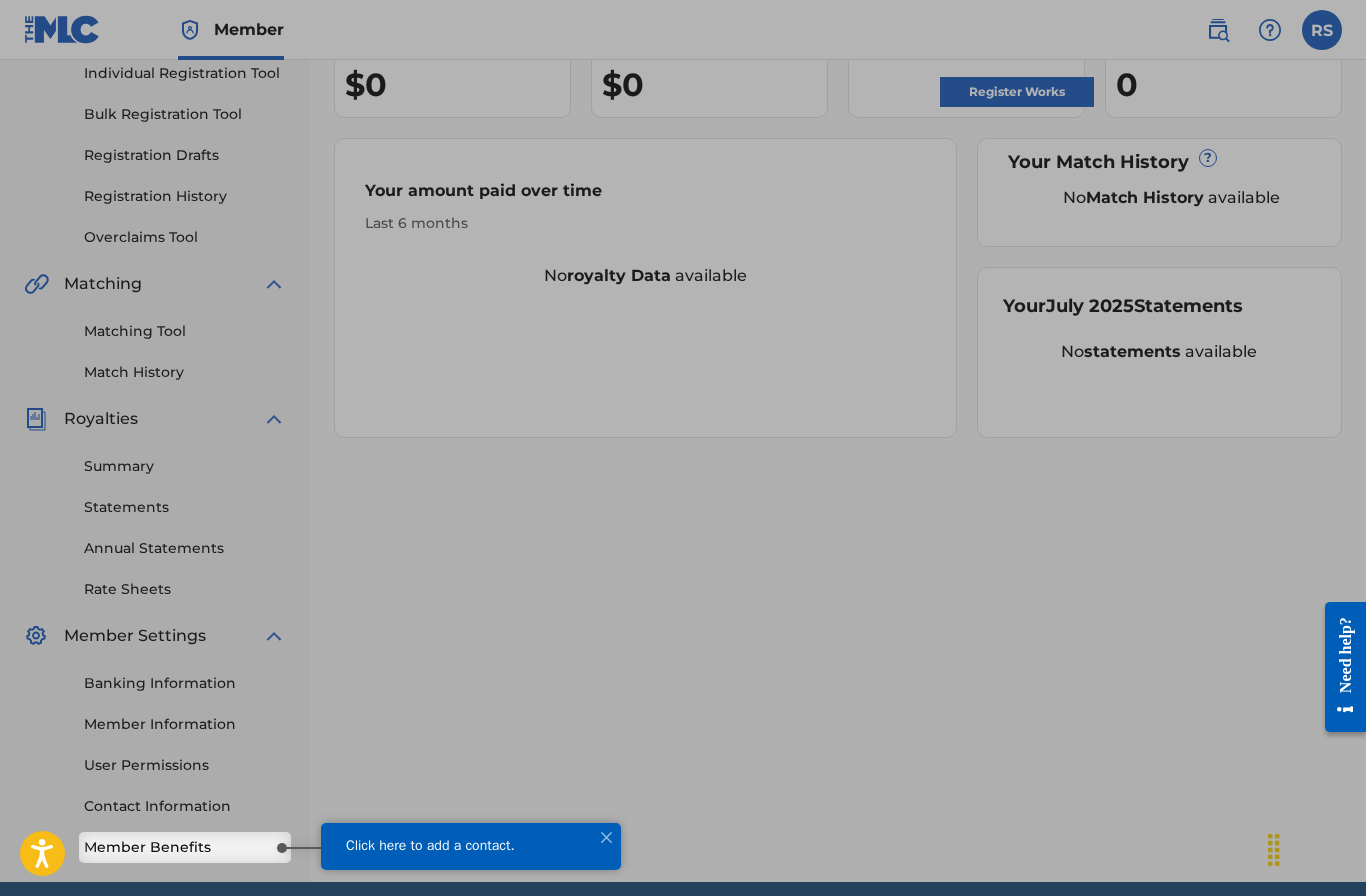 click on "Click here to add a contact." at bounding box center [471, 846] 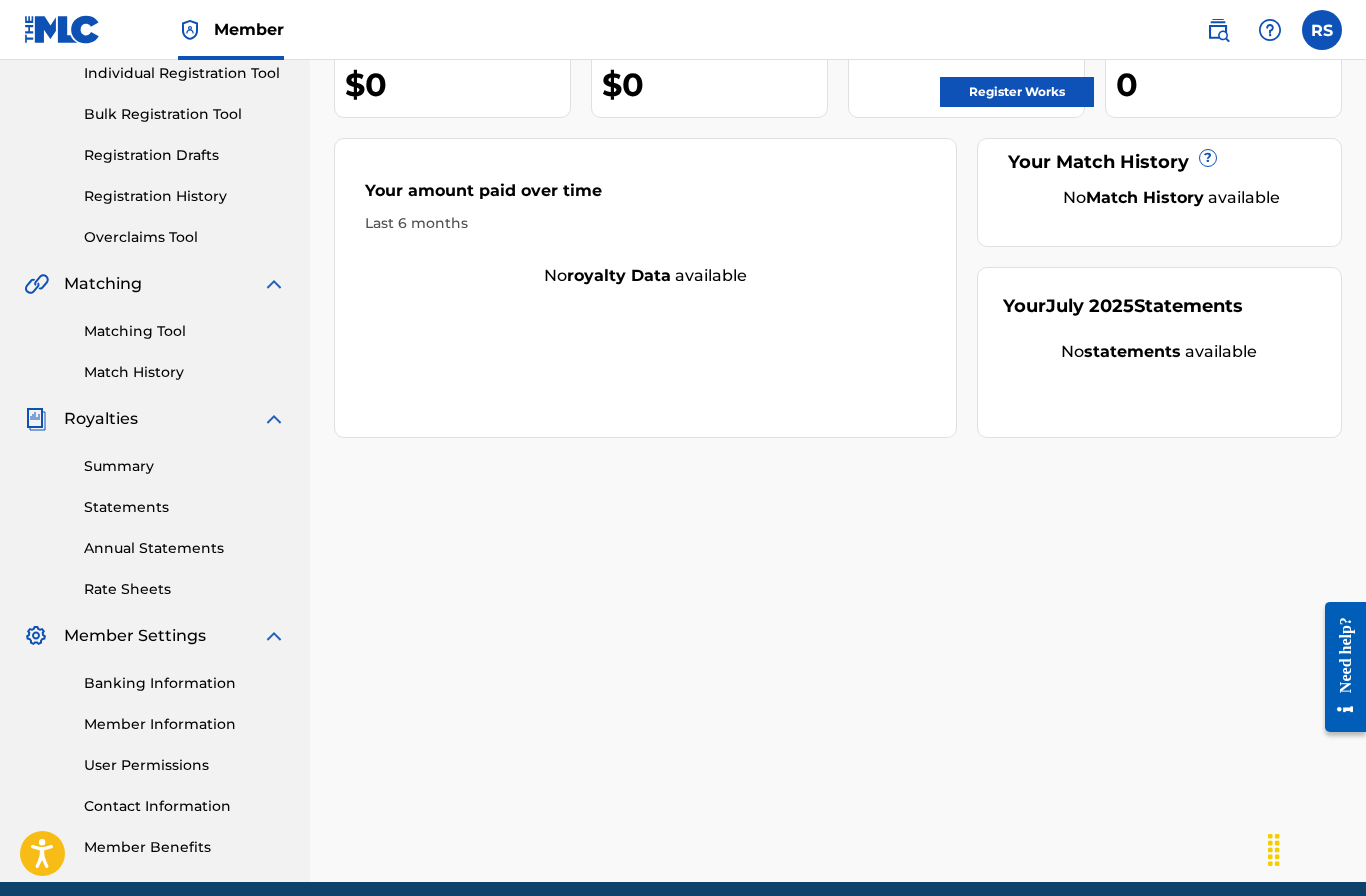 click on "Member Benefits" at bounding box center (185, 847) 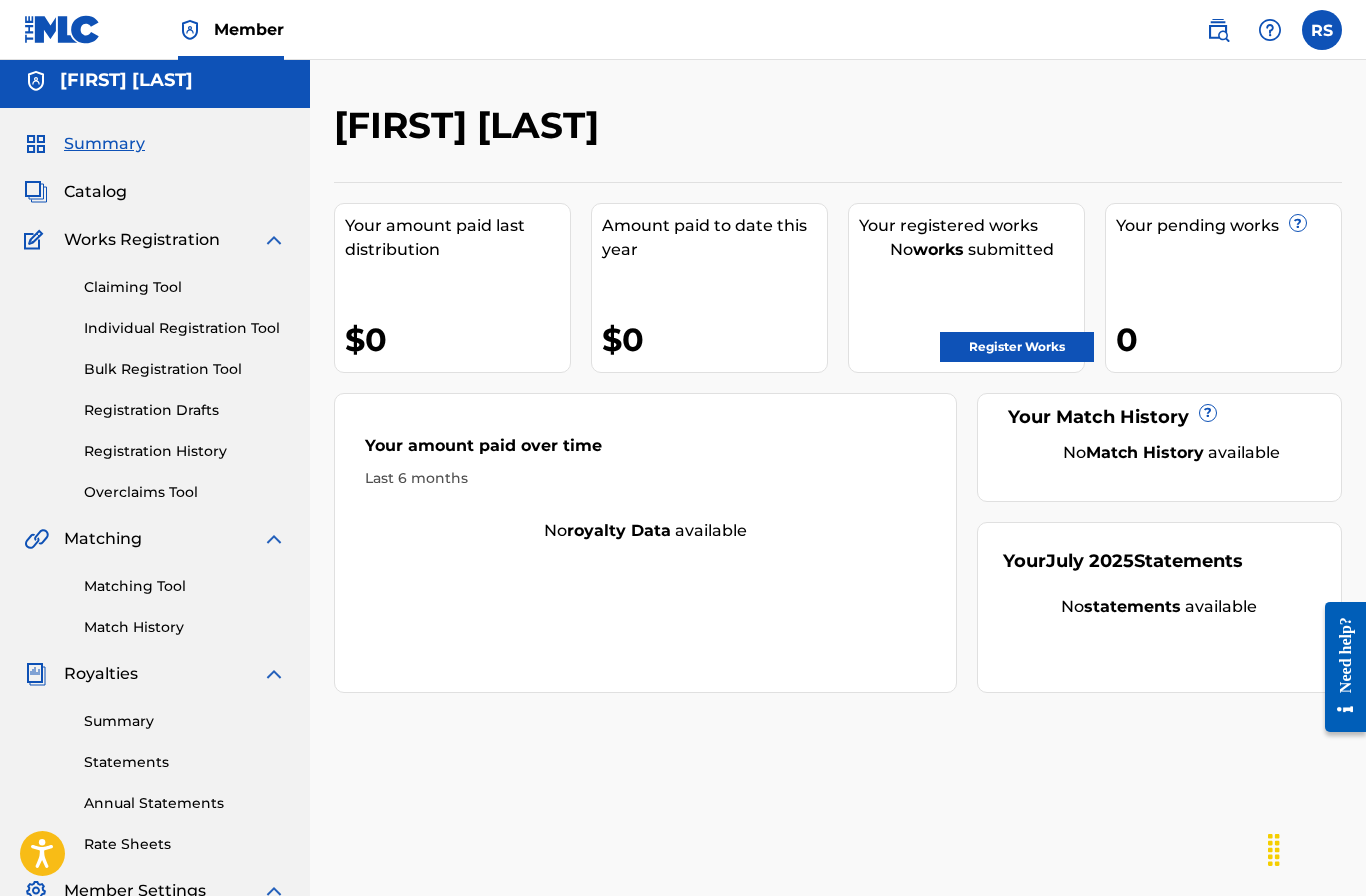 scroll, scrollTop: 4, scrollLeft: 0, axis: vertical 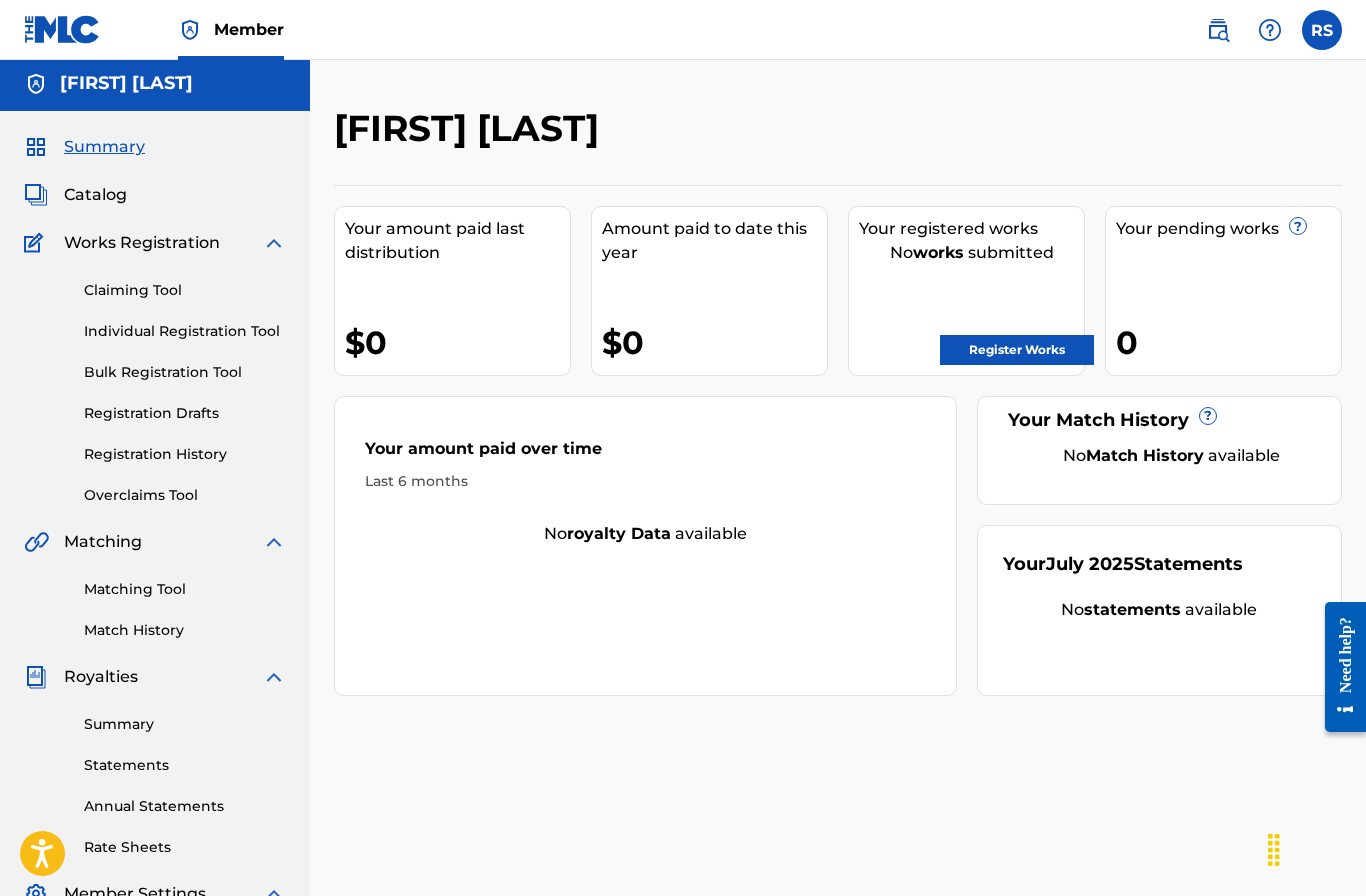click on "Register Works" at bounding box center [1017, 350] 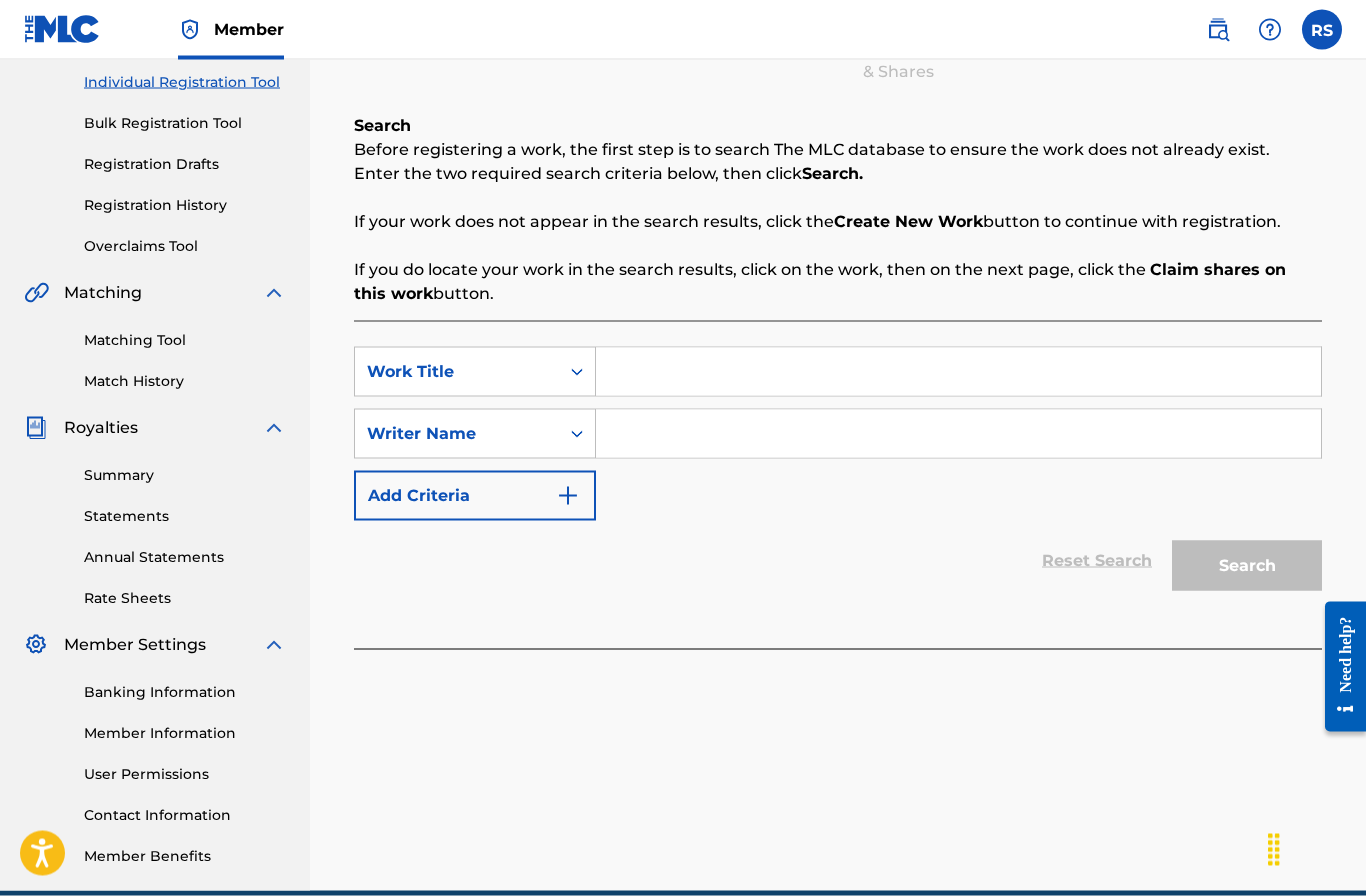 scroll, scrollTop: 262, scrollLeft: 0, axis: vertical 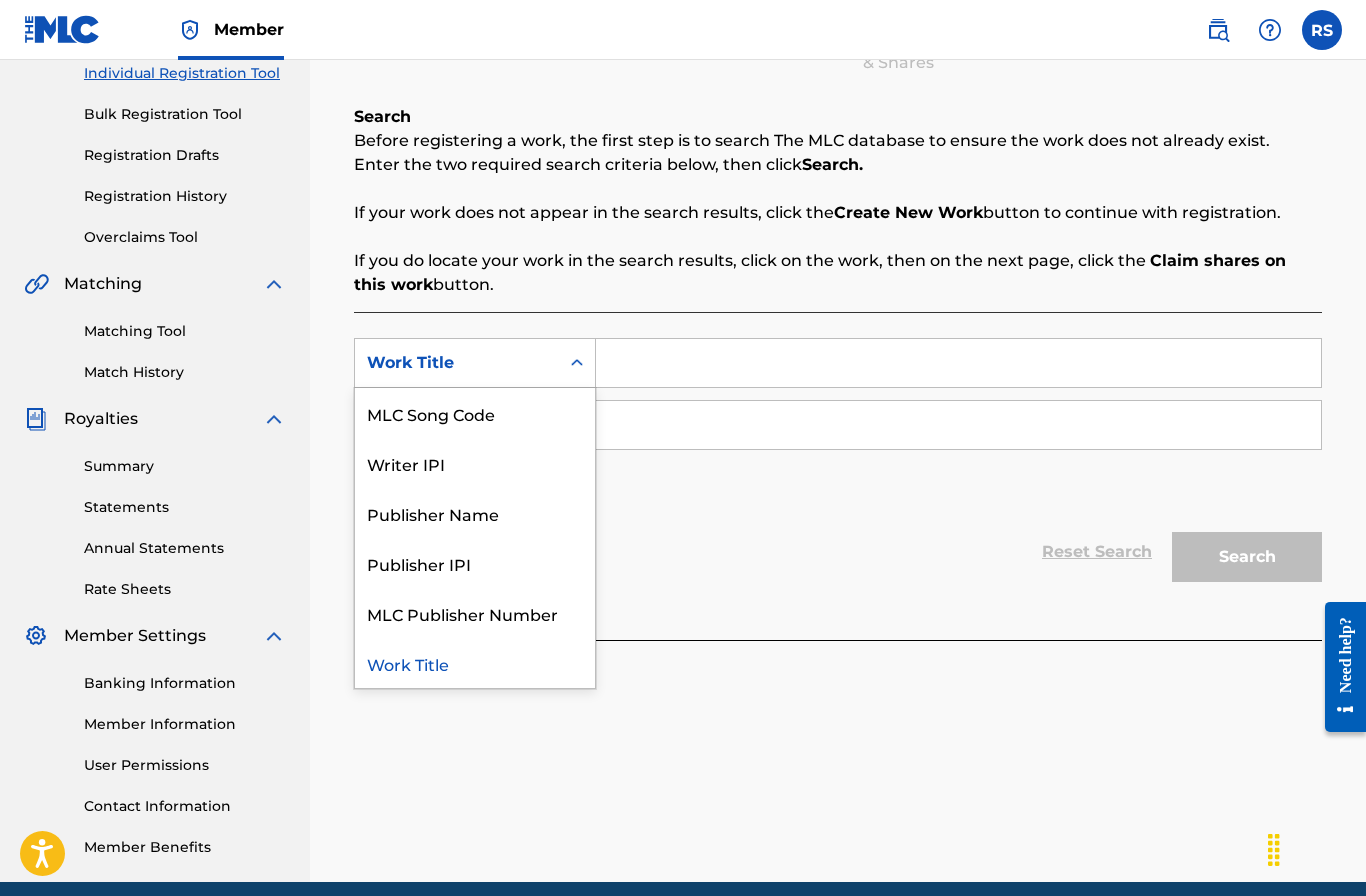click on "Work Title" at bounding box center (475, 663) 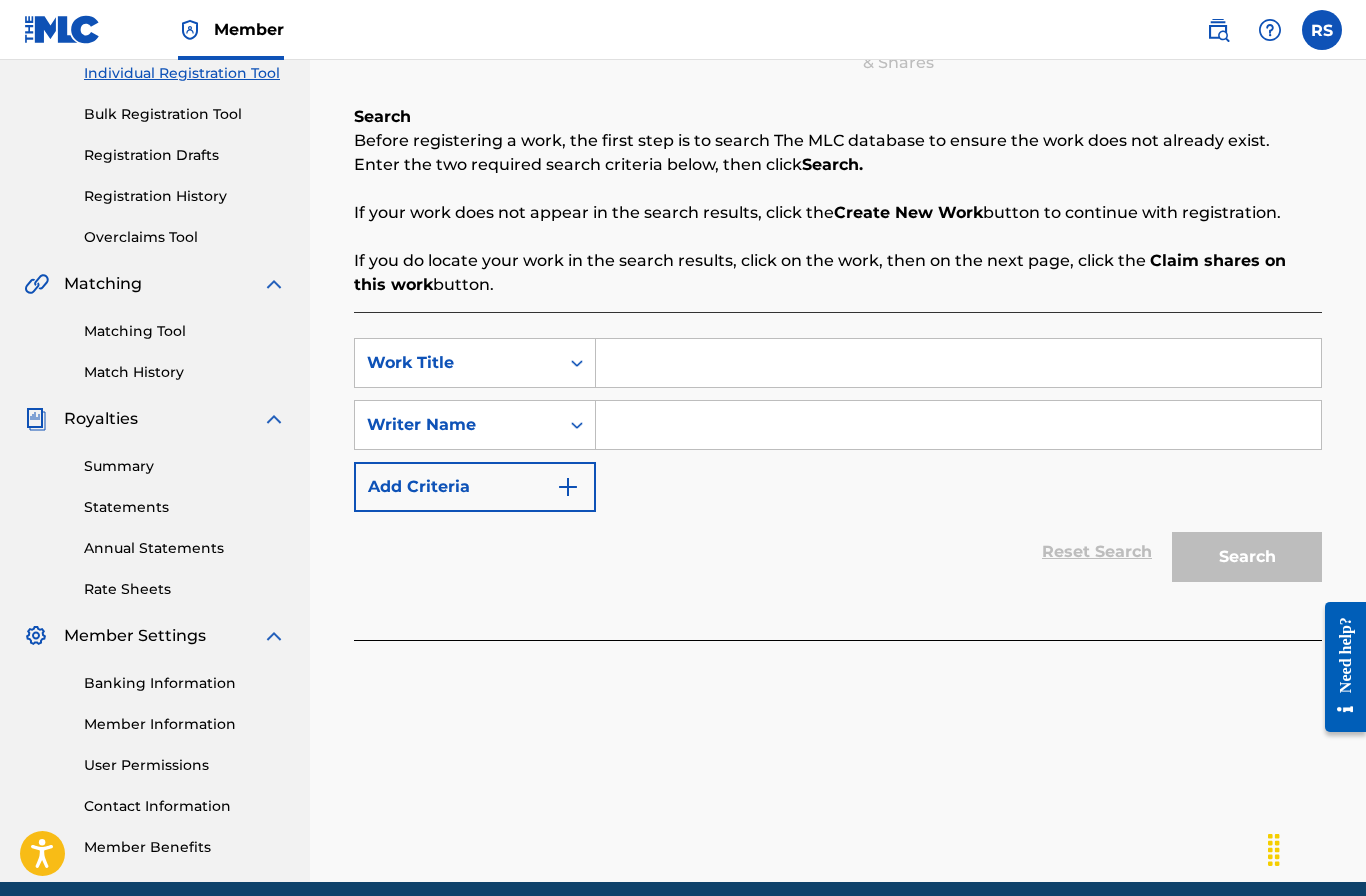 click at bounding box center (958, 363) 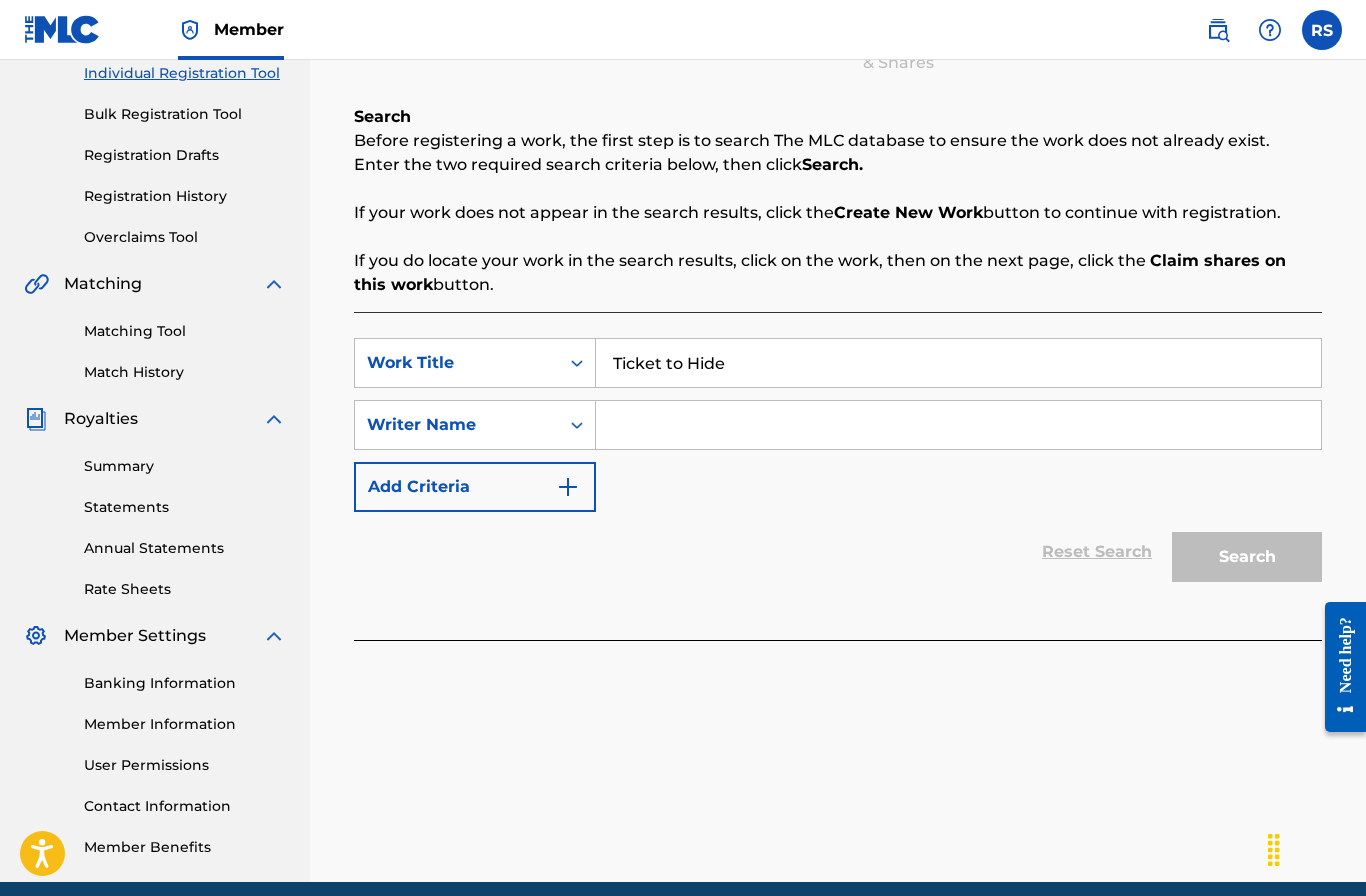 type on "Ticket to Hide" 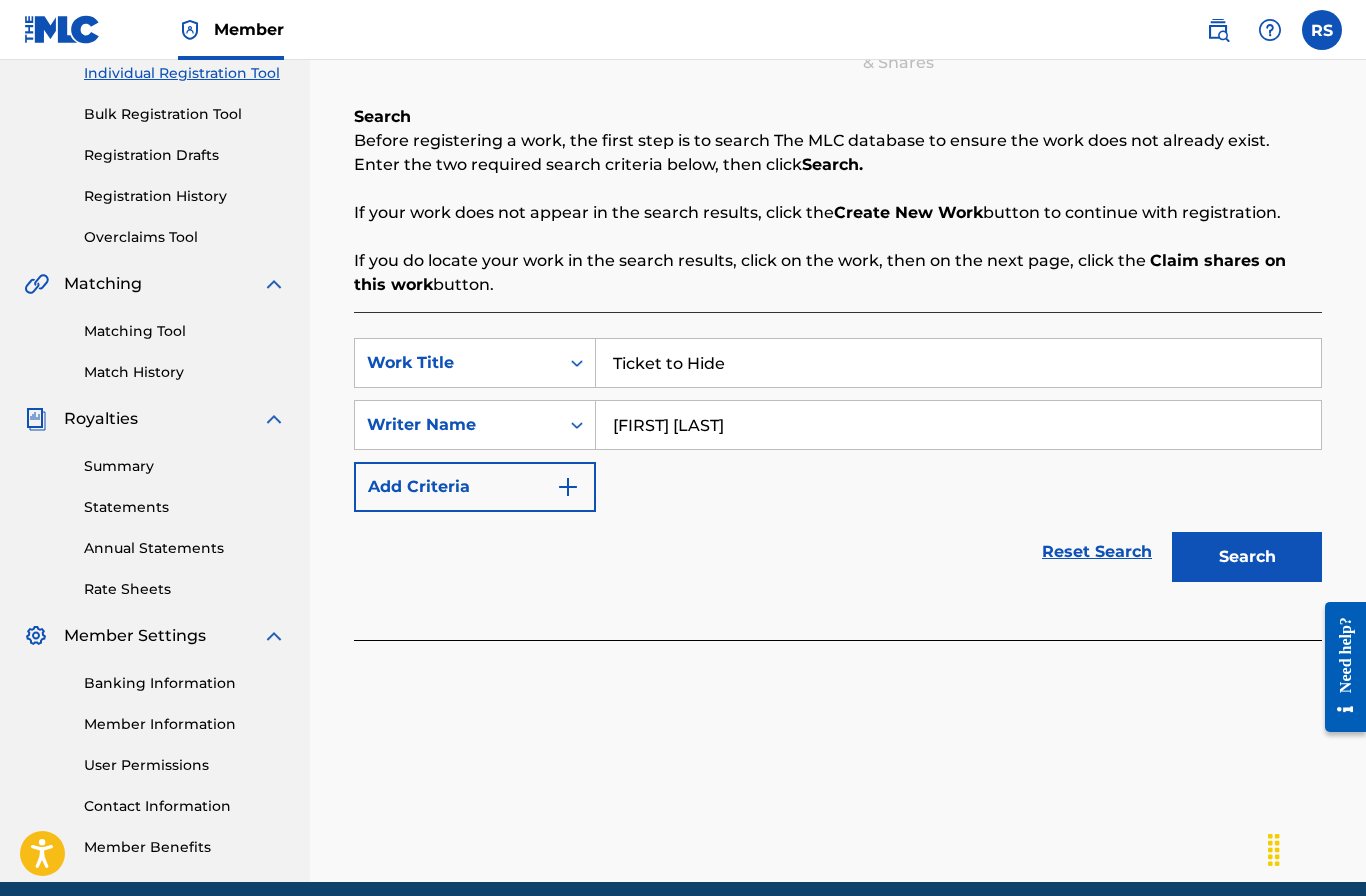 scroll, scrollTop: 344, scrollLeft: 0, axis: vertical 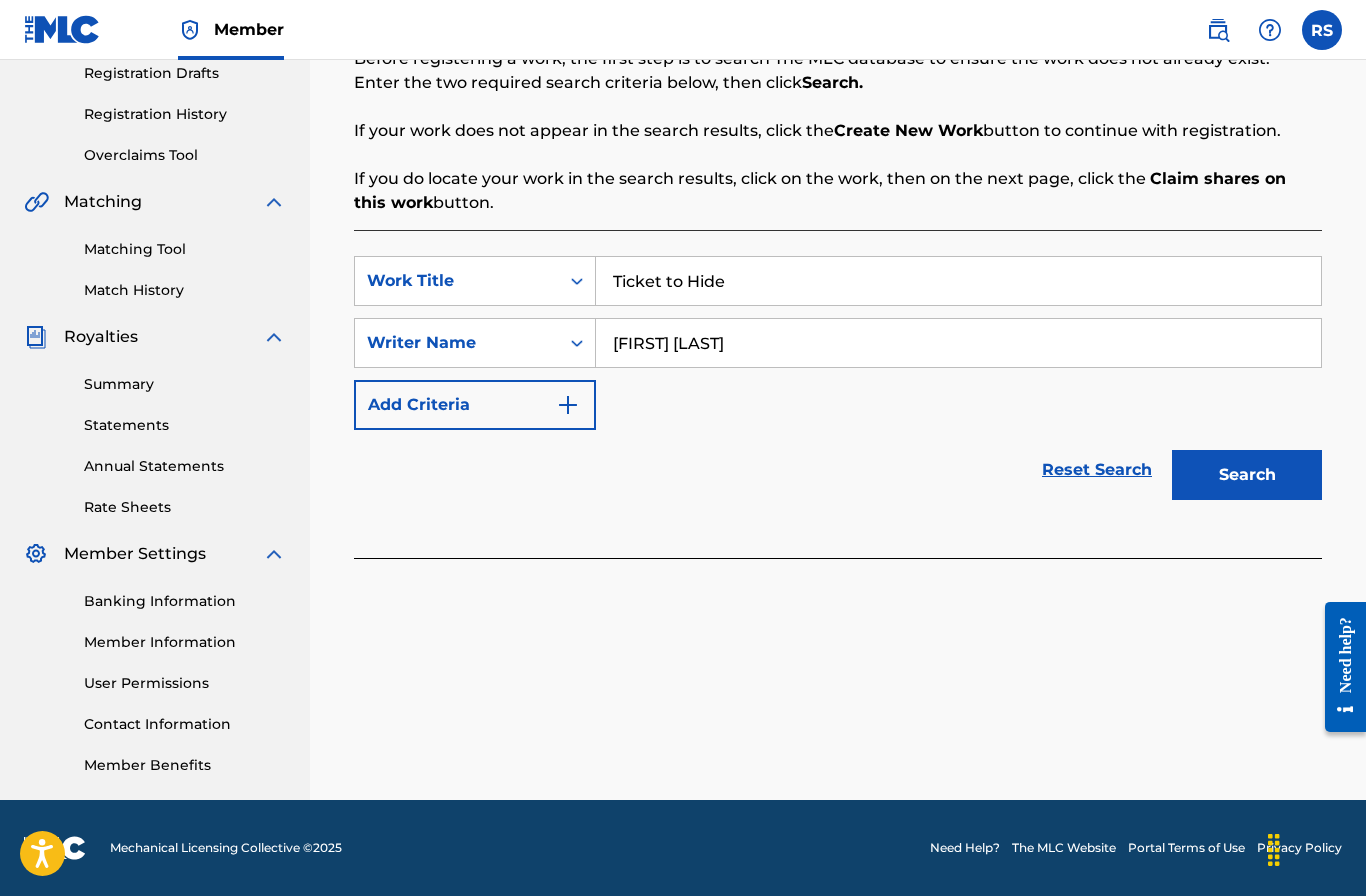 type on "[FIRST] [LAST]" 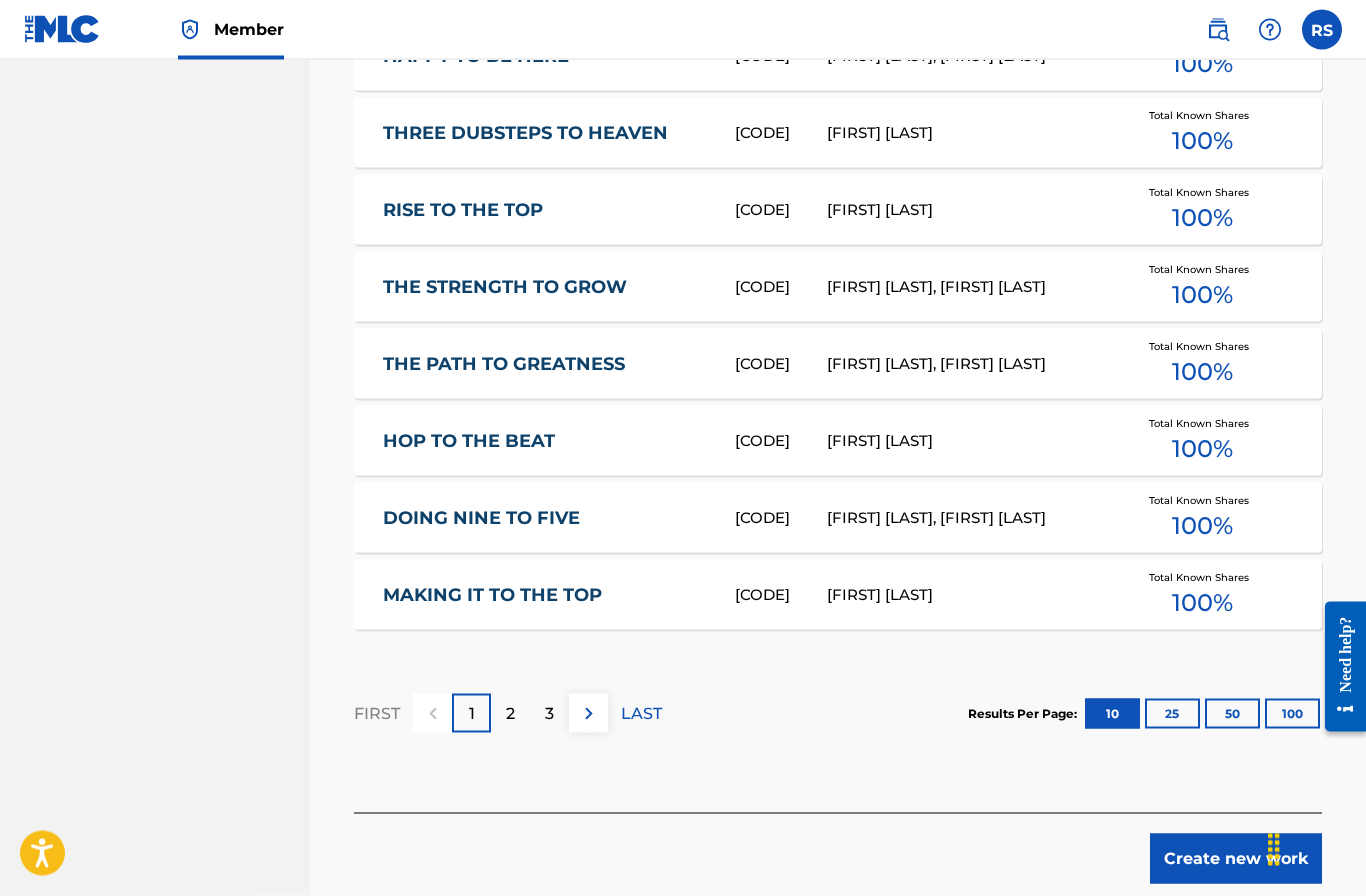 scroll, scrollTop: 1145, scrollLeft: 0, axis: vertical 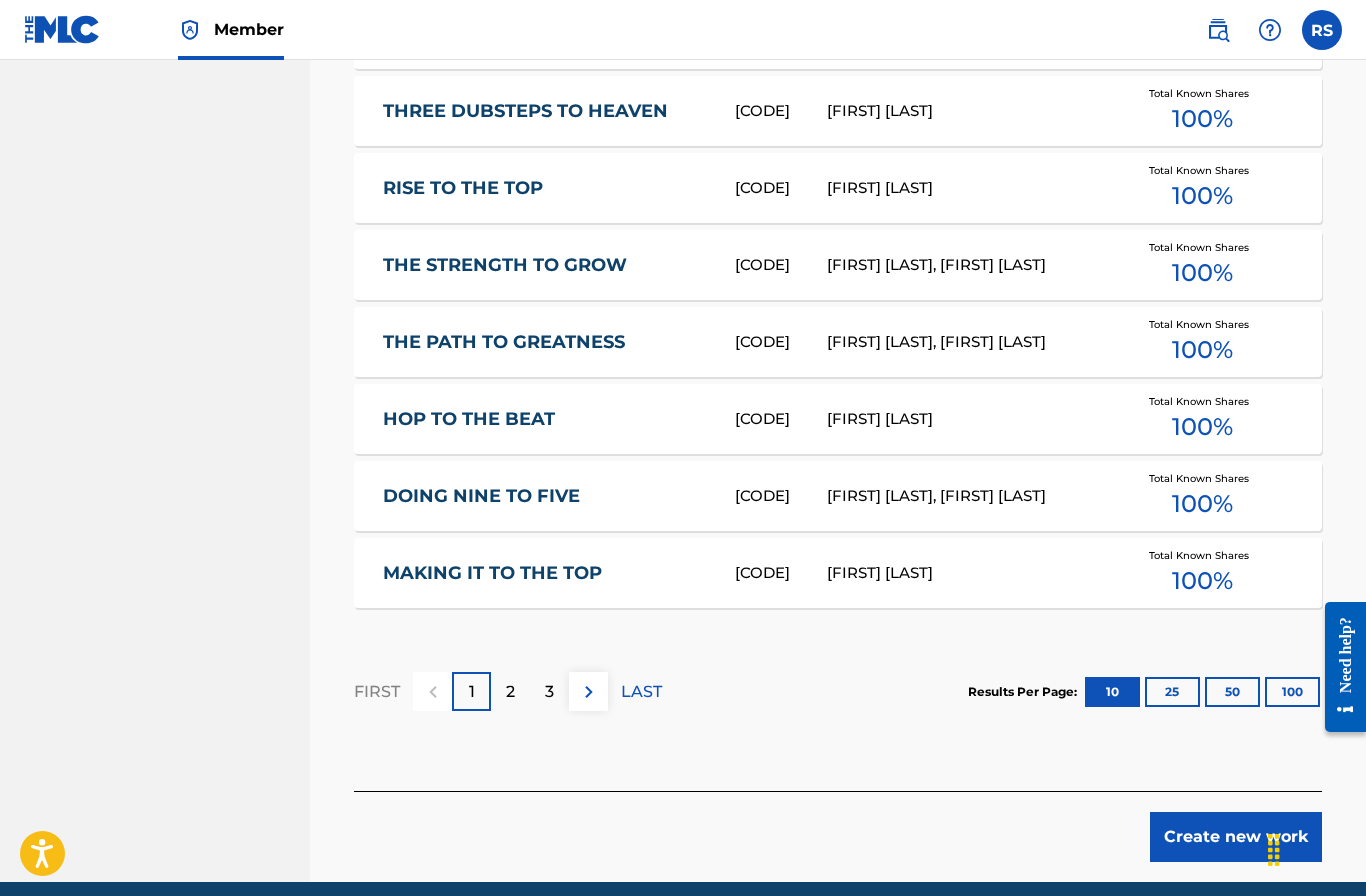 click on "2" at bounding box center (510, 692) 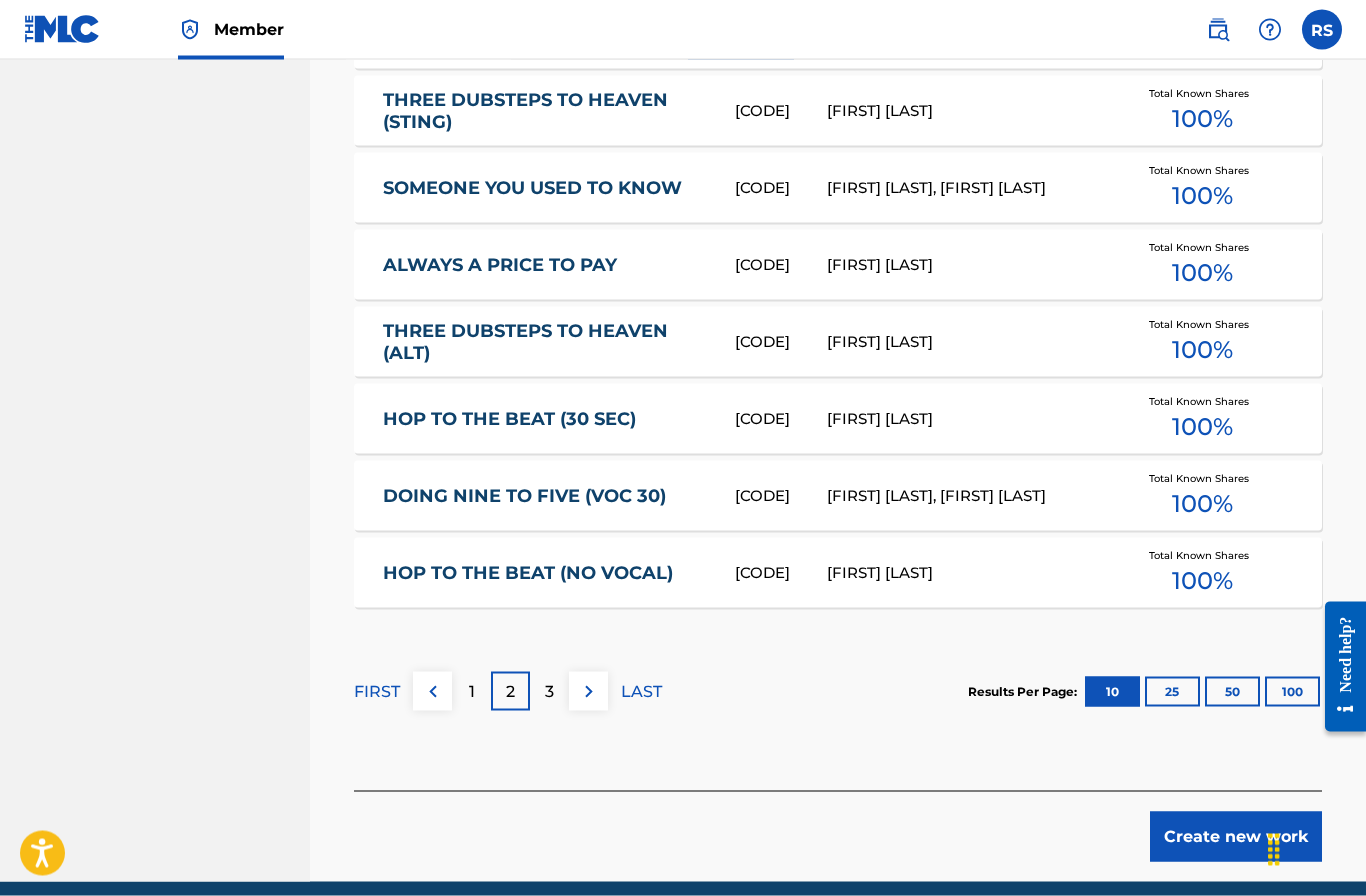 scroll, scrollTop: 1145, scrollLeft: 0, axis: vertical 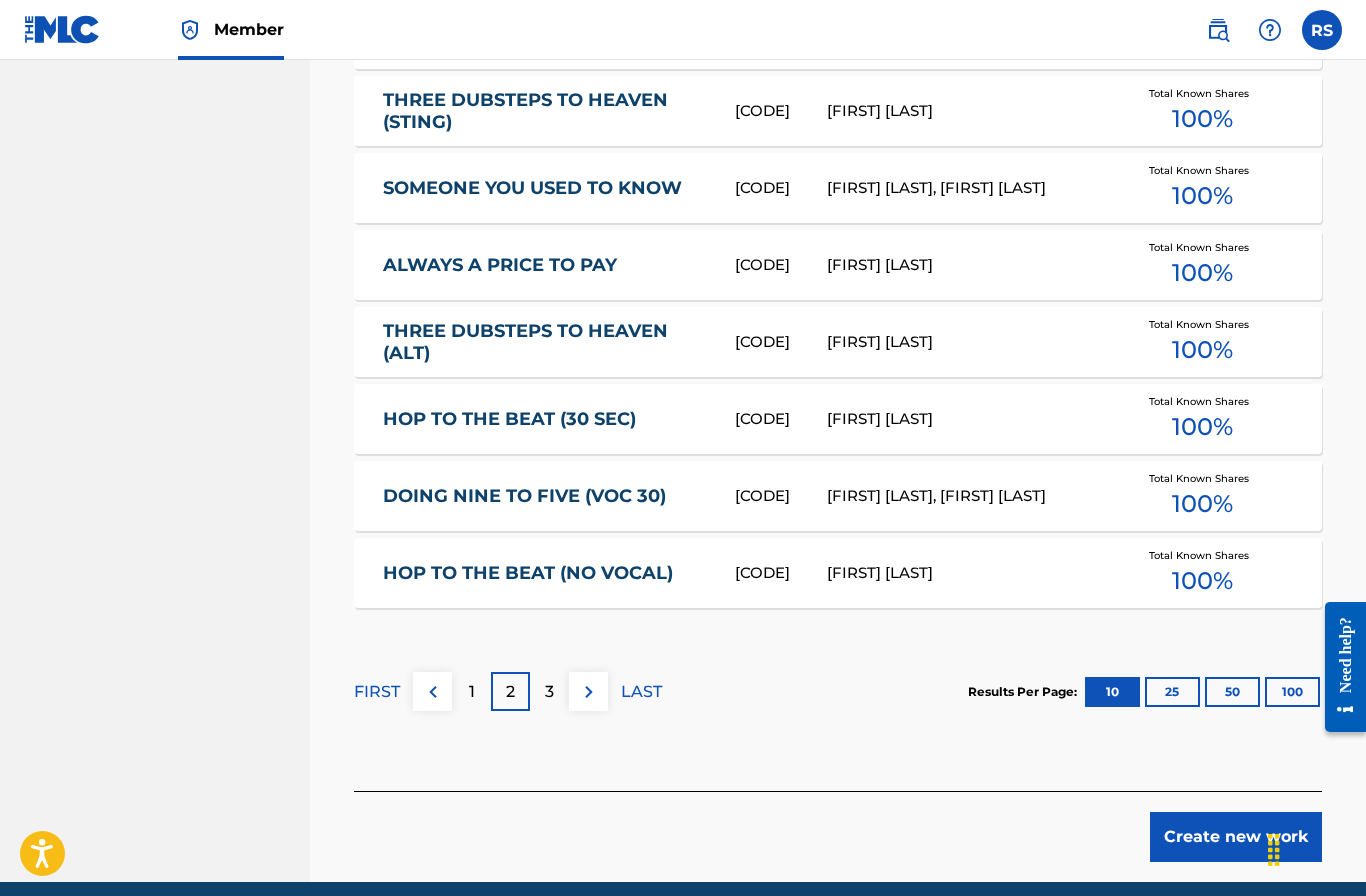 click on "3" at bounding box center (549, 692) 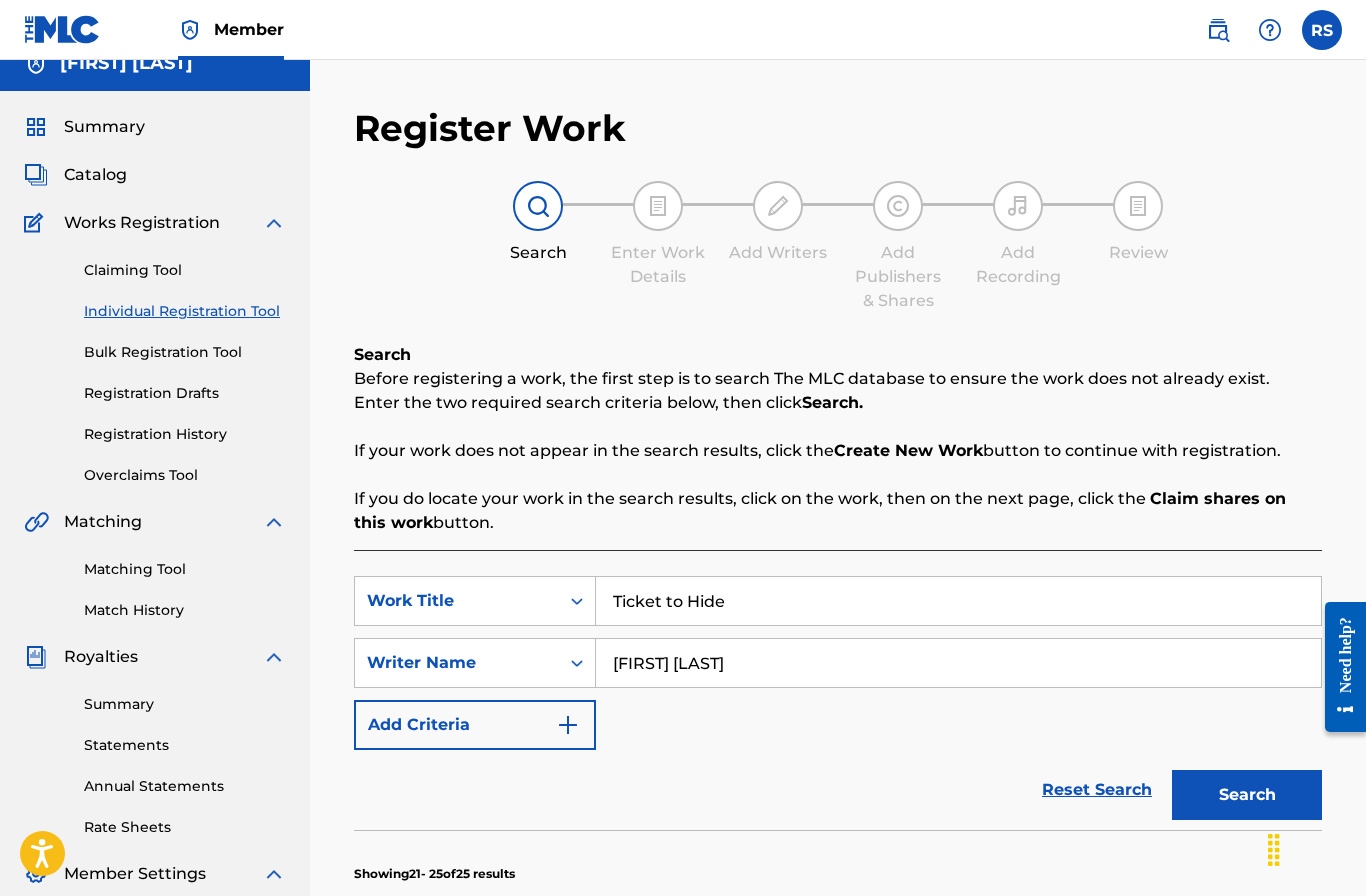 scroll, scrollTop: 23, scrollLeft: 0, axis: vertical 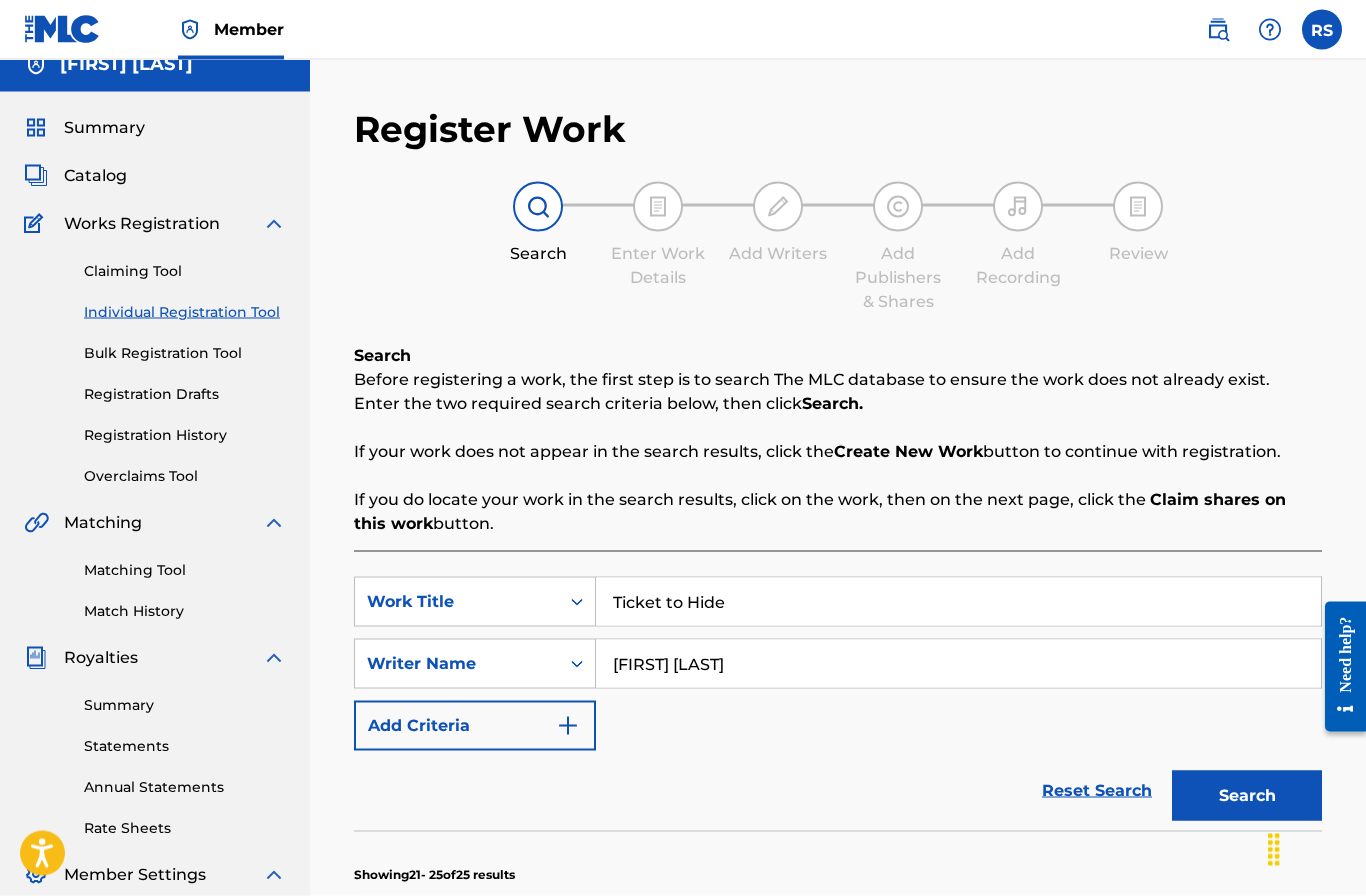 click on "Create New Work" at bounding box center (908, 451) 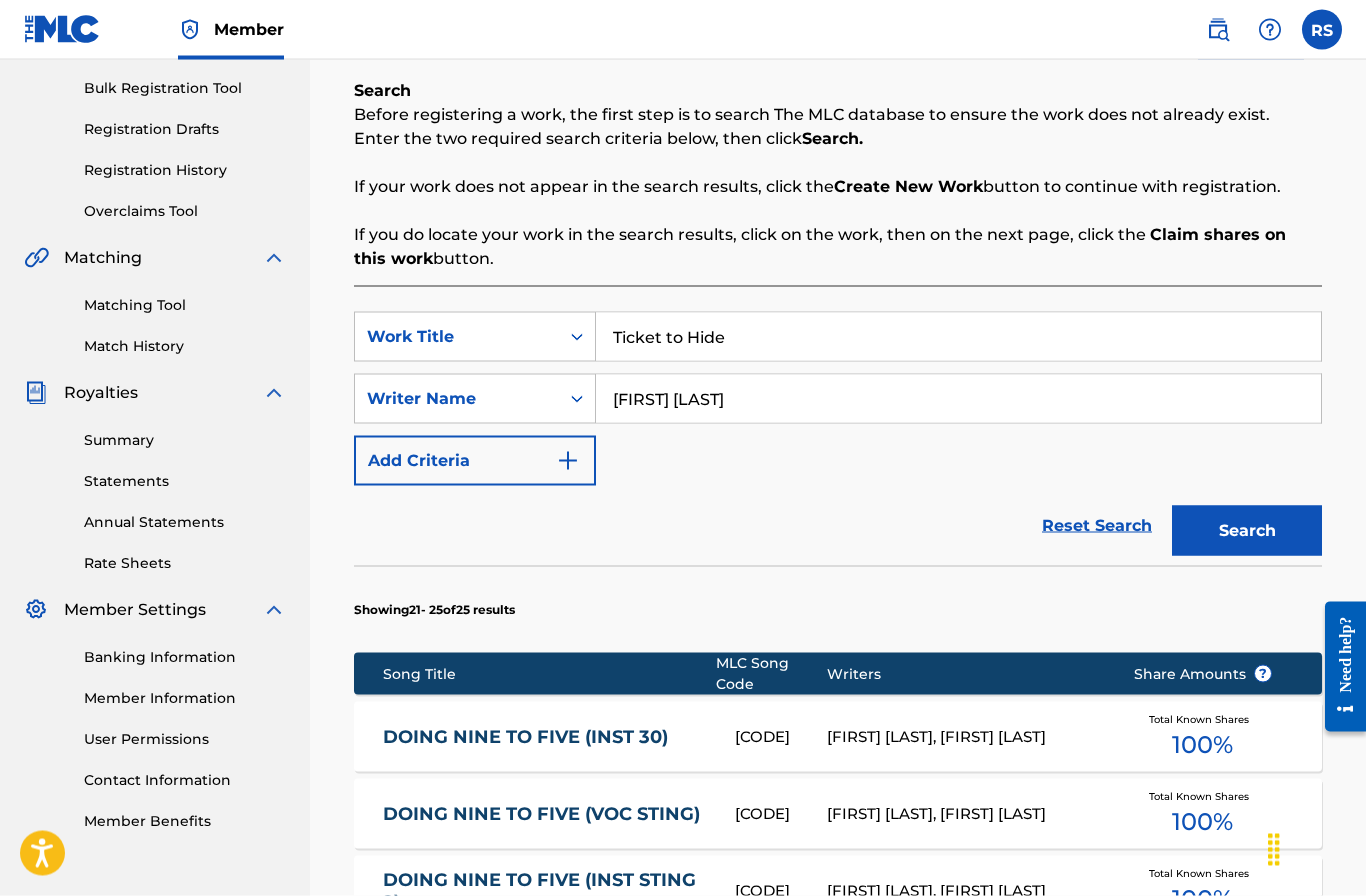 click at bounding box center (568, 461) 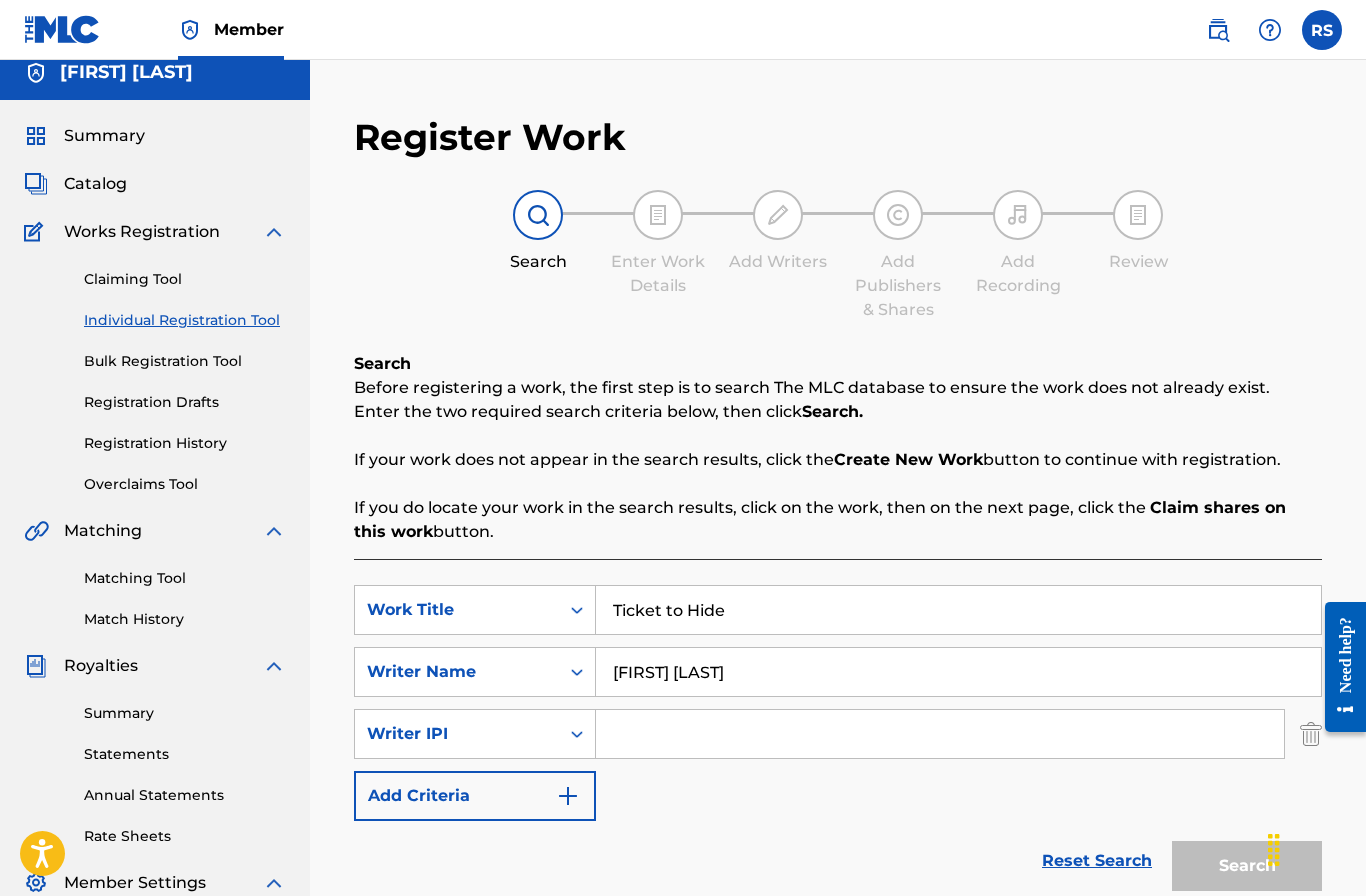 scroll, scrollTop: 0, scrollLeft: 0, axis: both 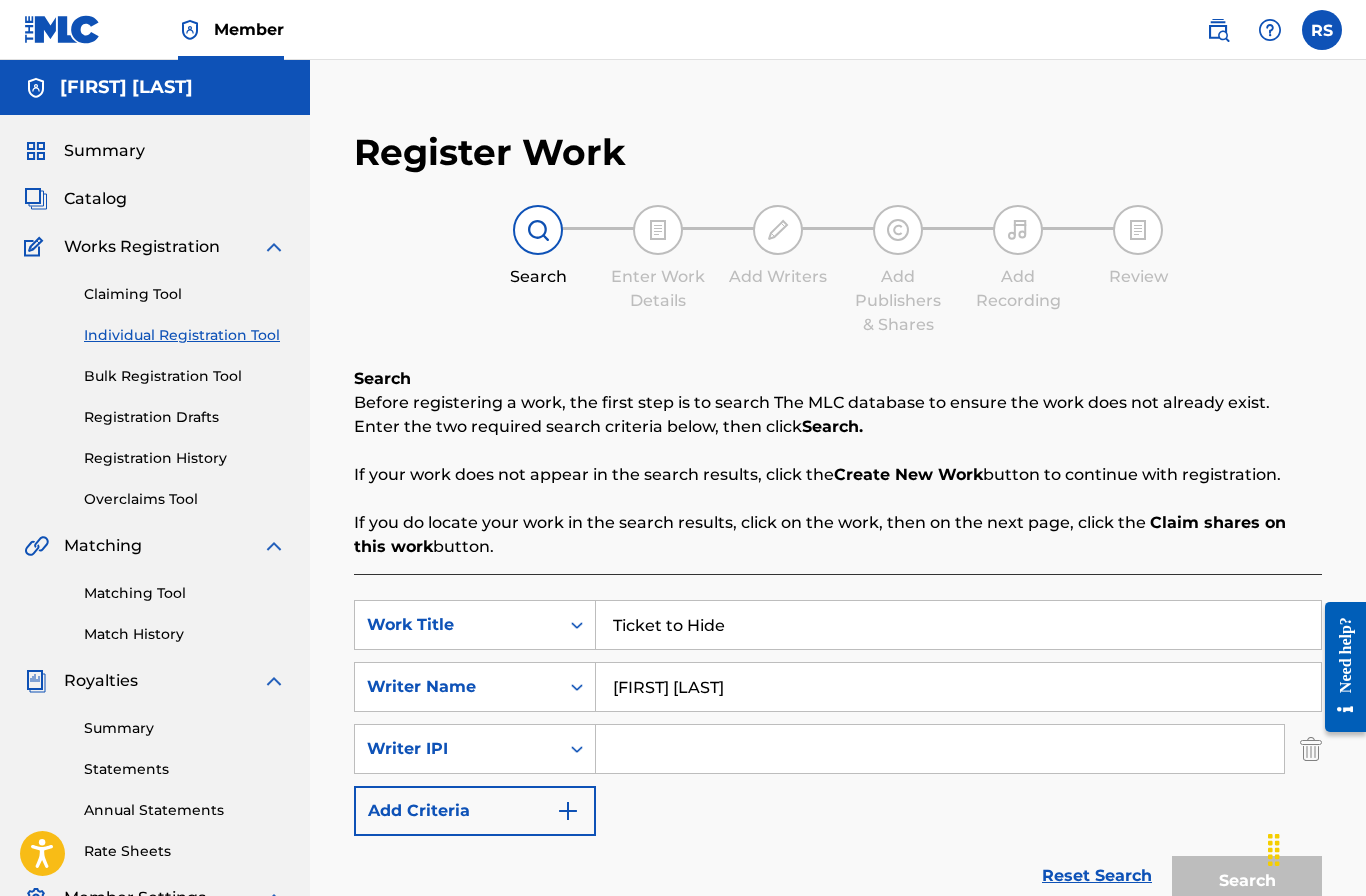 click on "Works Registration" at bounding box center (142, 247) 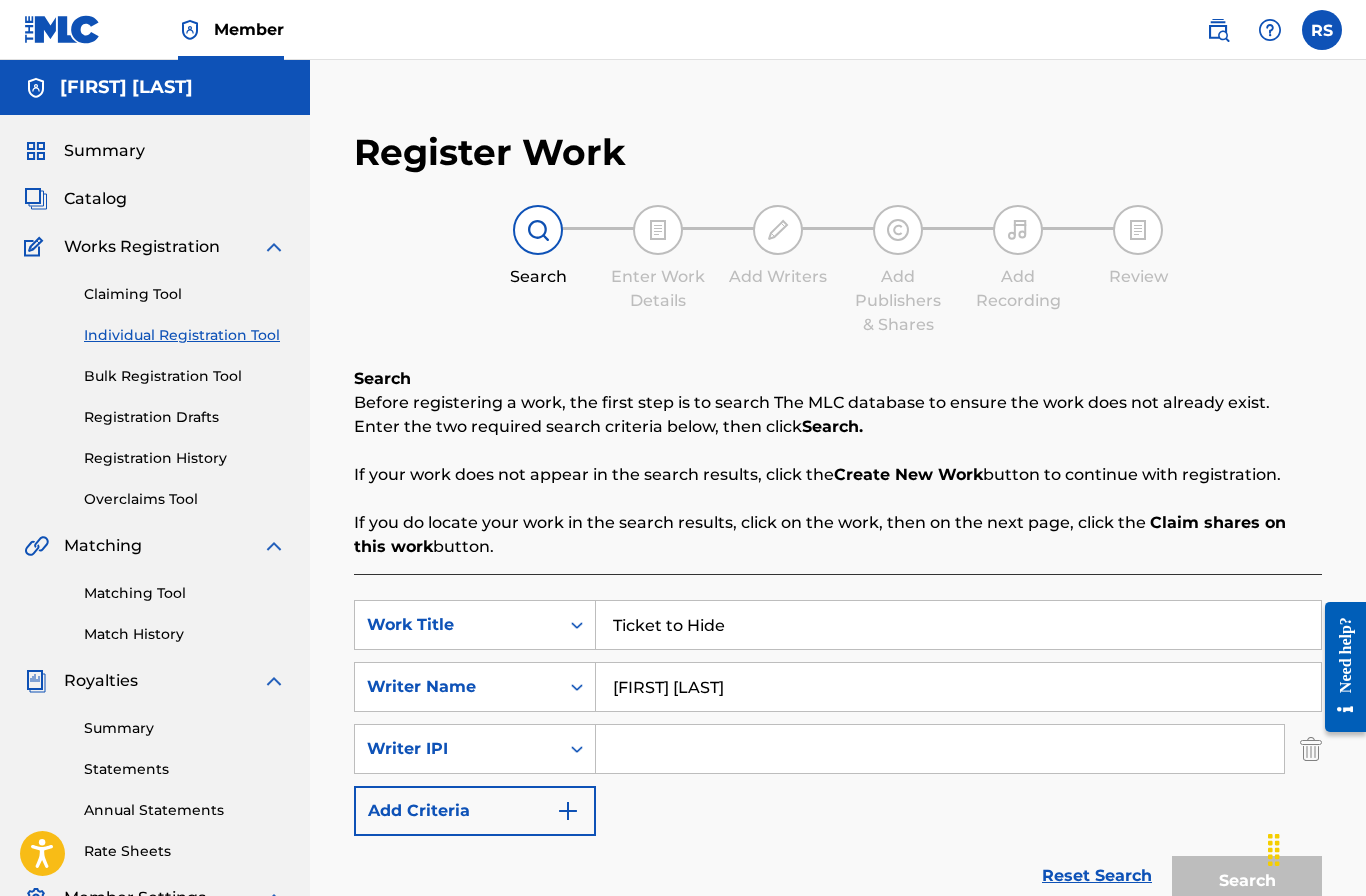 click on "Claiming Tool" at bounding box center [185, 294] 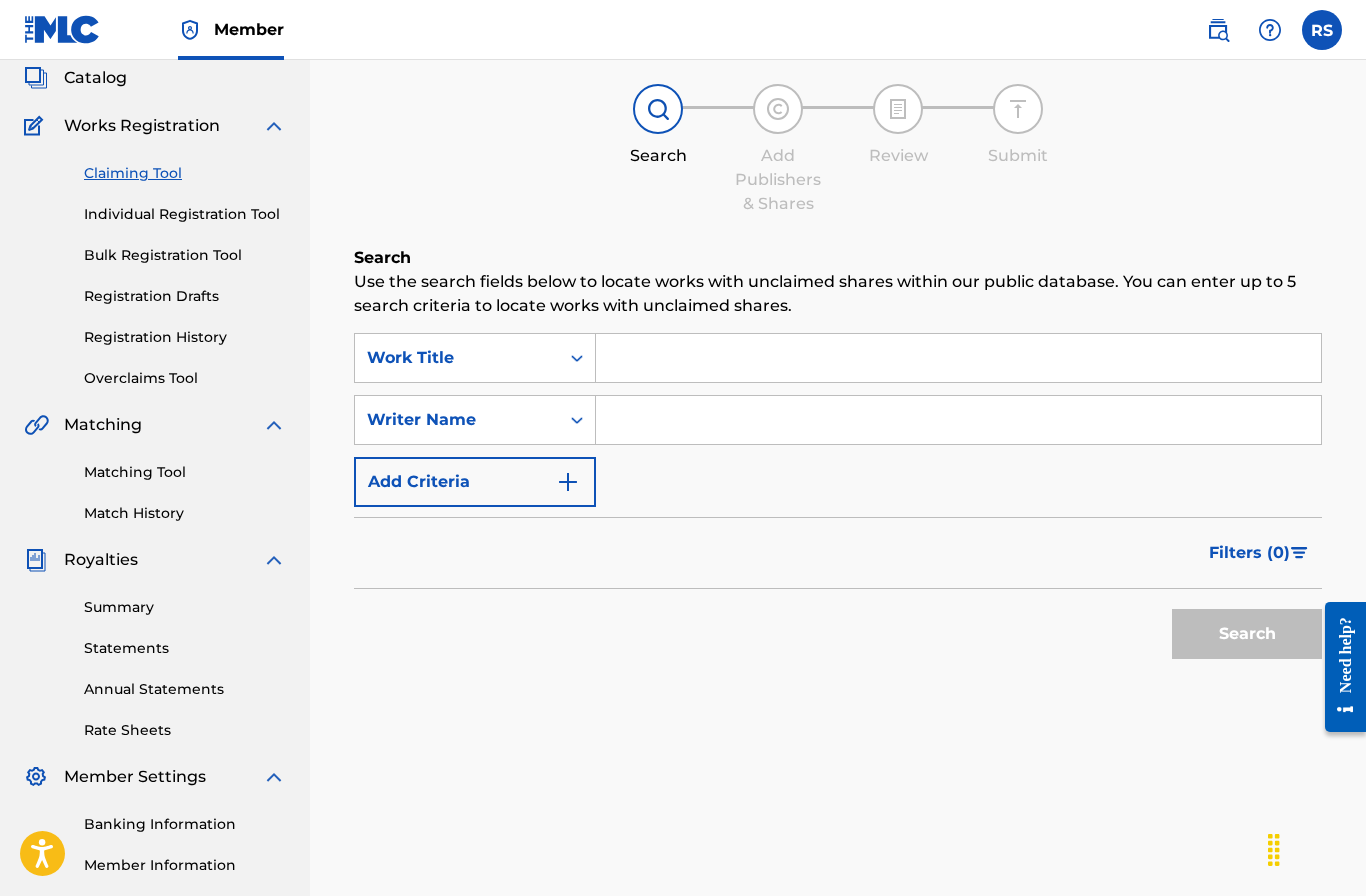 scroll, scrollTop: 113, scrollLeft: 0, axis: vertical 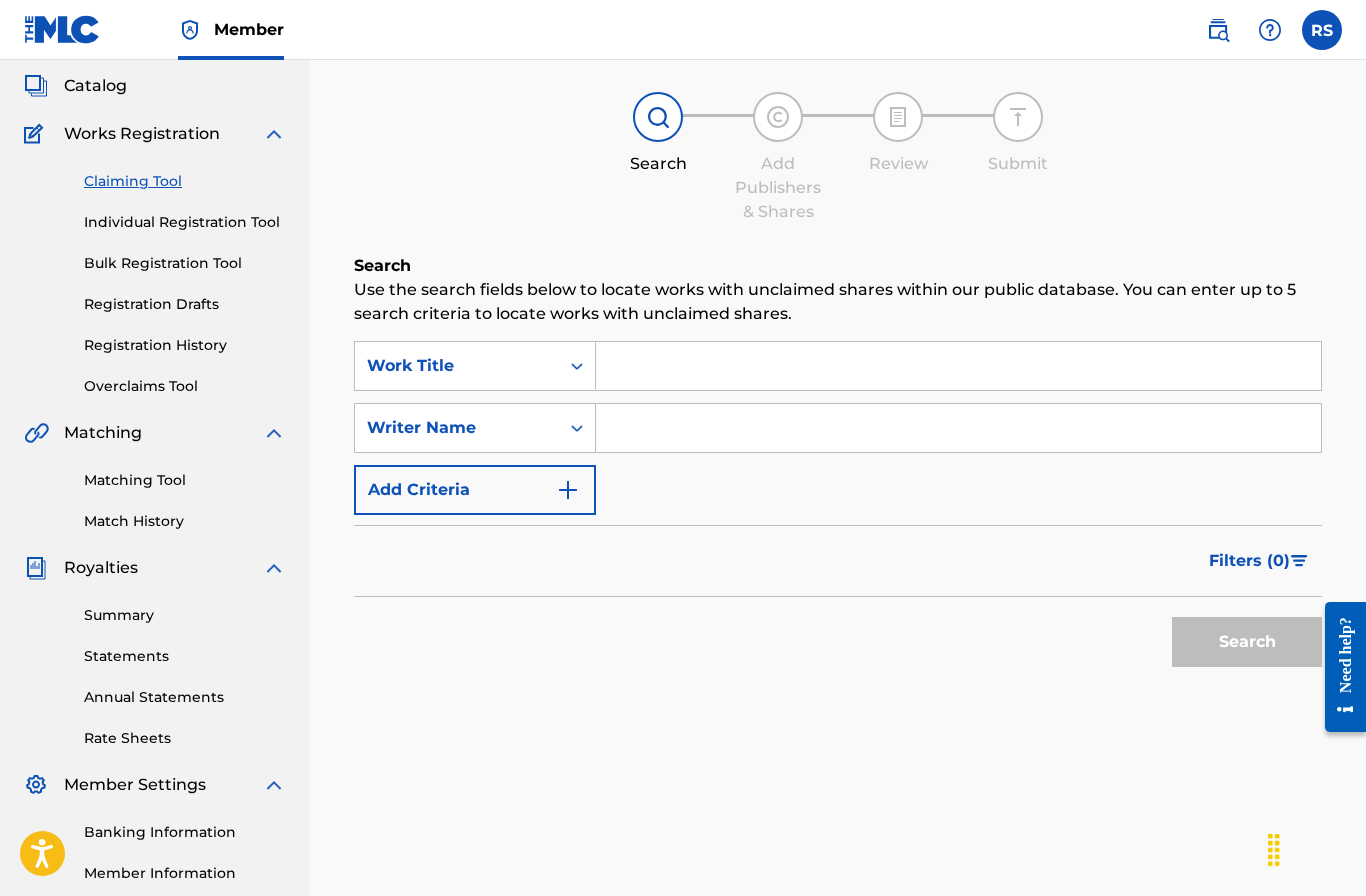 click on "Individual Registration Tool" at bounding box center [185, 222] 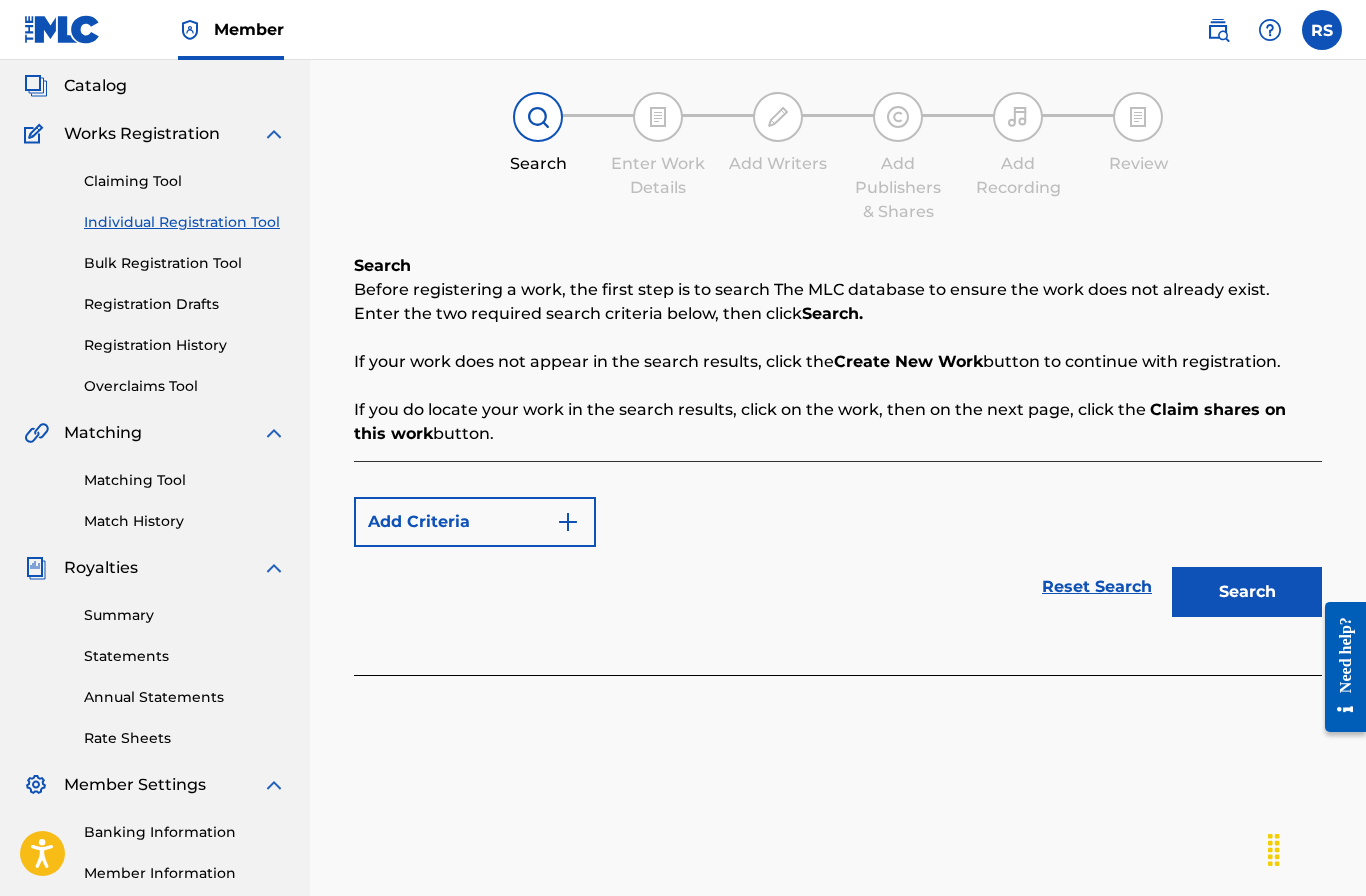 scroll, scrollTop: 0, scrollLeft: 0, axis: both 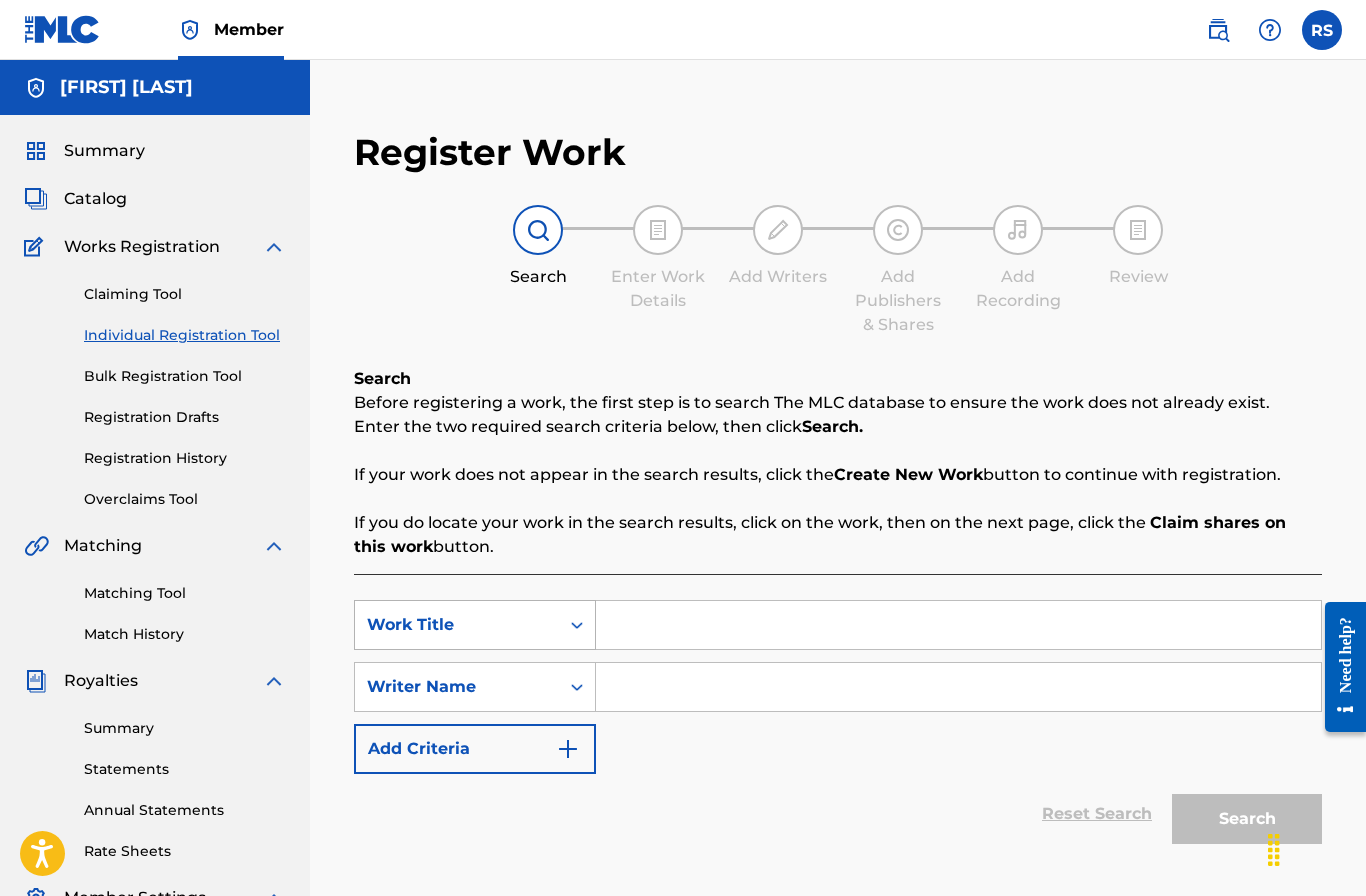 click on "Work Title" at bounding box center [457, 625] 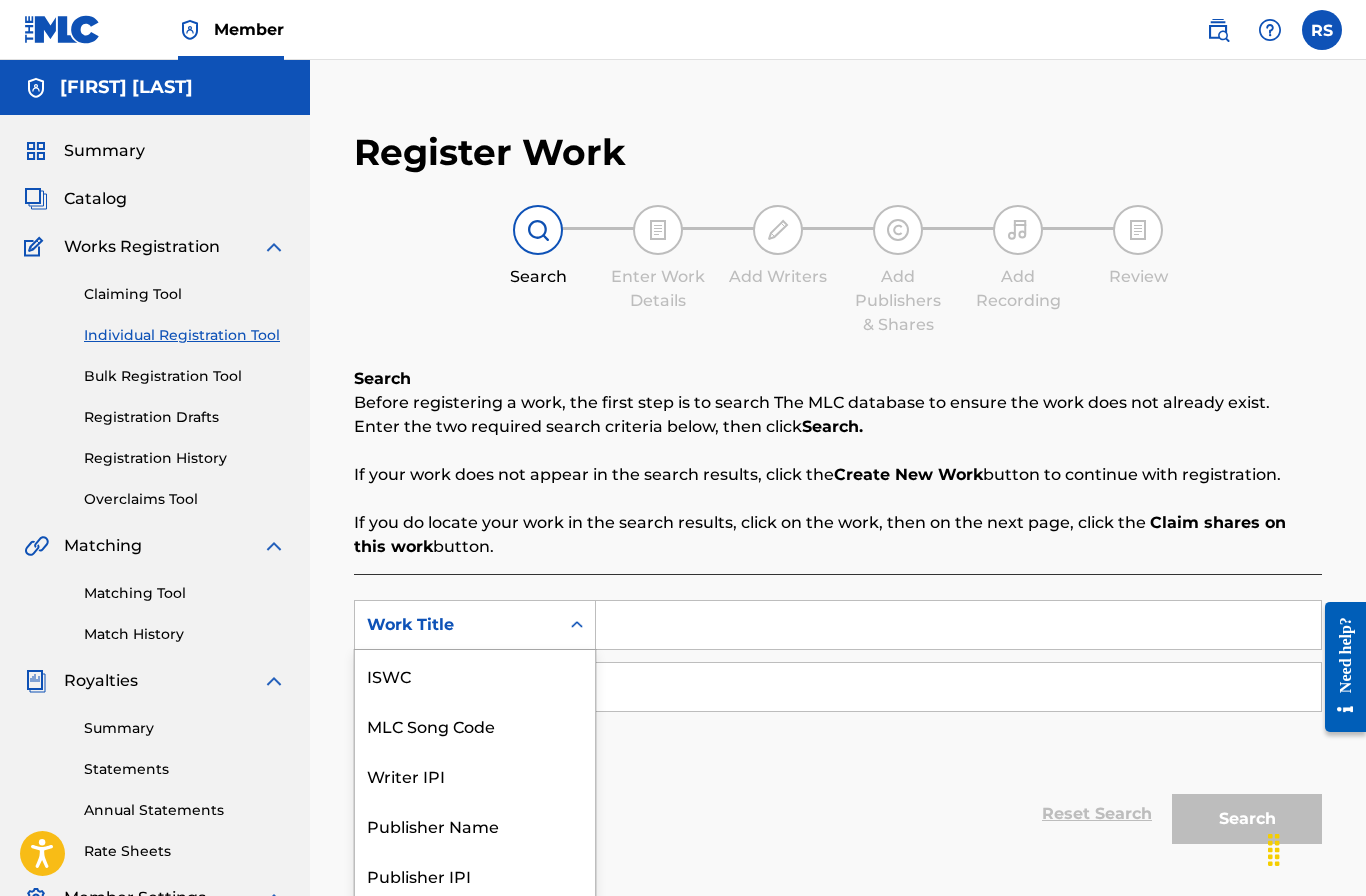scroll, scrollTop: 50, scrollLeft: 0, axis: vertical 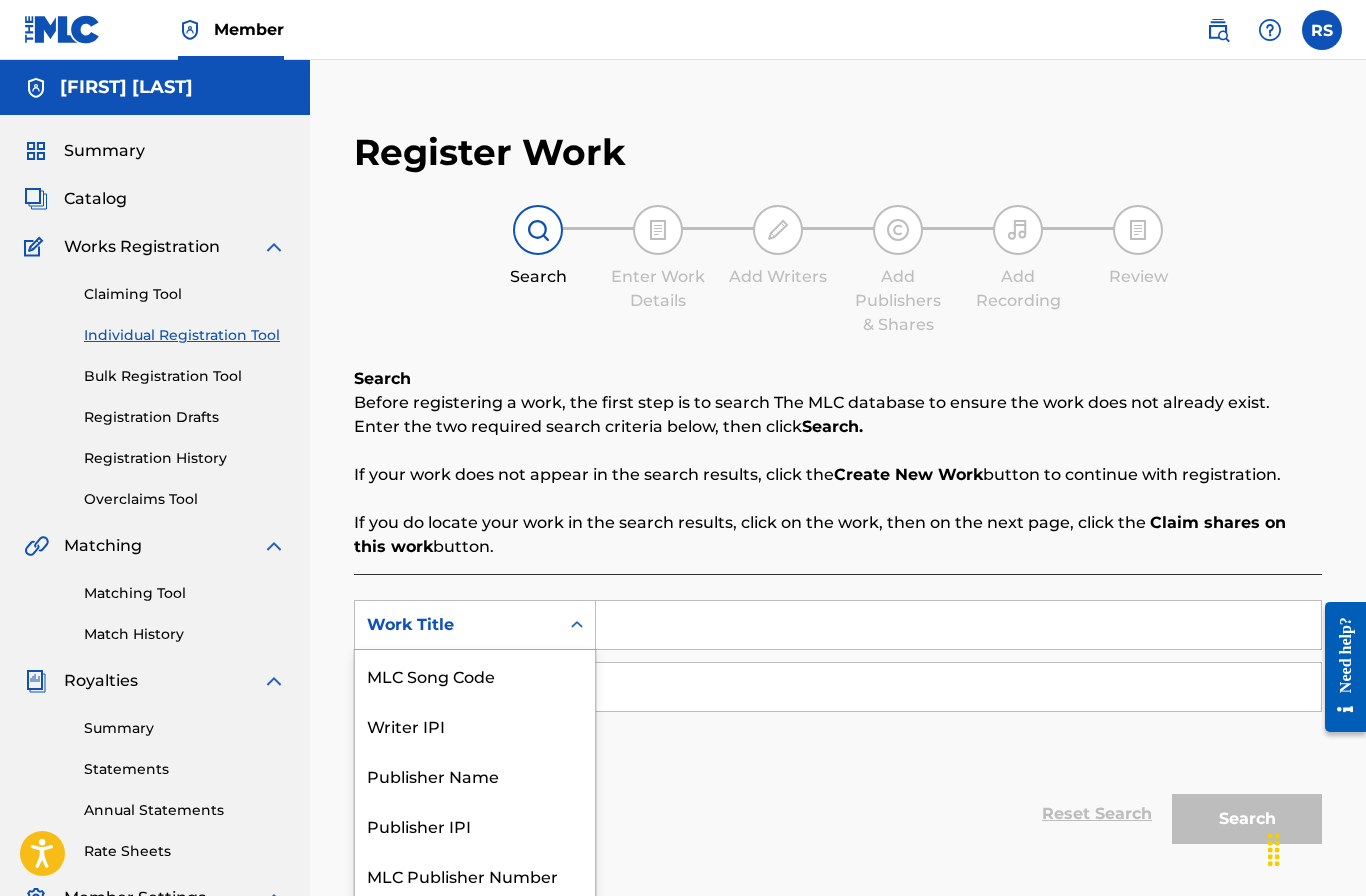 click on "Accessibility Screen-Reader Guide, Feedback, and Issue Reporting | New window Consent Details [#IABV2SETTINGS#] About This website uses cookies We use cookies to personalise content and ads, to provide social media features and to analyse our traffic. We also share information about your use of our site with our social media, advertising and analytics partners who may combine it with other information that you’ve provided to them or that they’ve collected from your use of their services. You consent to our cookies if you continue to use our website. Consent Selection Necessary   Preferences   Statistics   Marketing   Show details Details Necessary    41   Necessary cookies help make a website usable by enabling basic functions like page navigation and access to secure areas of the website. The website cannot function properly without these cookies.  Meta Platforms, Inc. 3 Learn more about this provider lastExternalReferrer Detects how the user reached the website by registering their last URL-address. 4 3" at bounding box center [683, 448] 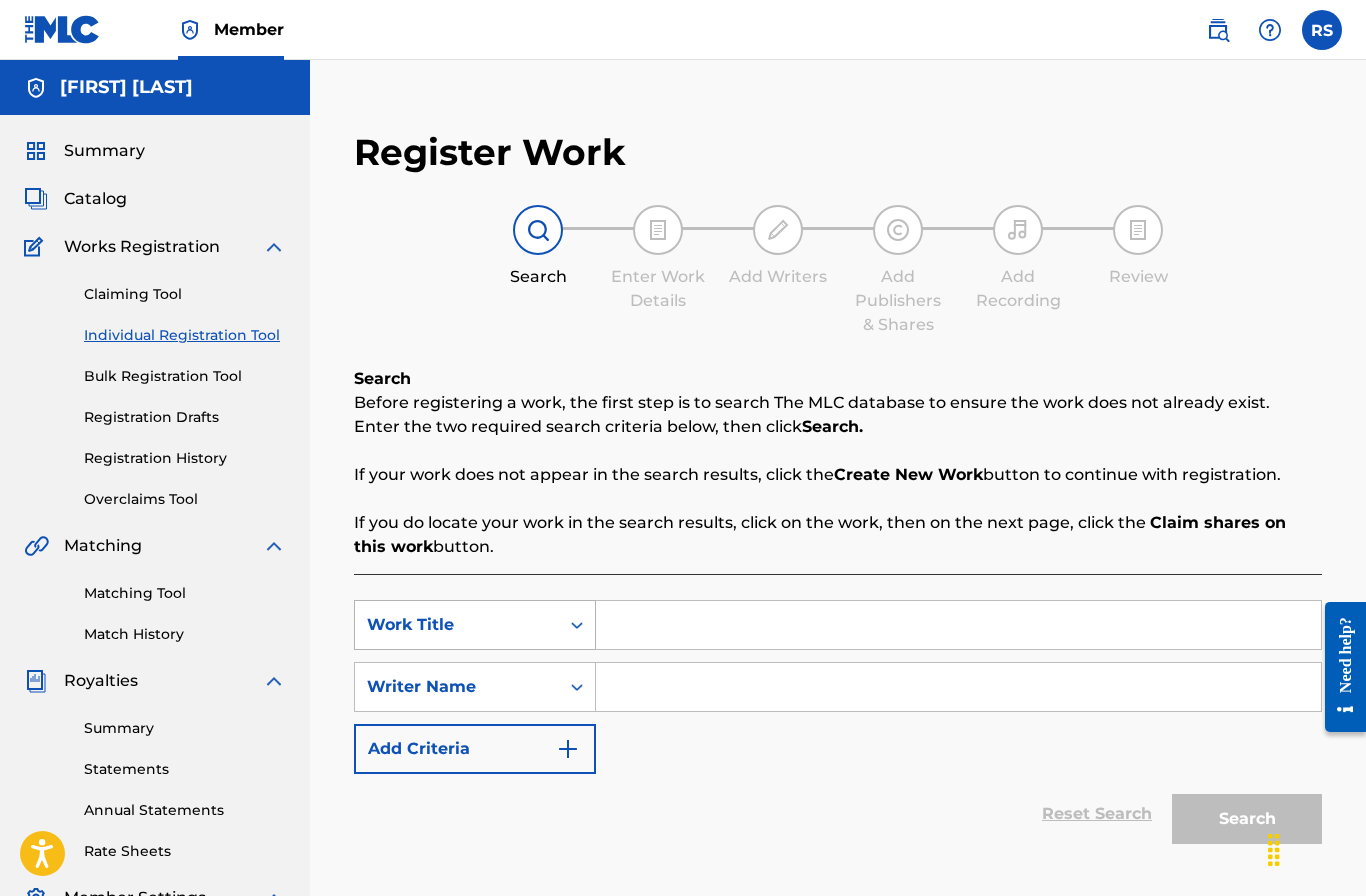 click on "Work Title" at bounding box center [457, 625] 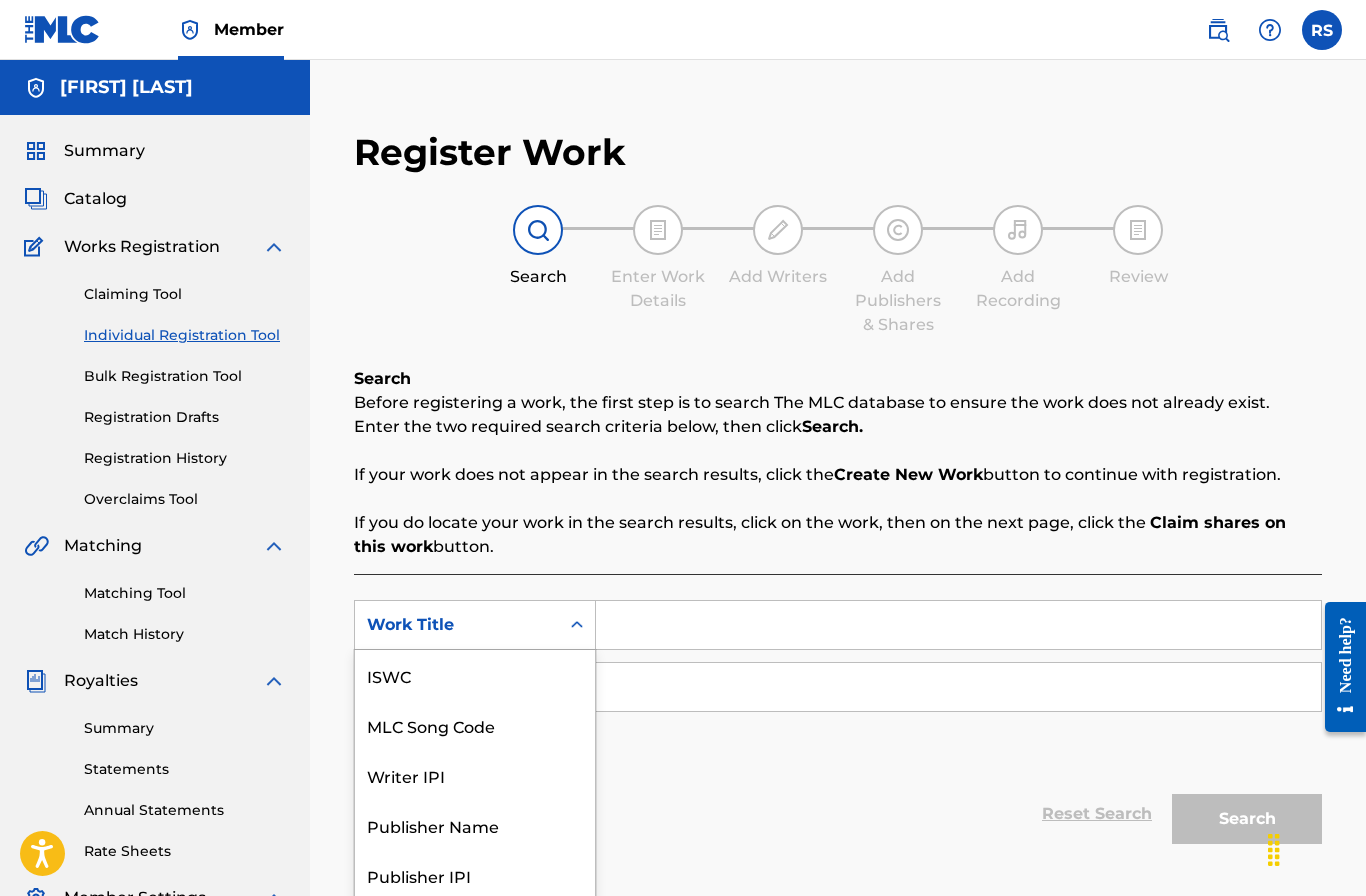 scroll, scrollTop: 50, scrollLeft: 0, axis: vertical 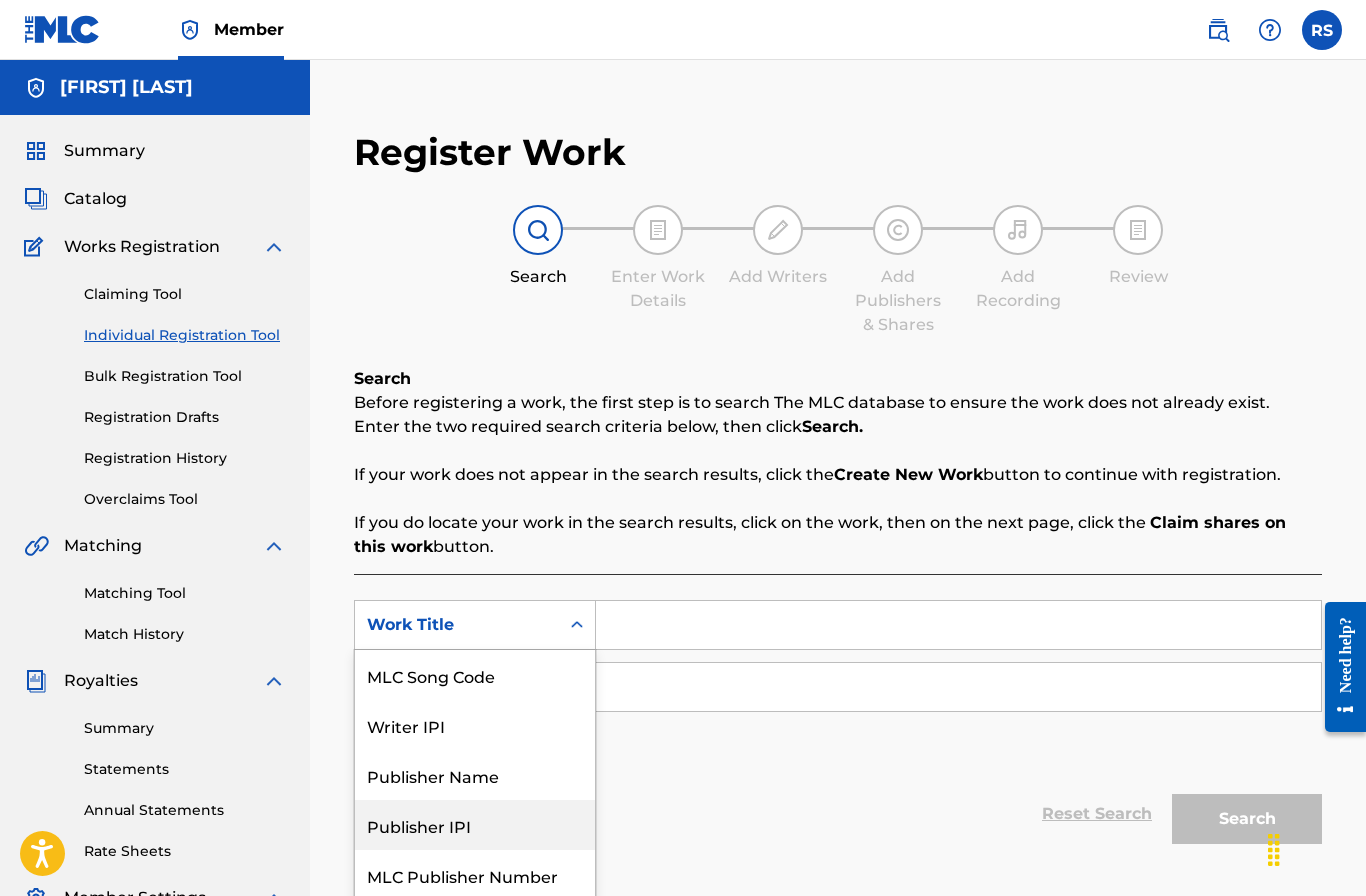 click on "Publisher IPI" at bounding box center [475, 825] 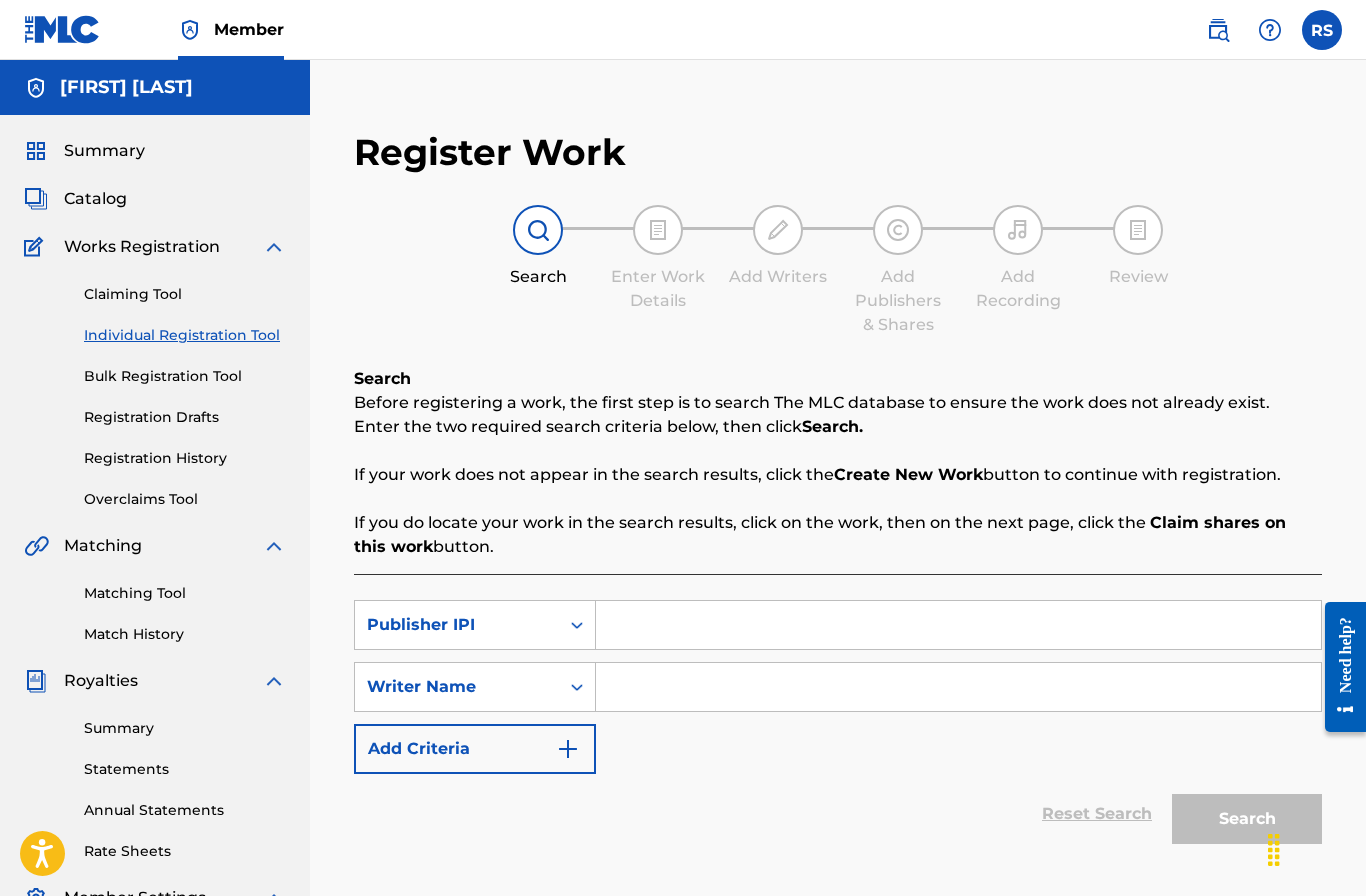 click at bounding box center (958, 625) 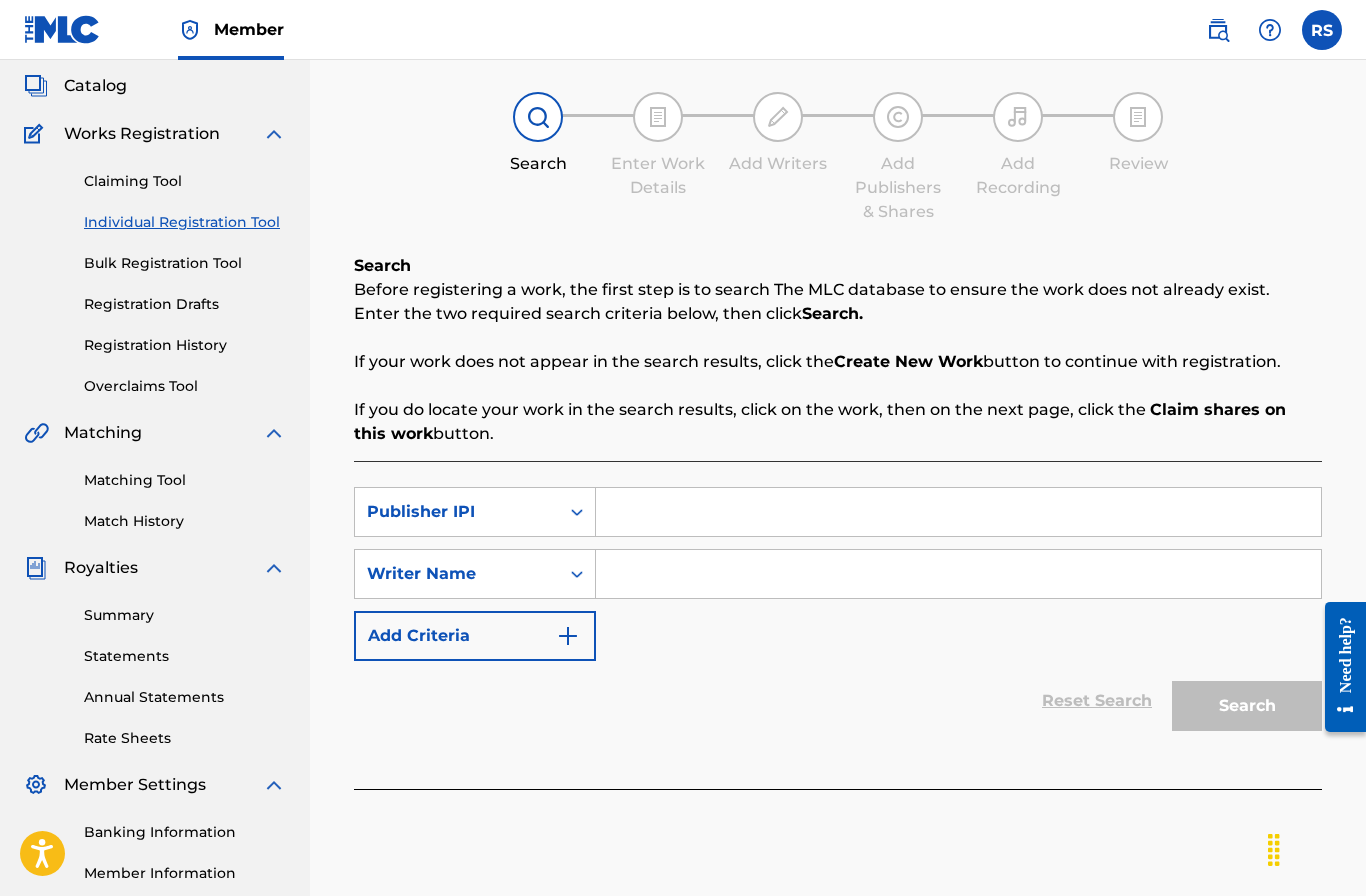 paste on "3842981" 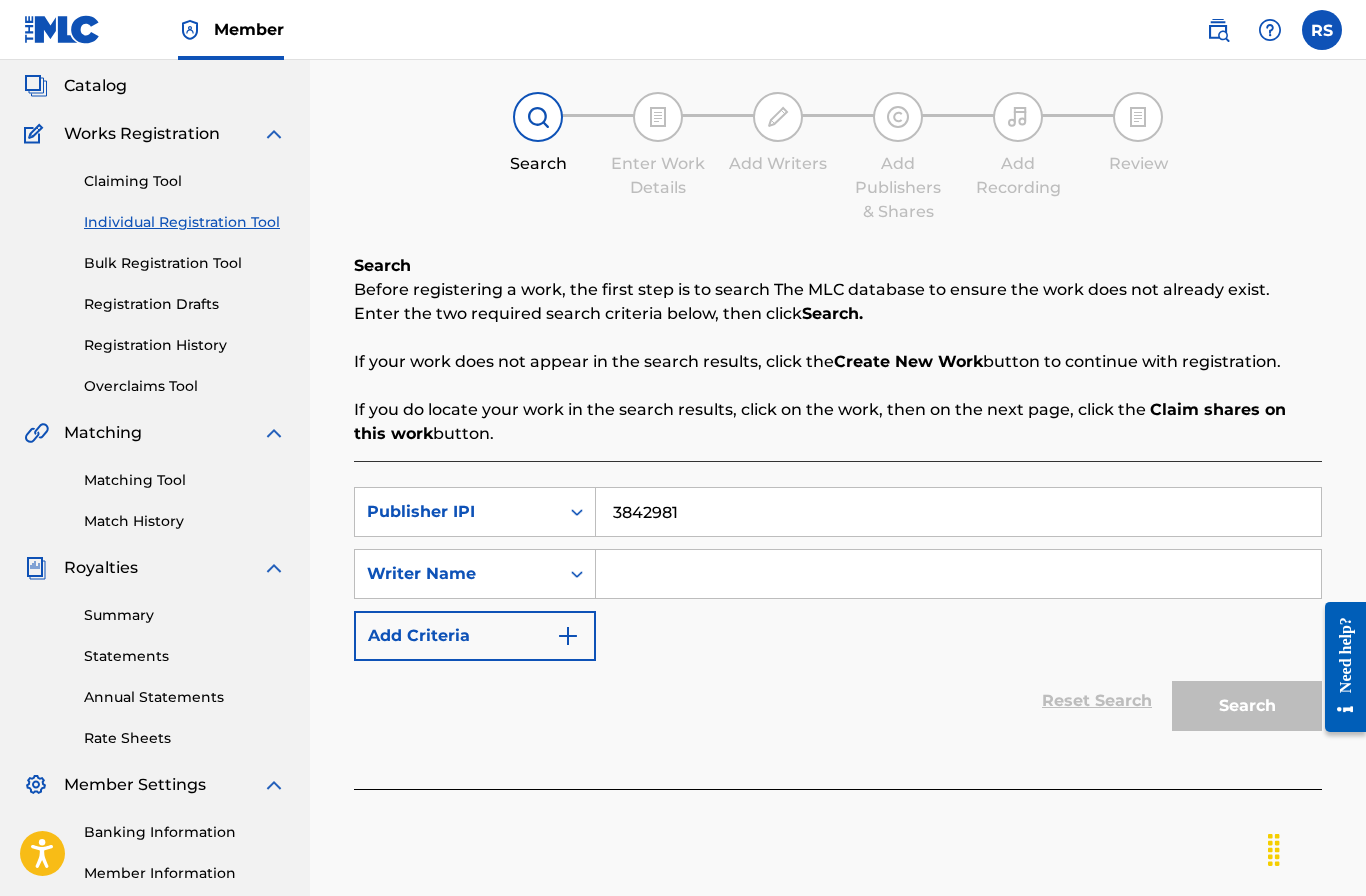 type on "3842981" 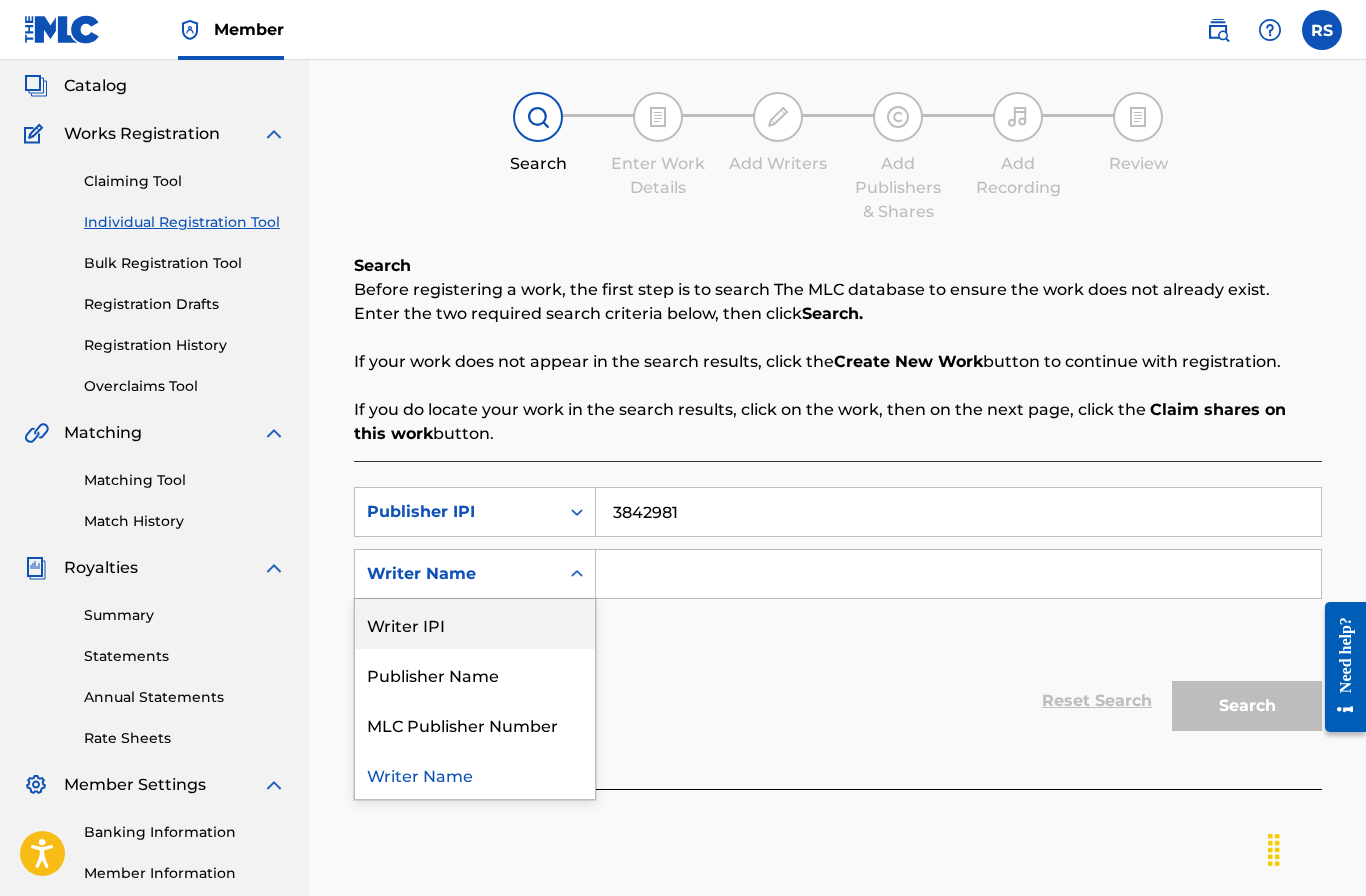 click on "Writer IPI" at bounding box center [475, 624] 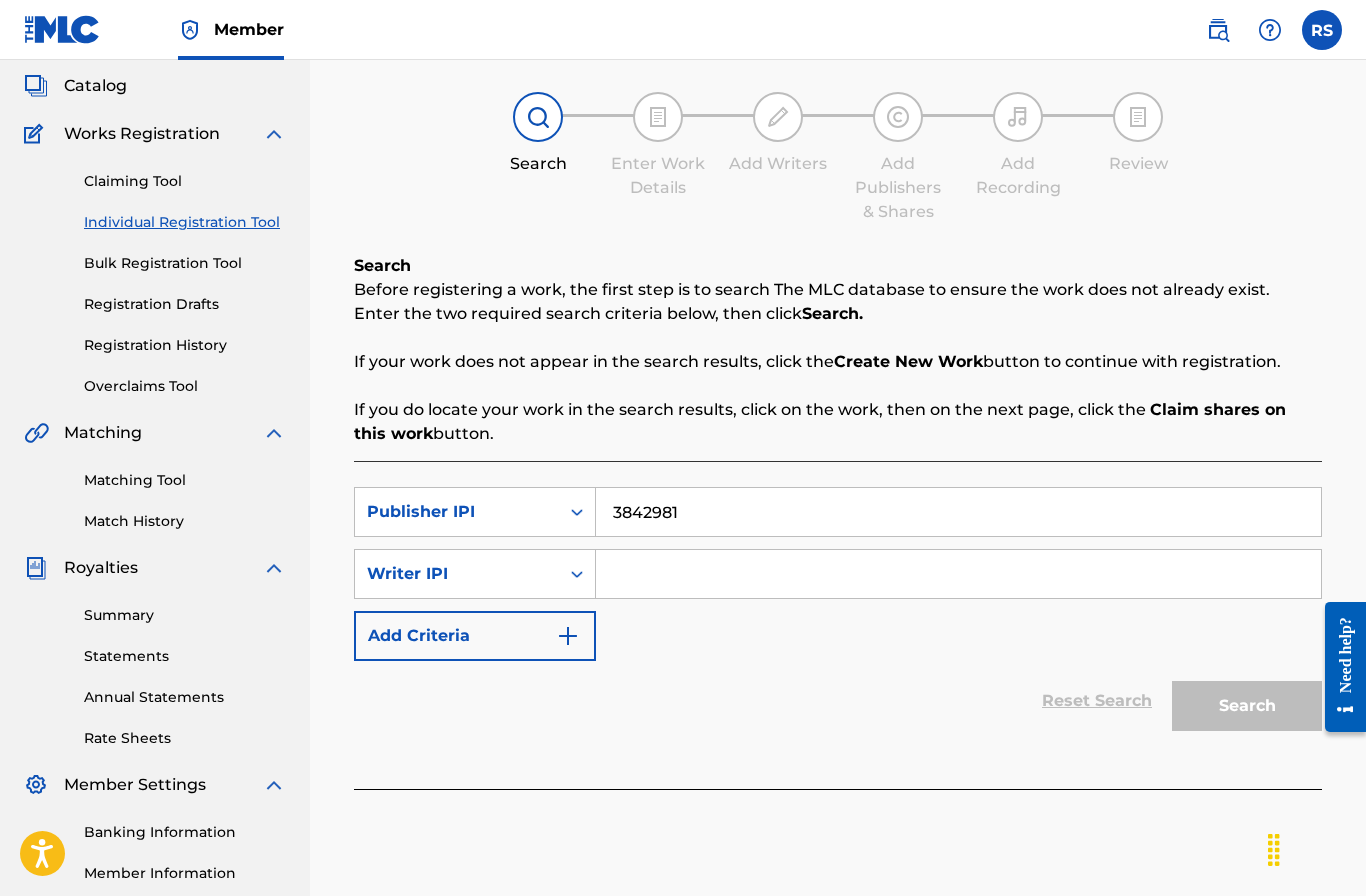 click at bounding box center [958, 574] 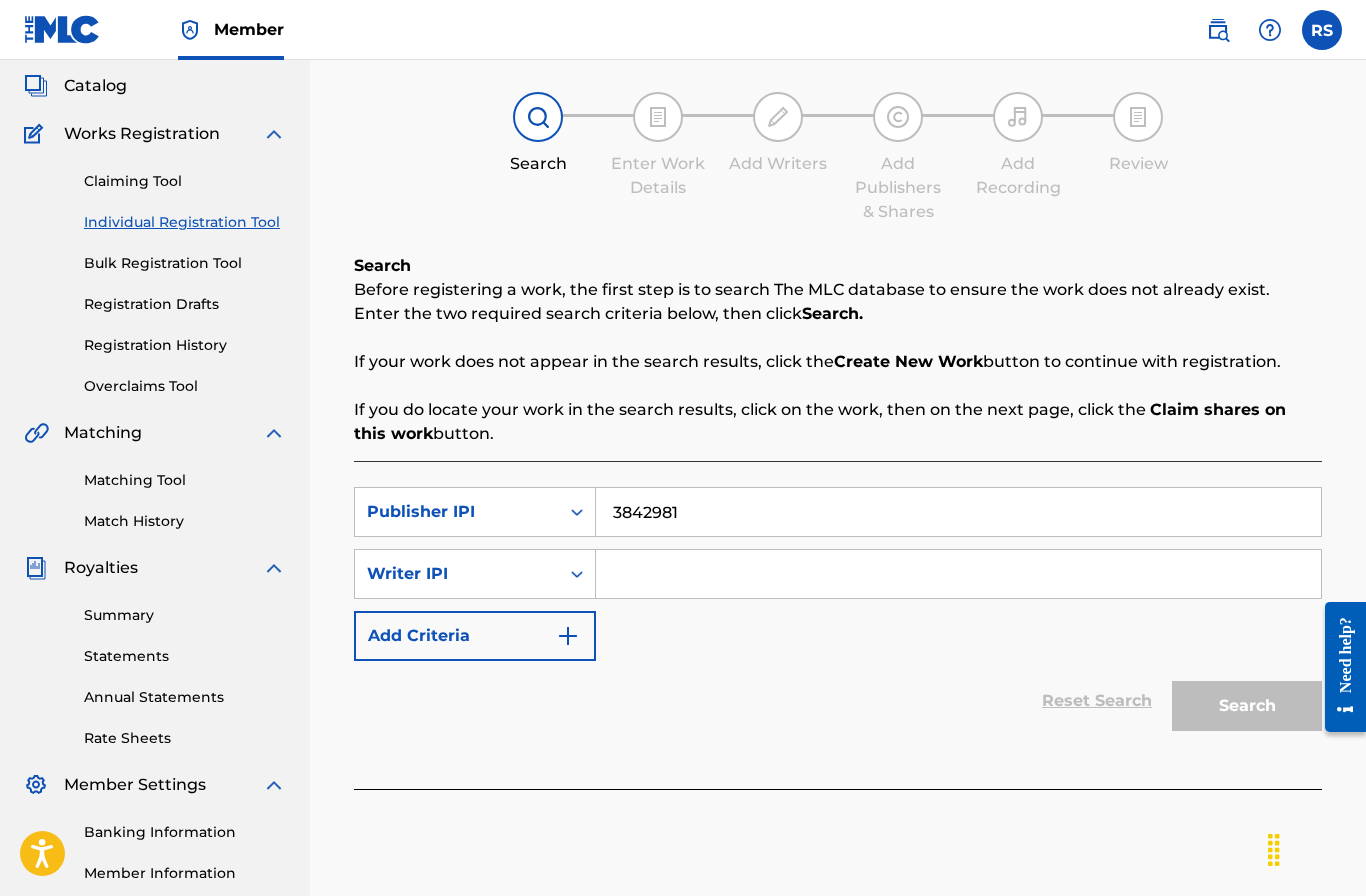 paste on "00127716963" 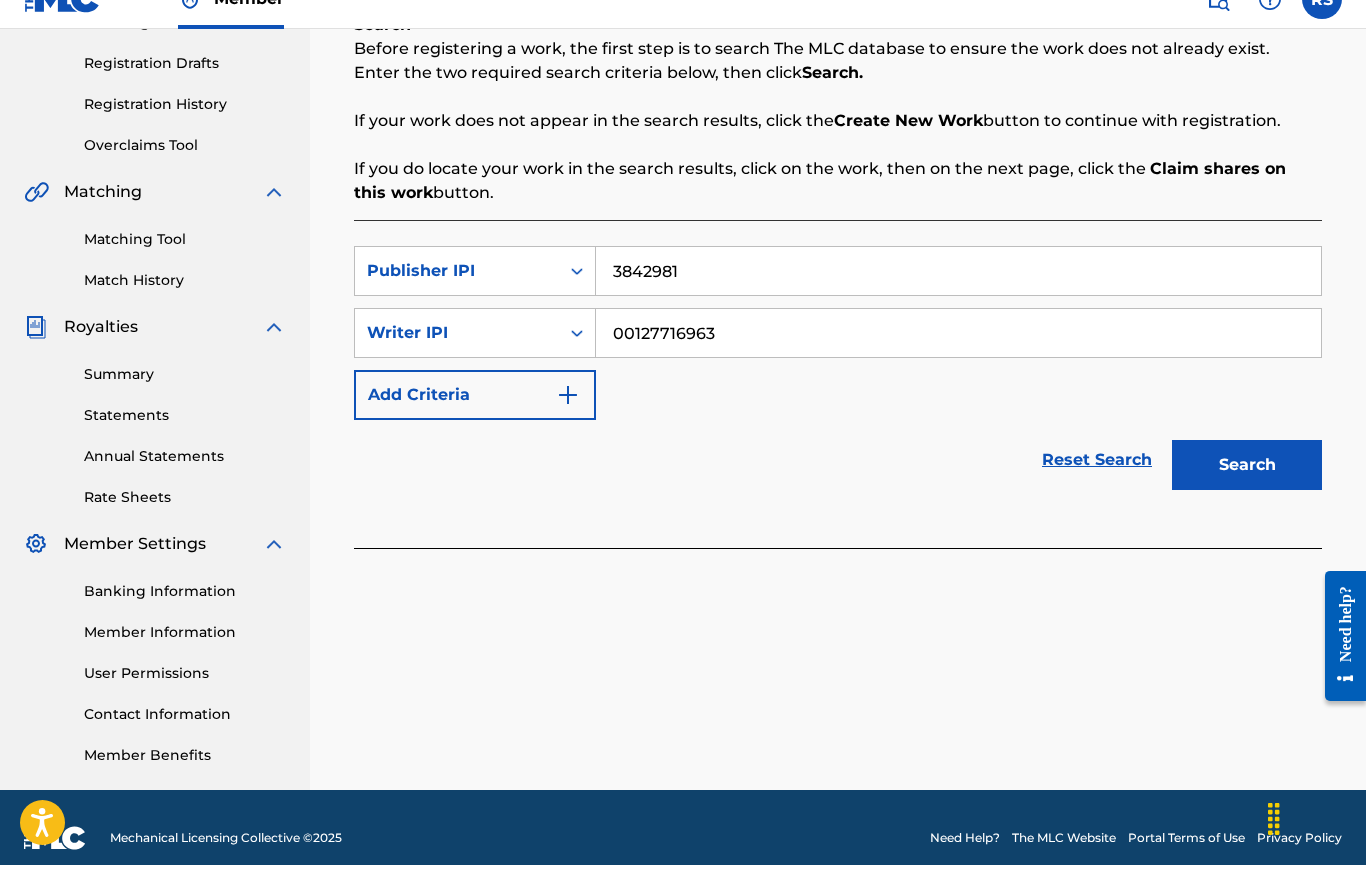 scroll, scrollTop: 344, scrollLeft: 0, axis: vertical 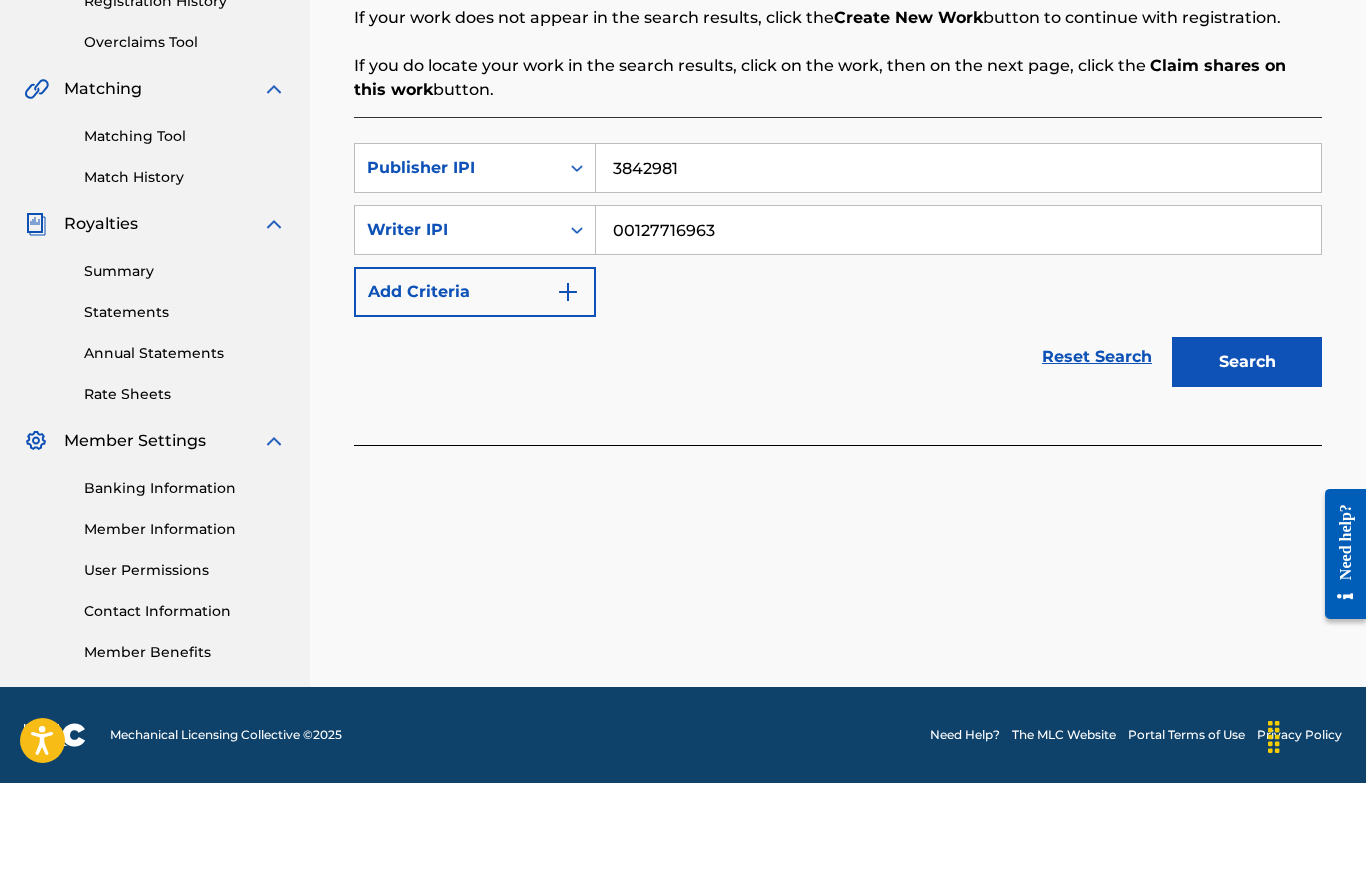 type on "00127716963" 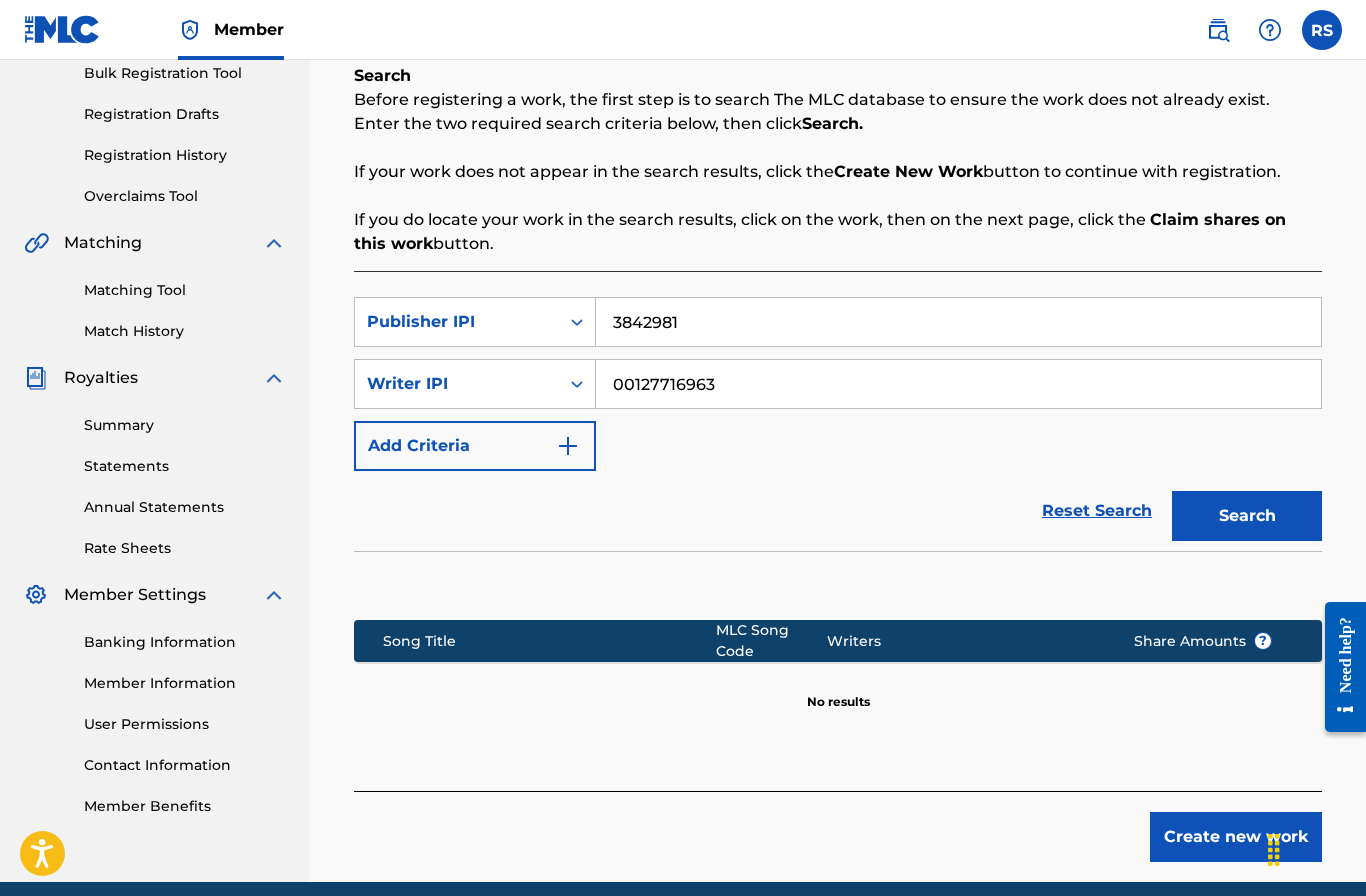 scroll, scrollTop: 385, scrollLeft: 0, axis: vertical 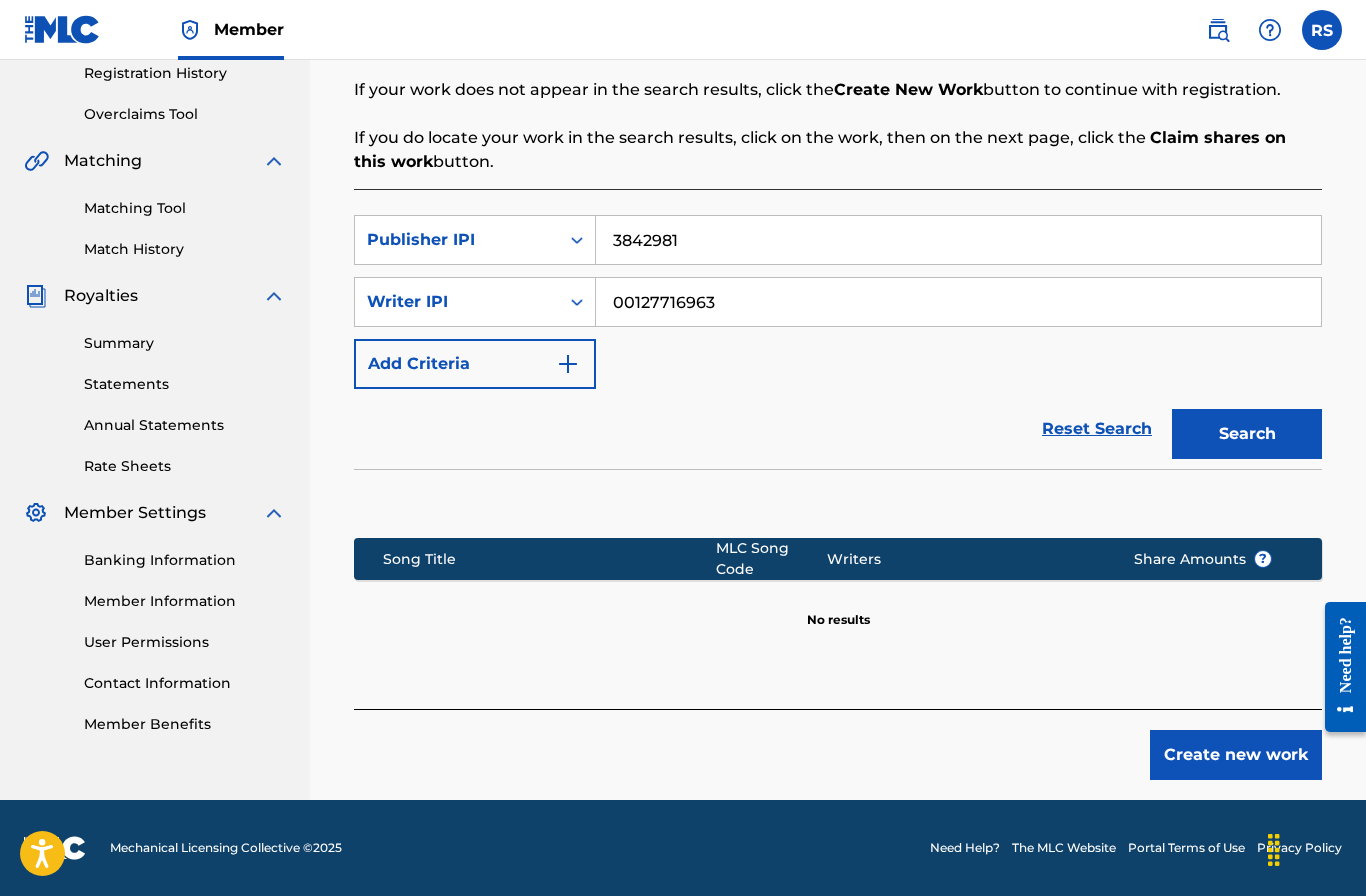 click on "Create new work" at bounding box center (1236, 755) 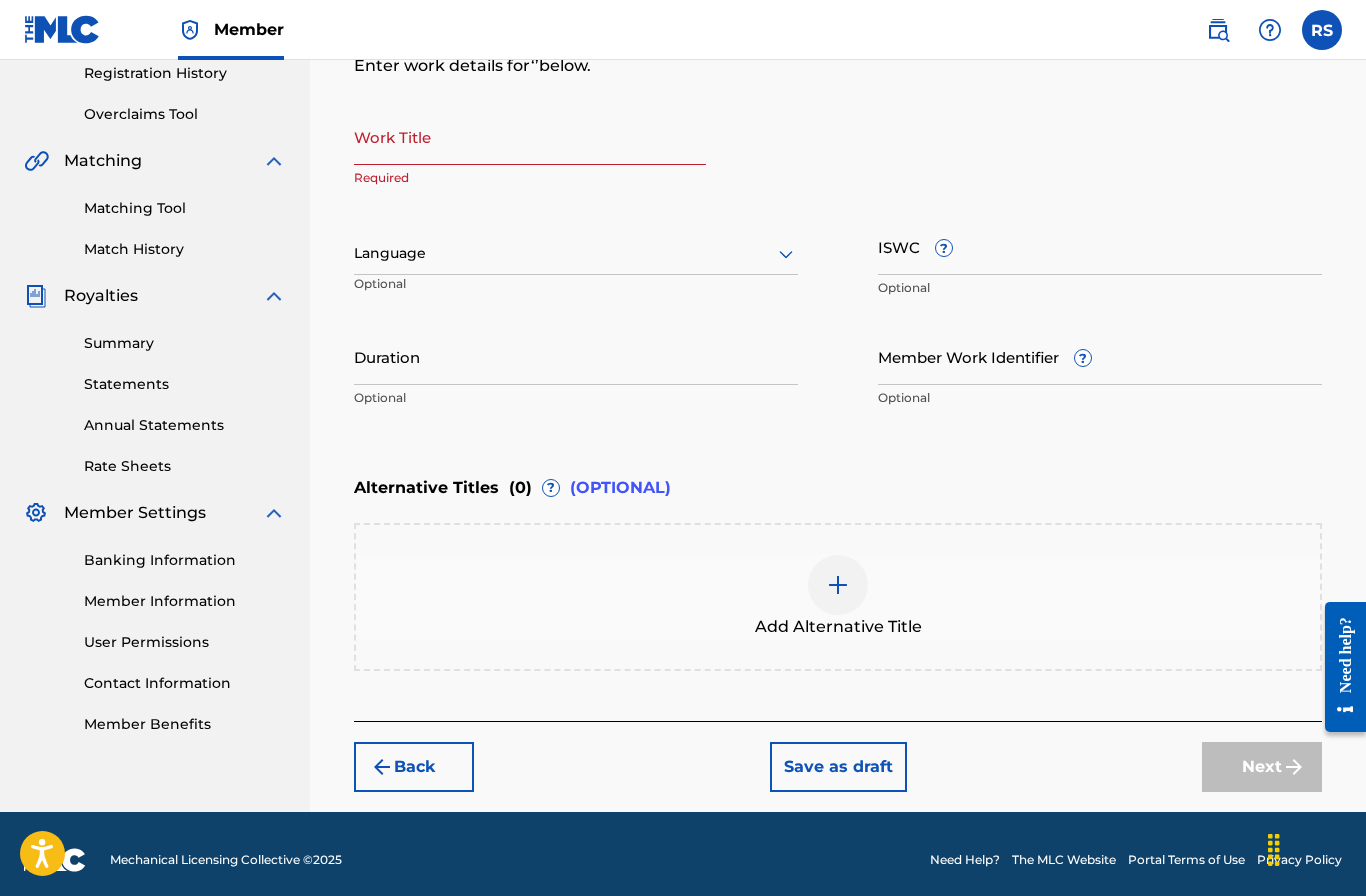 click on "Work Title" at bounding box center [530, 136] 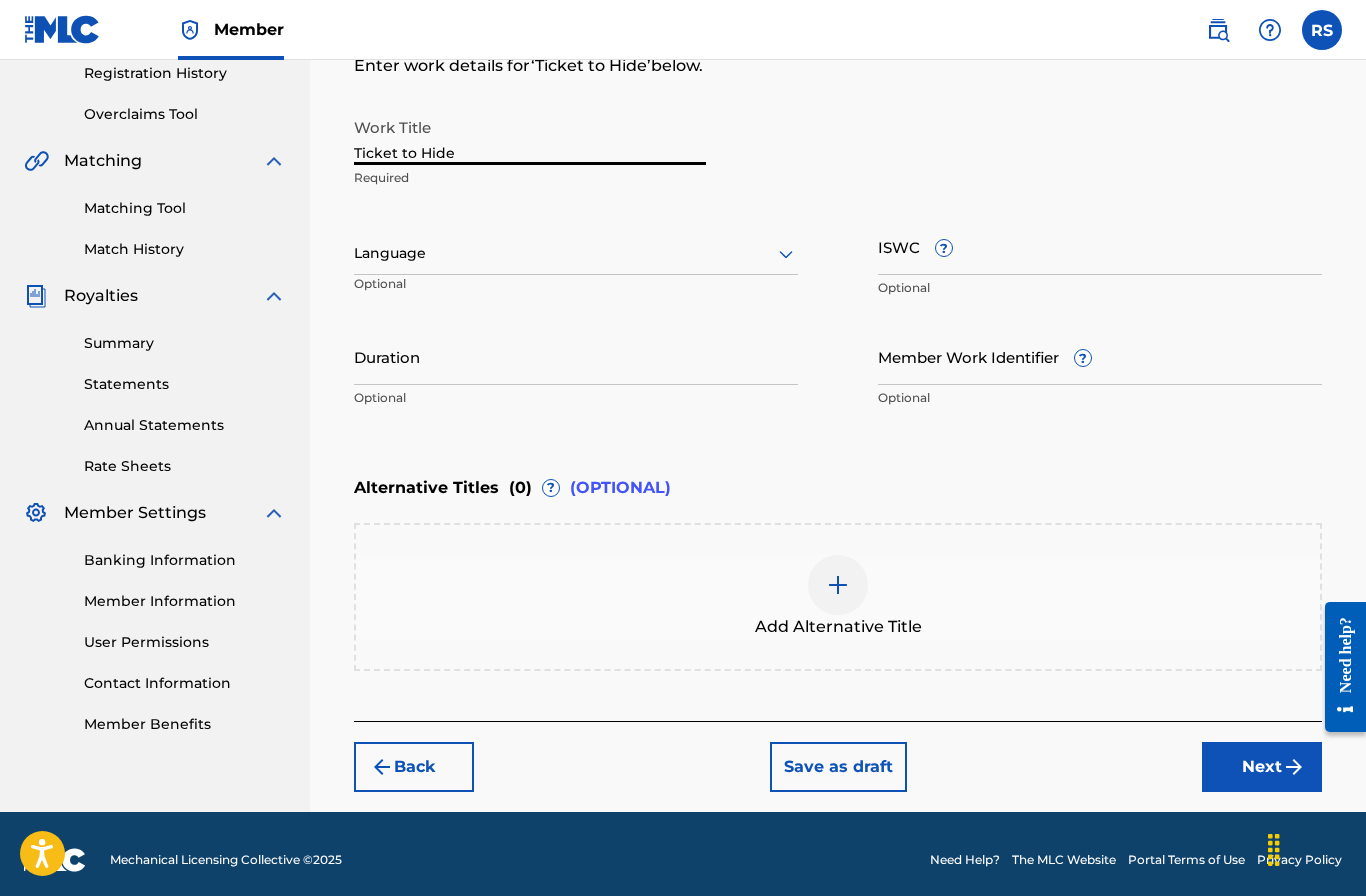 type on "Ticket to Hide" 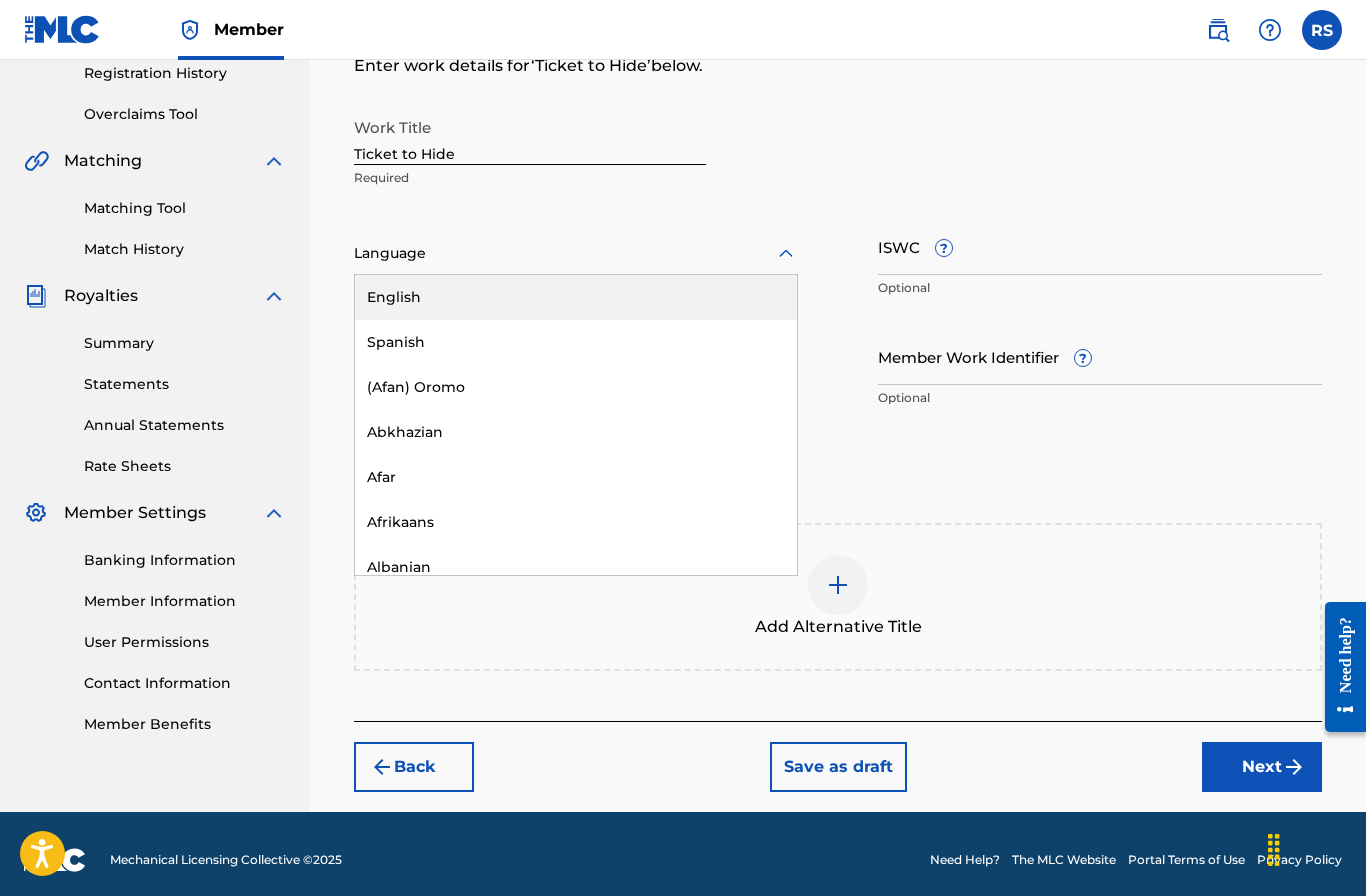 click on "English" at bounding box center (576, 297) 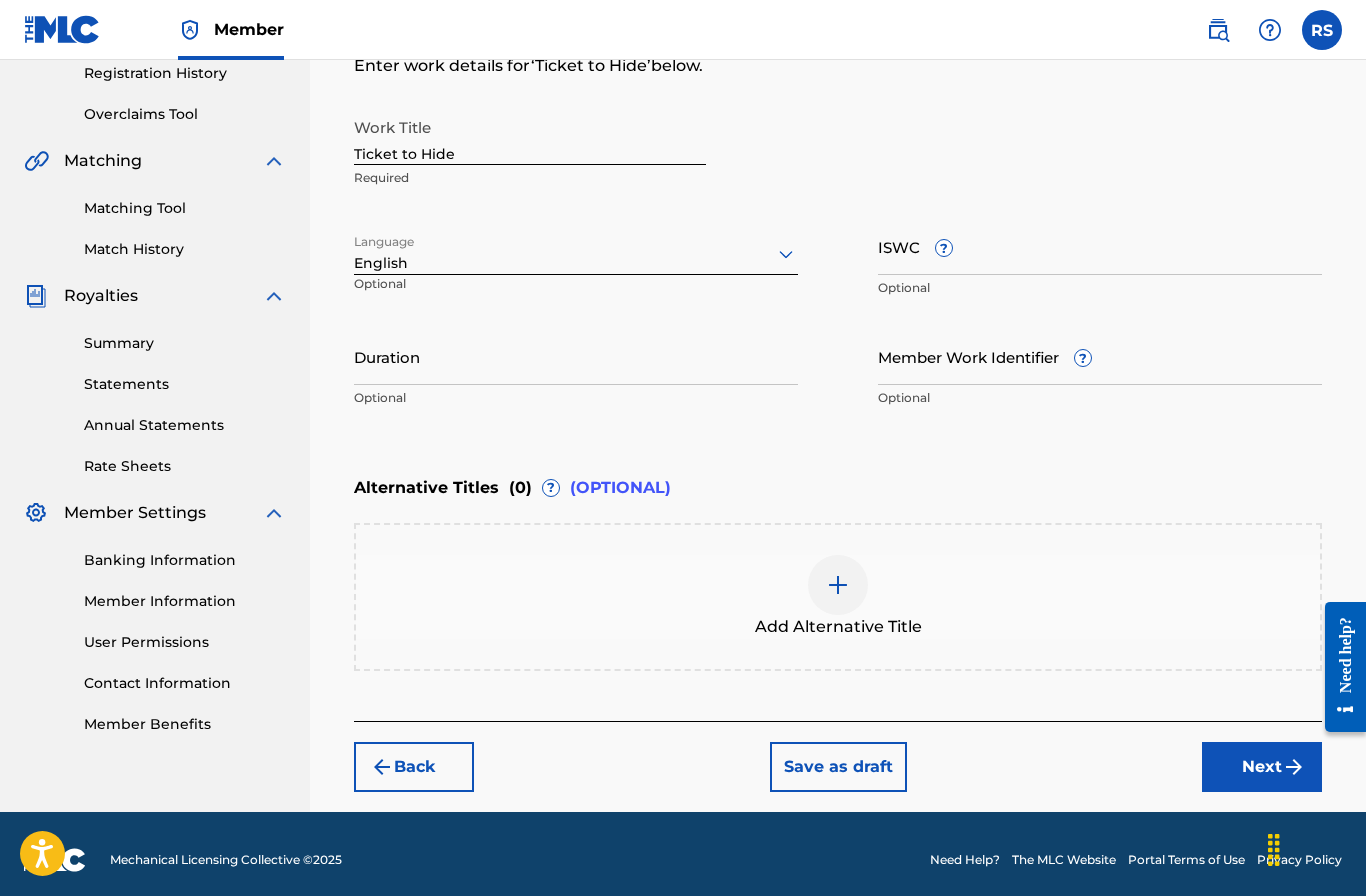 click on "Duration" at bounding box center [576, 356] 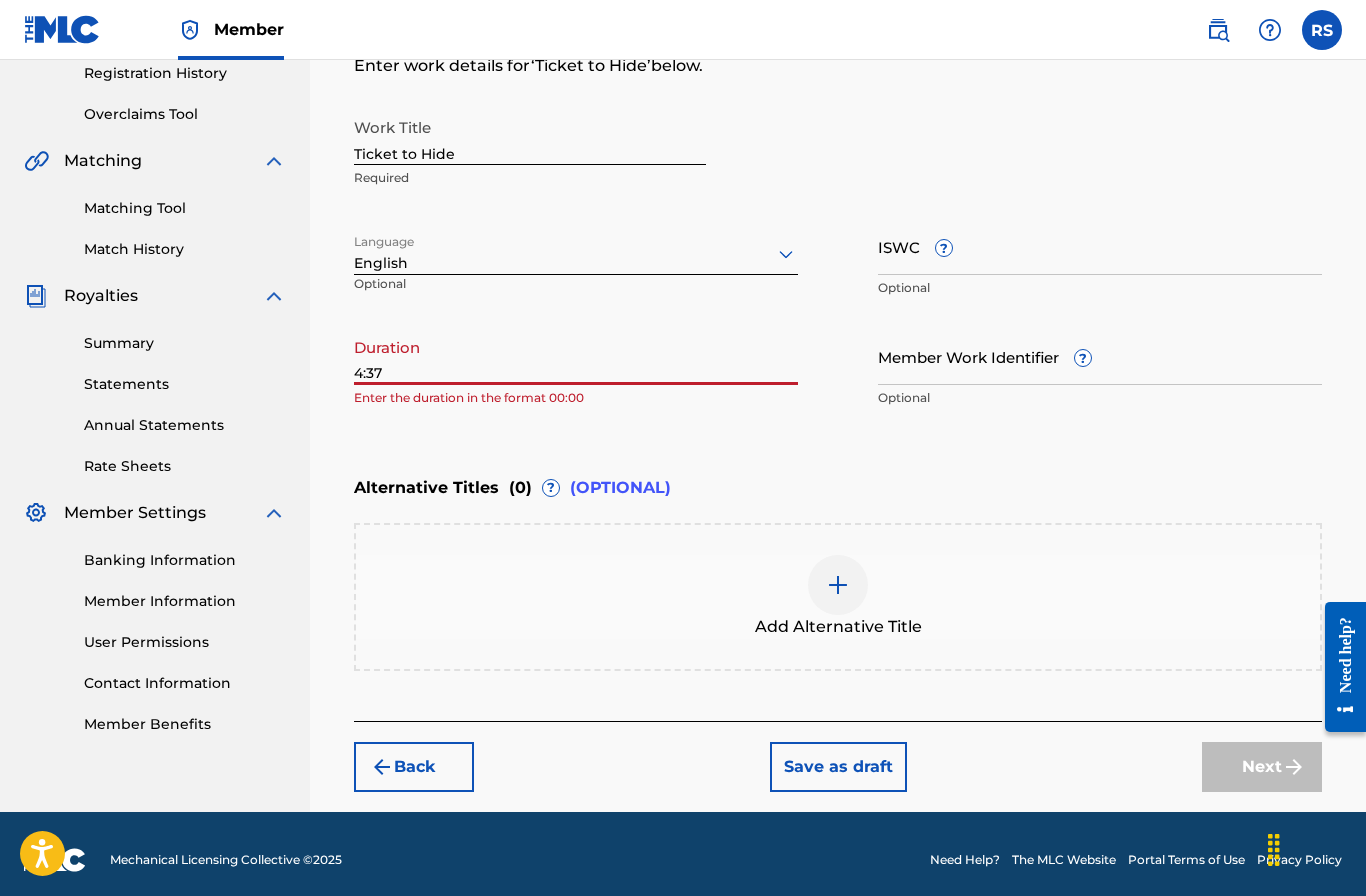 type on "04:37" 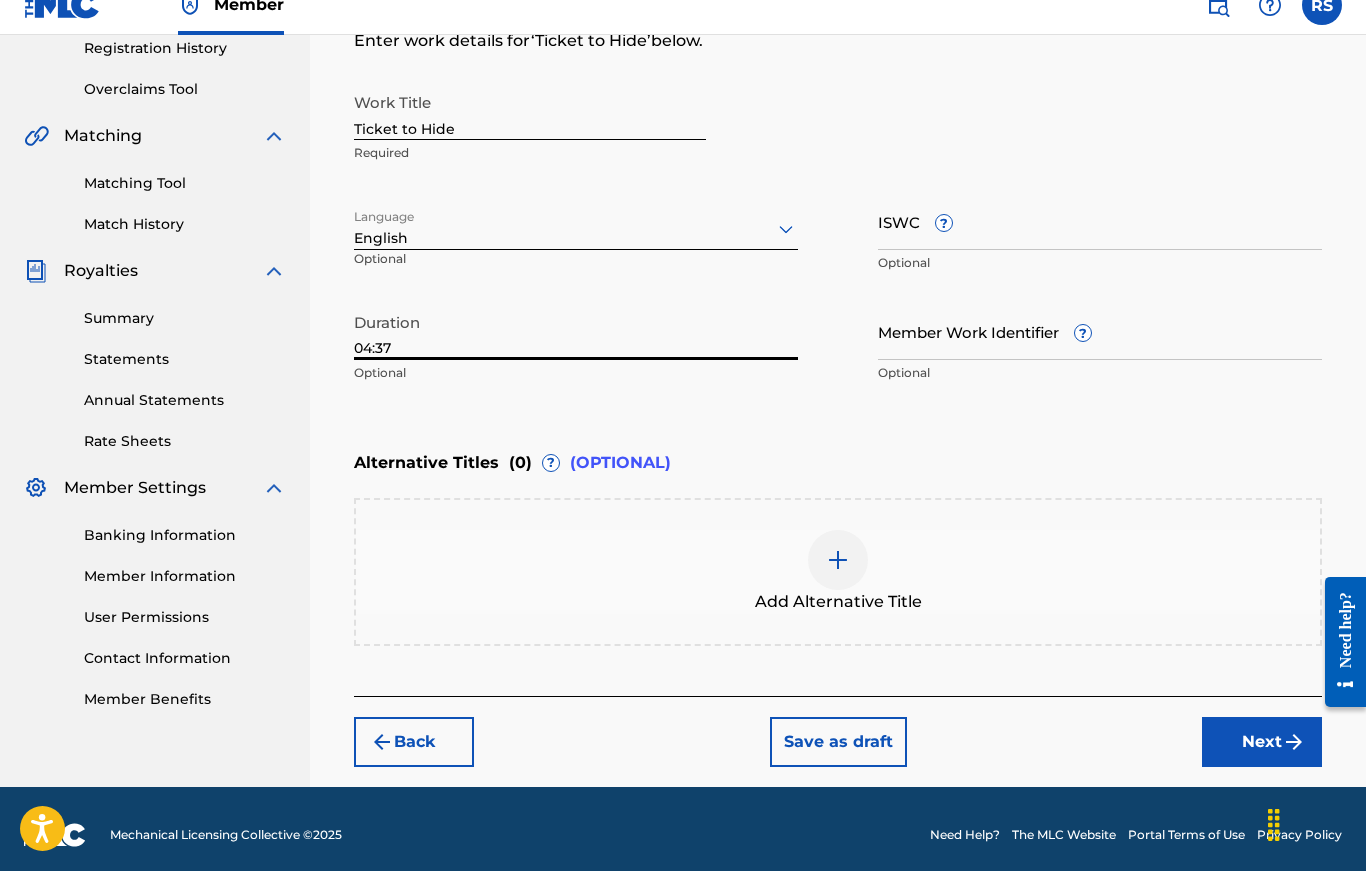scroll, scrollTop: 397, scrollLeft: 0, axis: vertical 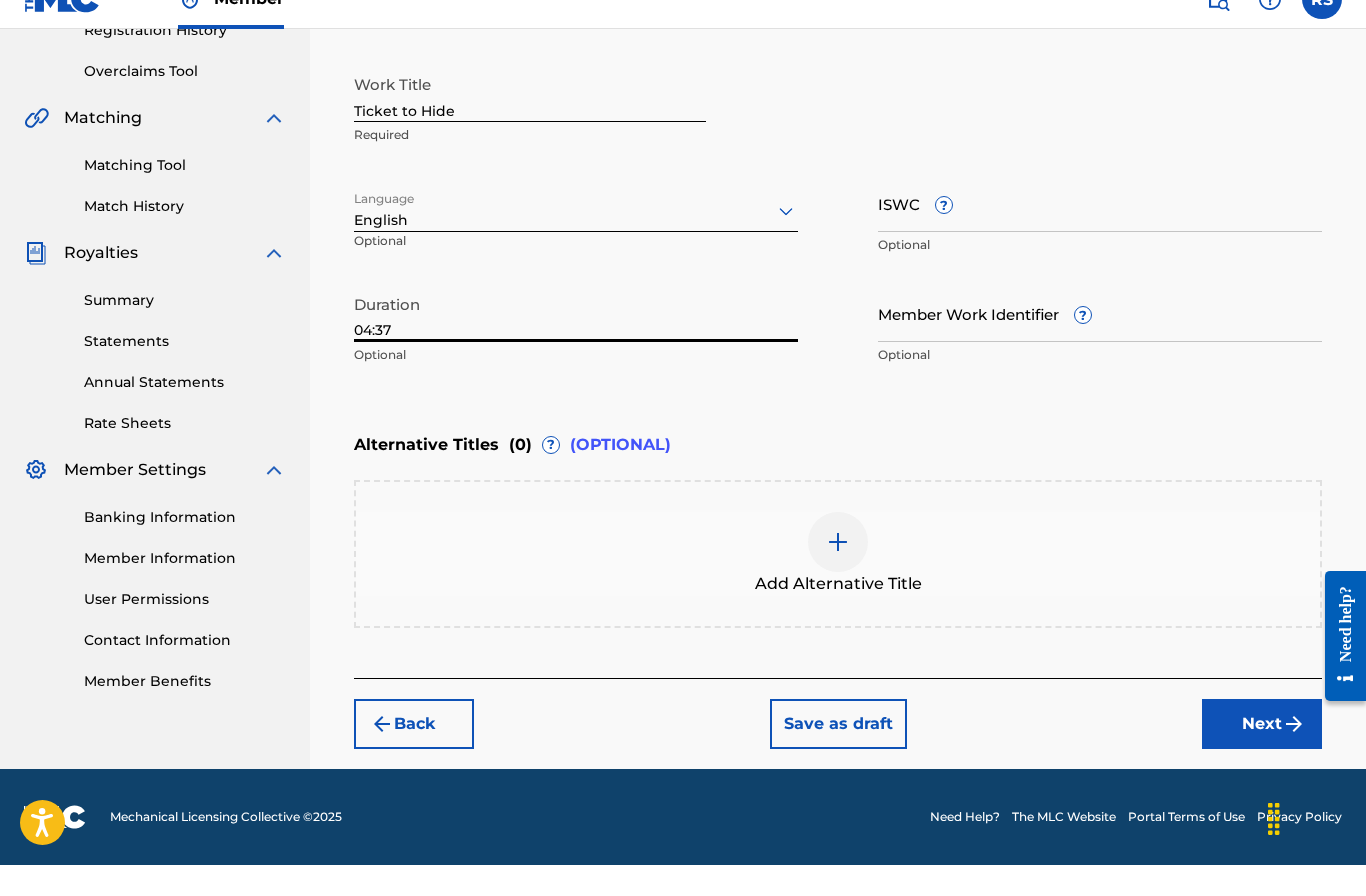click on "Next" at bounding box center (1262, 755) 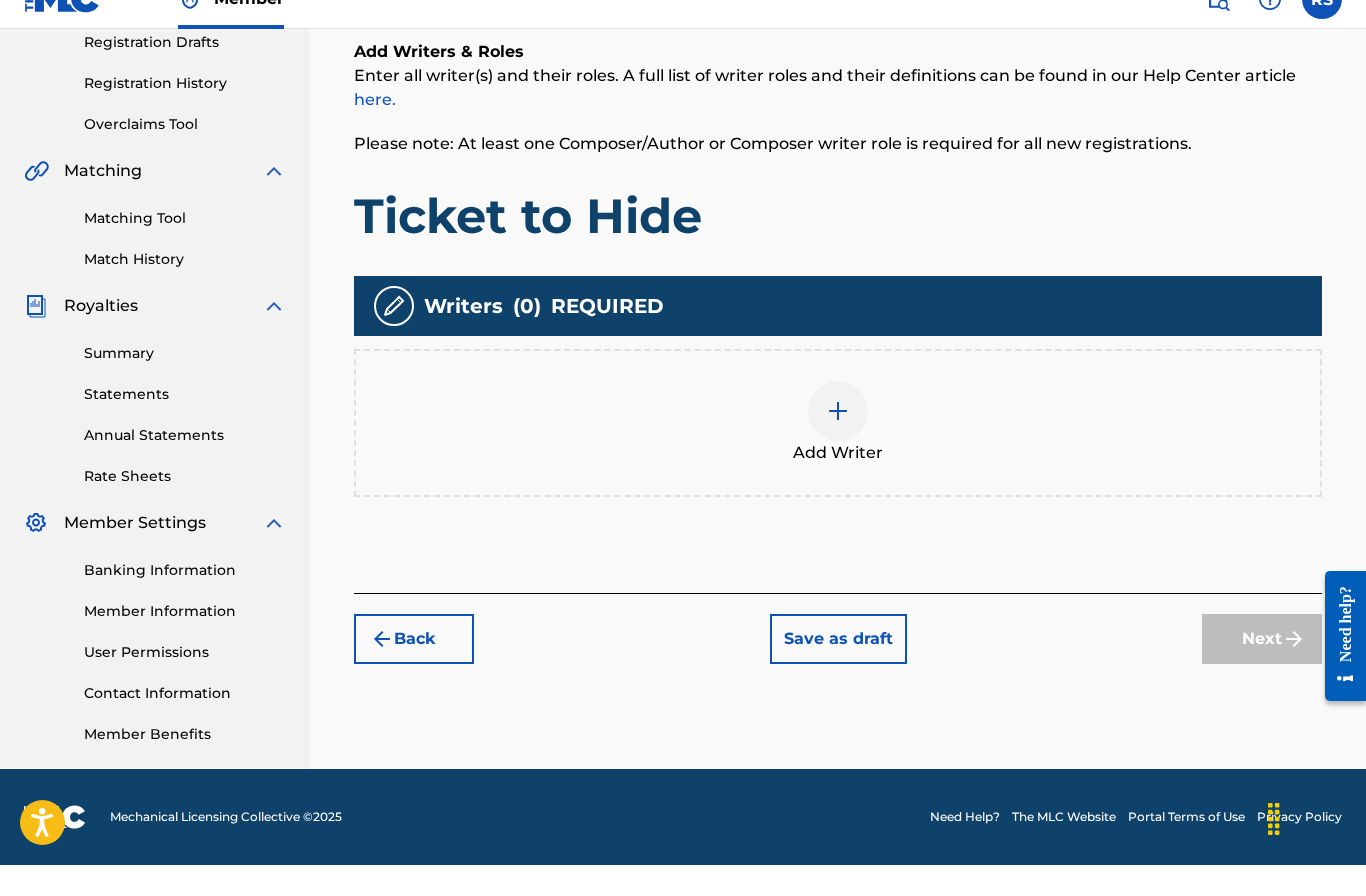 scroll, scrollTop: 262, scrollLeft: 0, axis: vertical 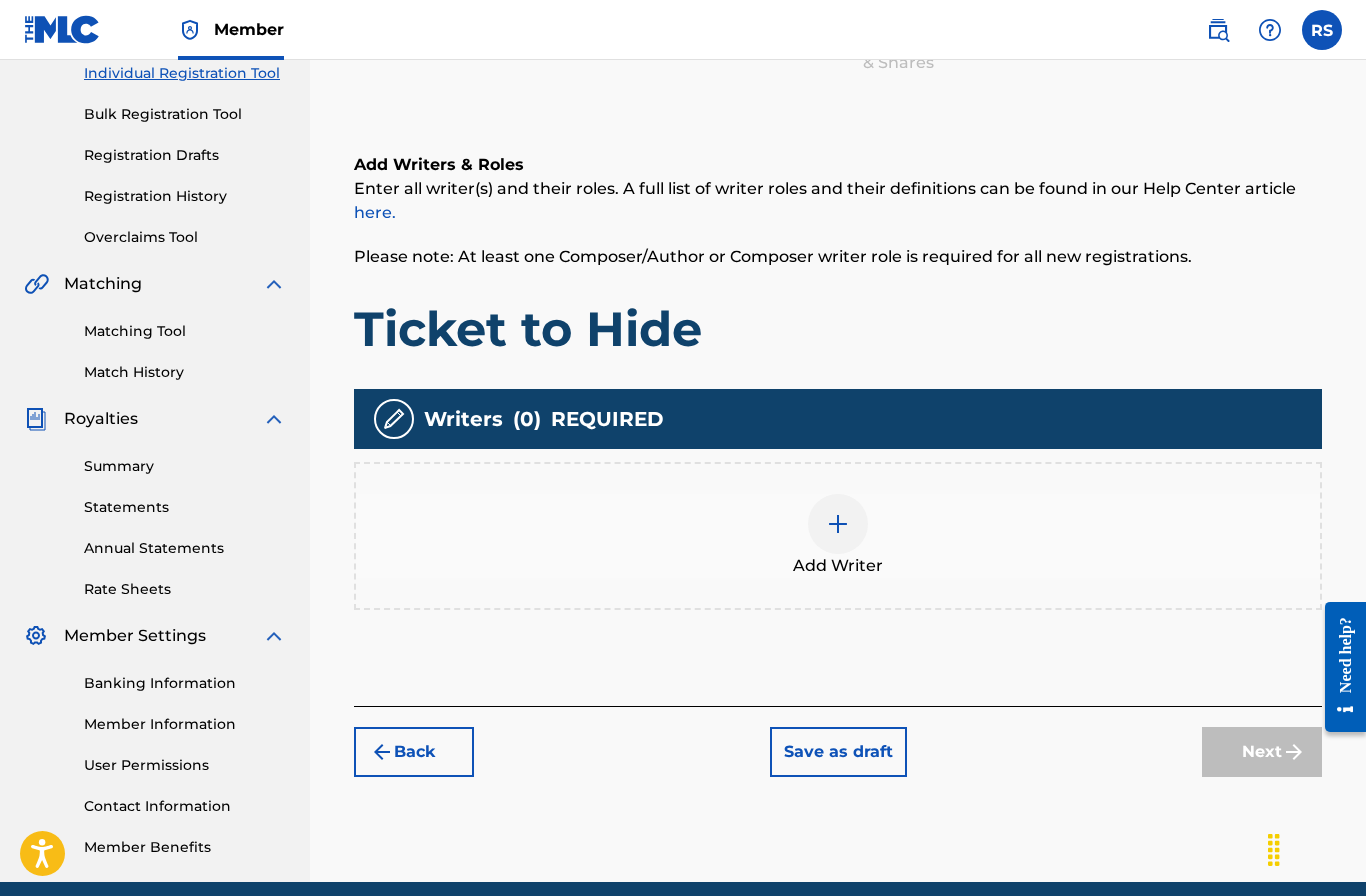 click at bounding box center (838, 524) 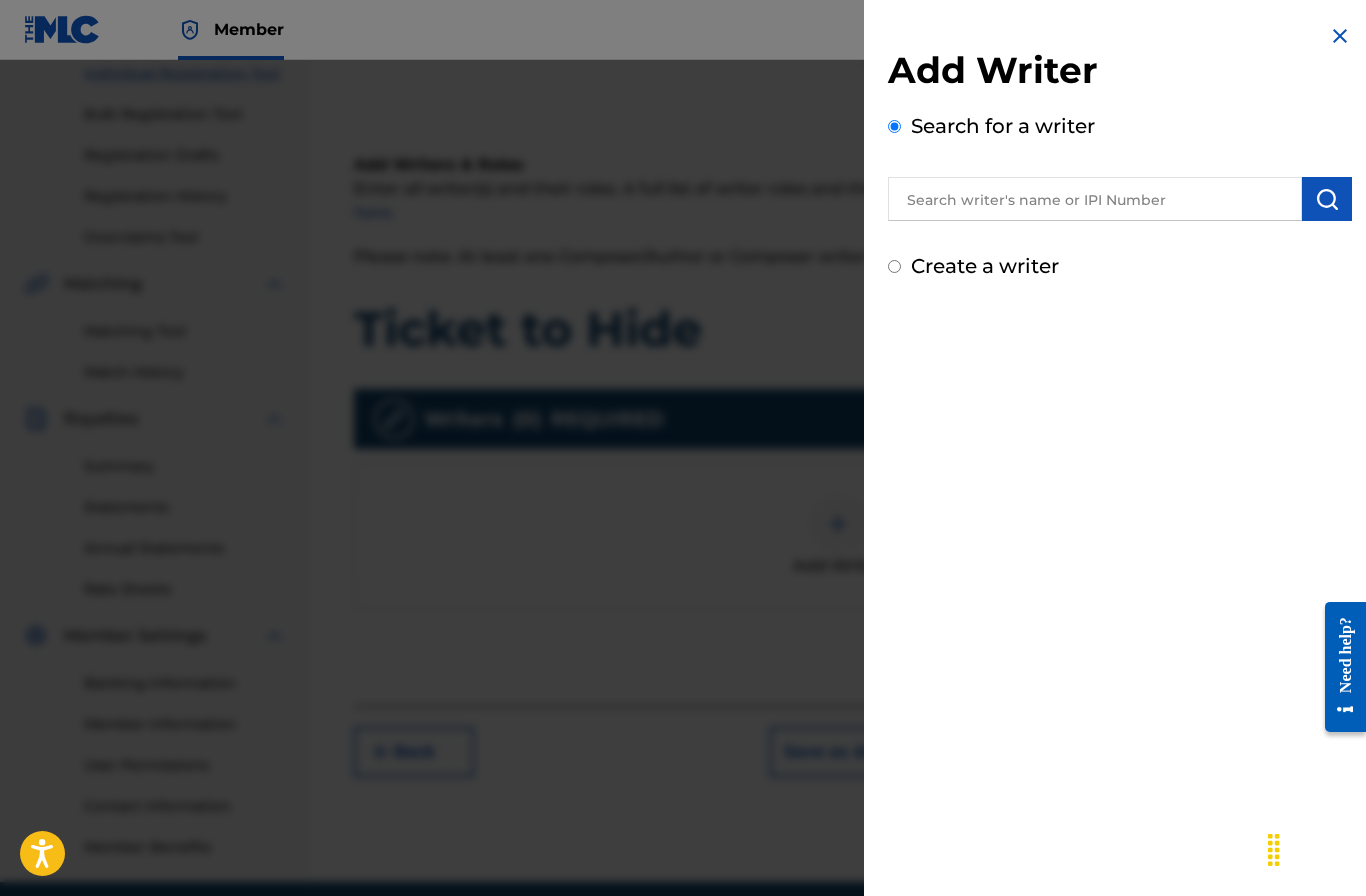 click at bounding box center (1095, 199) 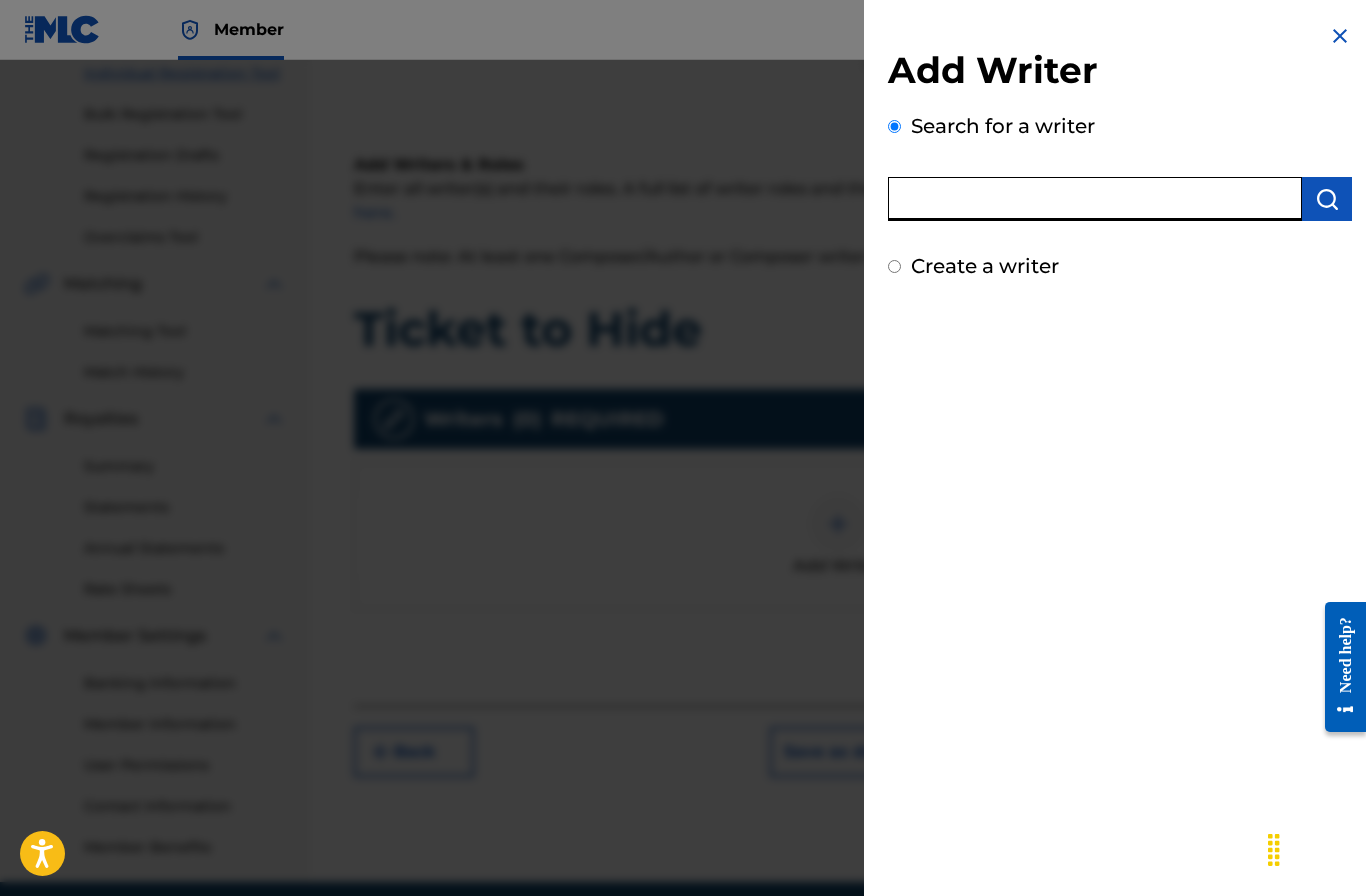scroll, scrollTop: 344, scrollLeft: 0, axis: vertical 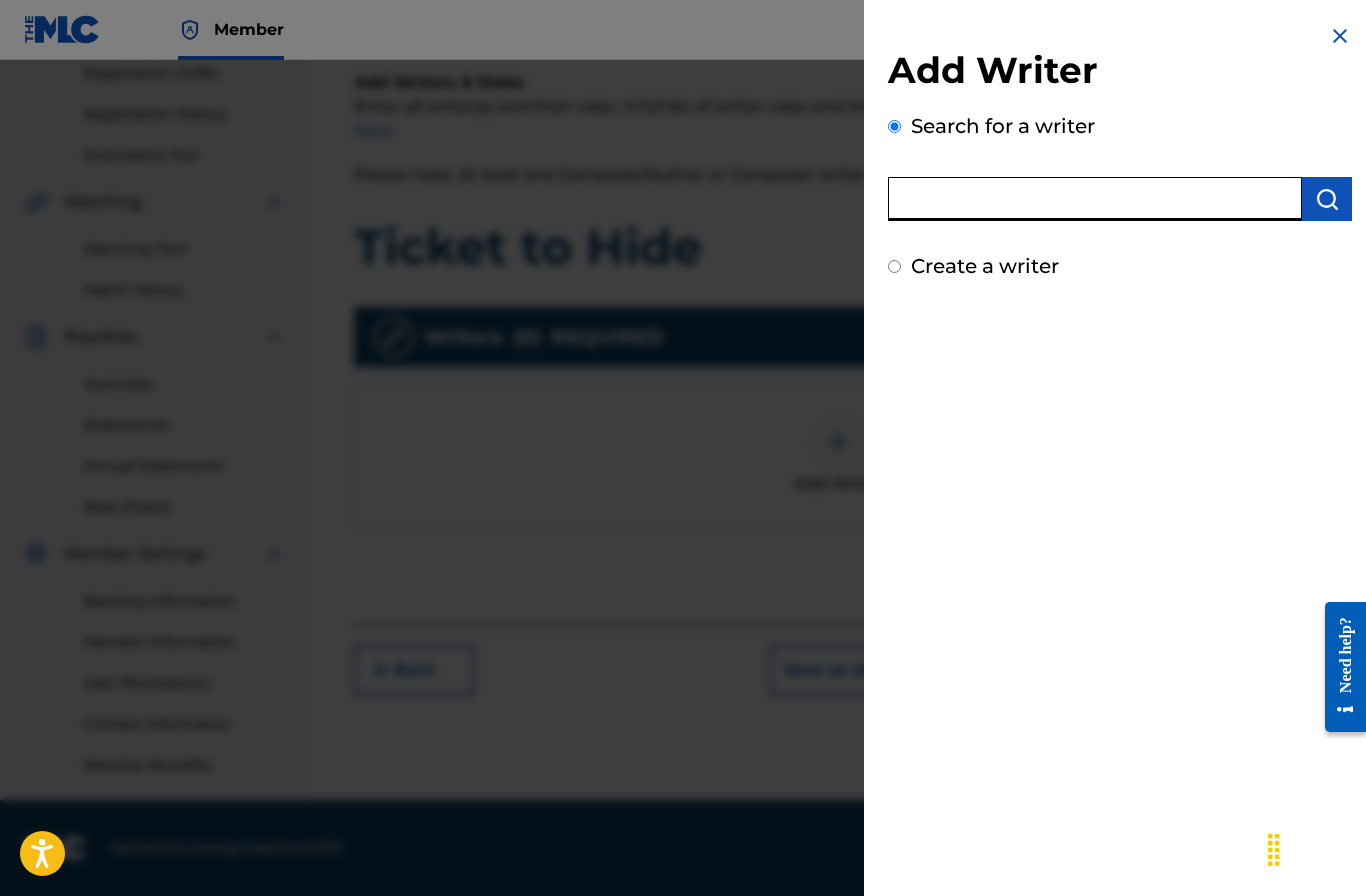 click at bounding box center [1095, 199] 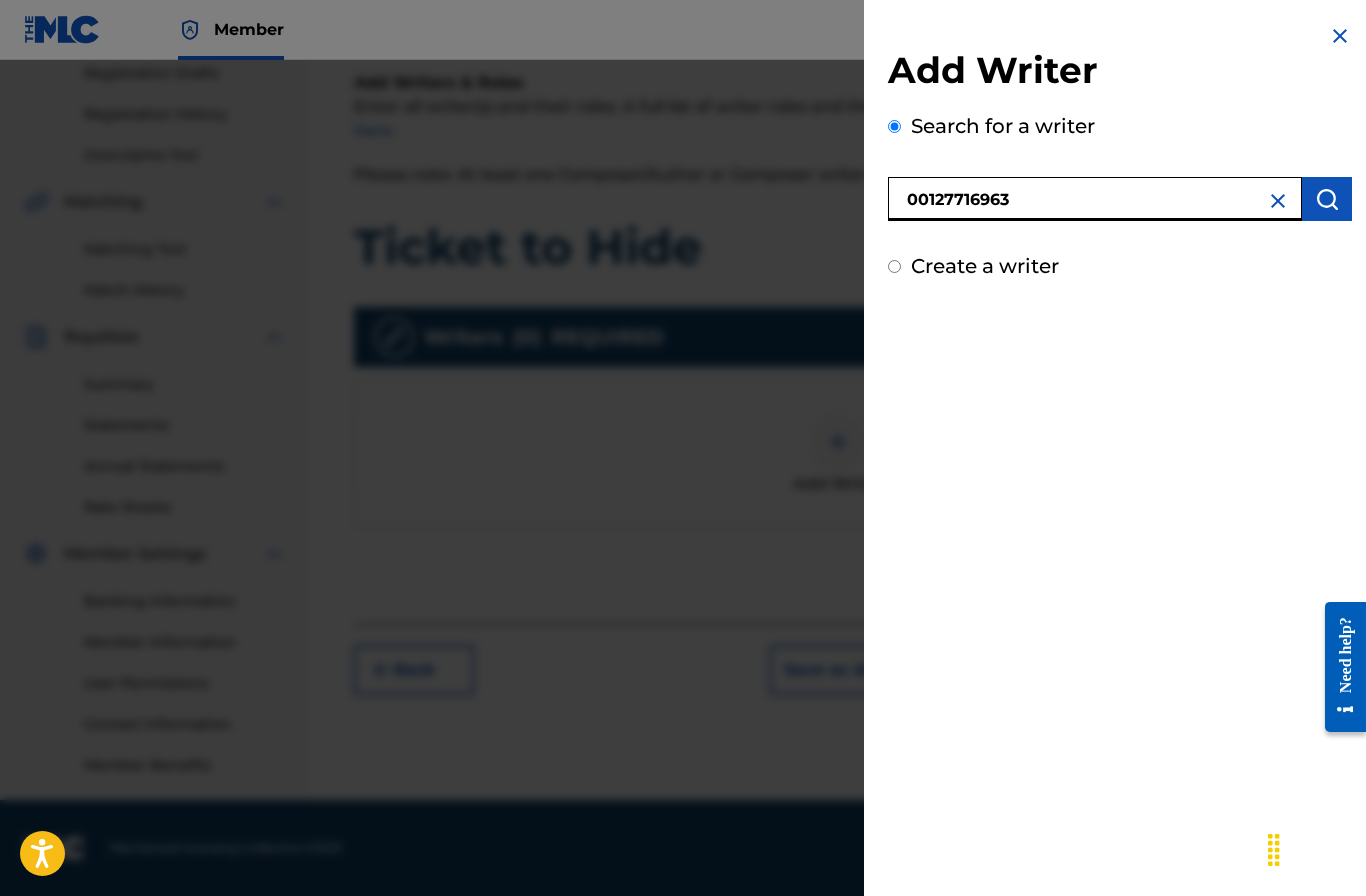 type on "00127716963" 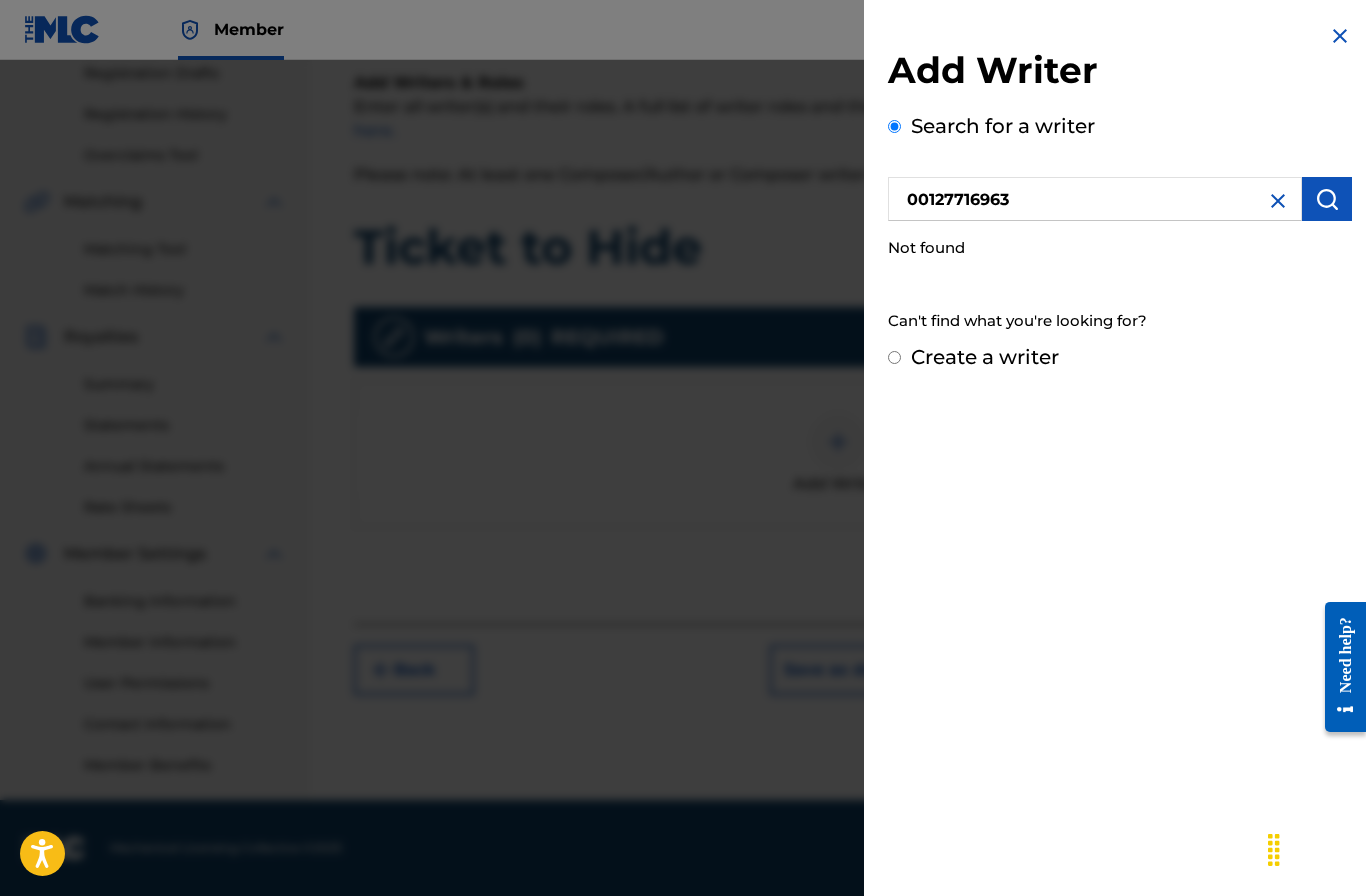 click on "Create a writer" at bounding box center [894, 357] 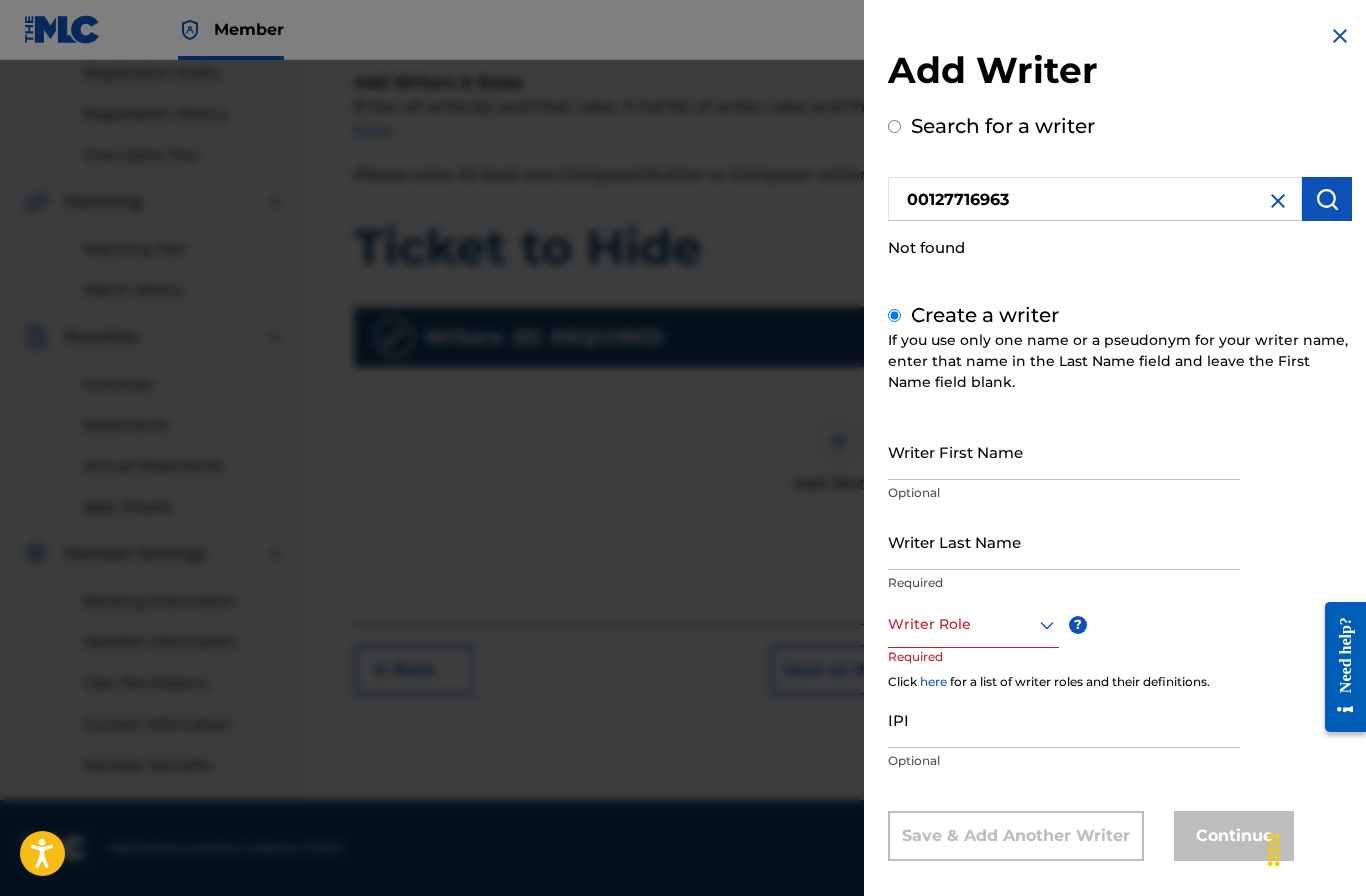 click on "Writer First Name" at bounding box center (1064, 451) 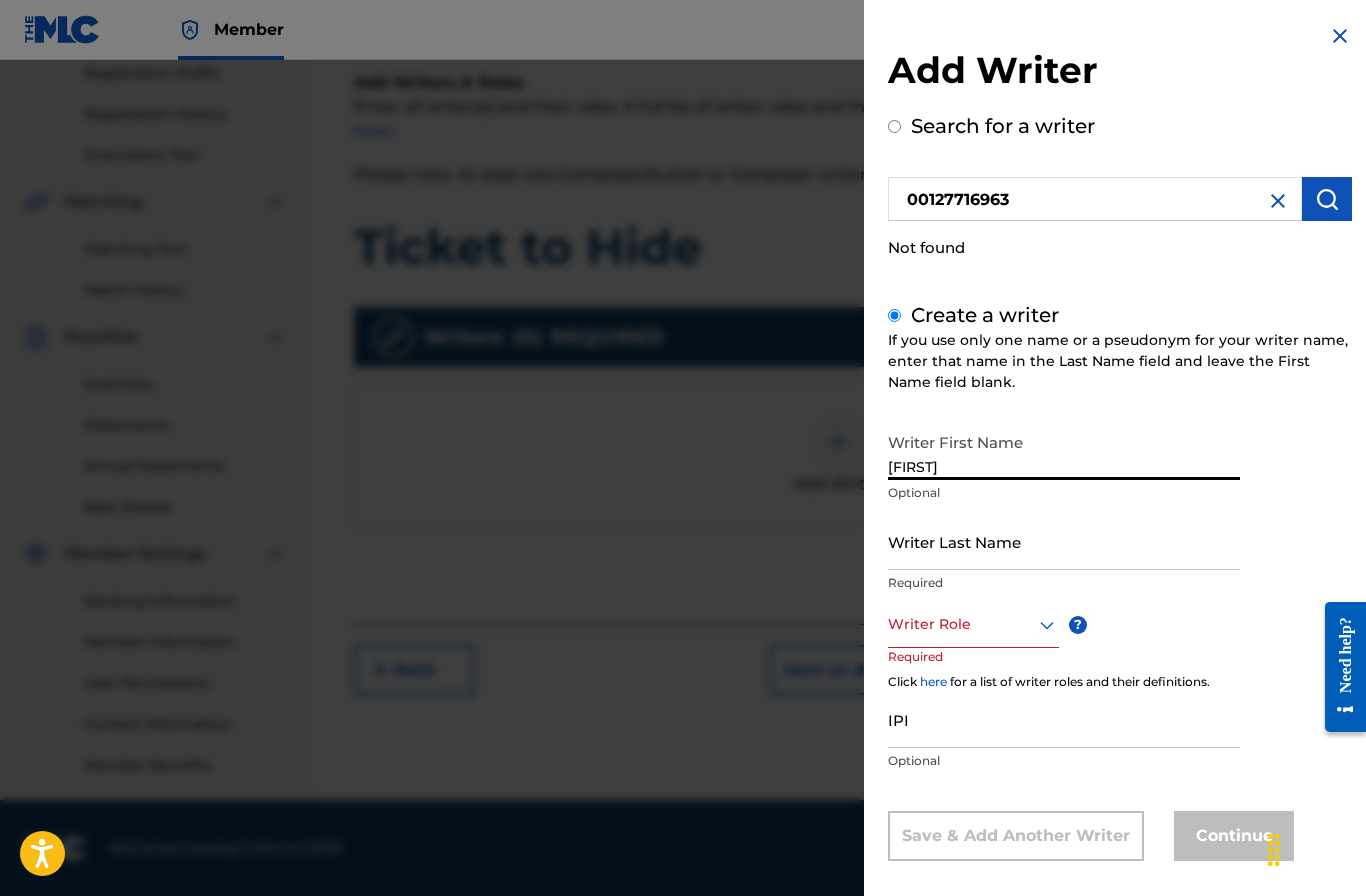 type on "[FIRST]" 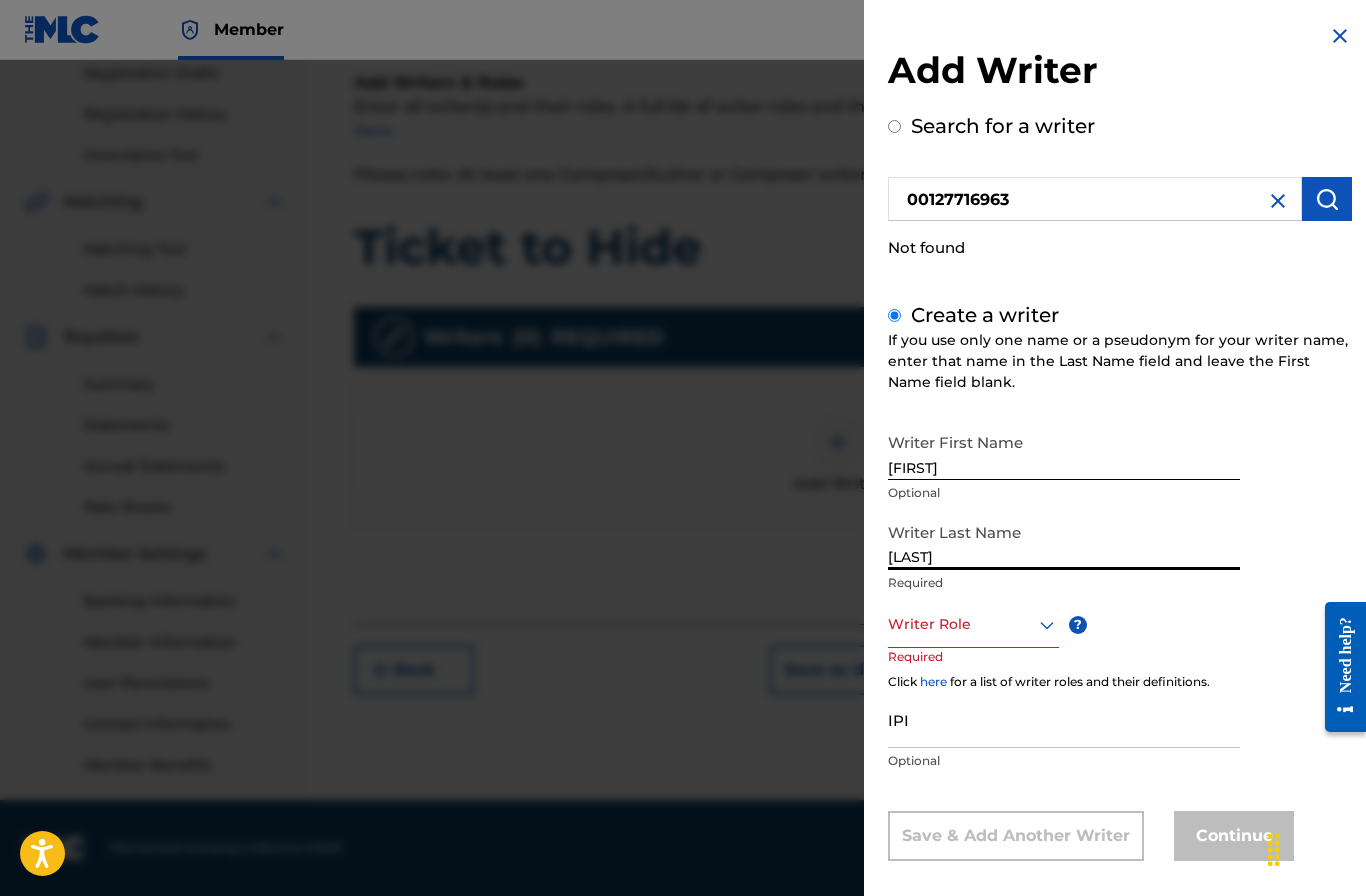 type on "[LAST]" 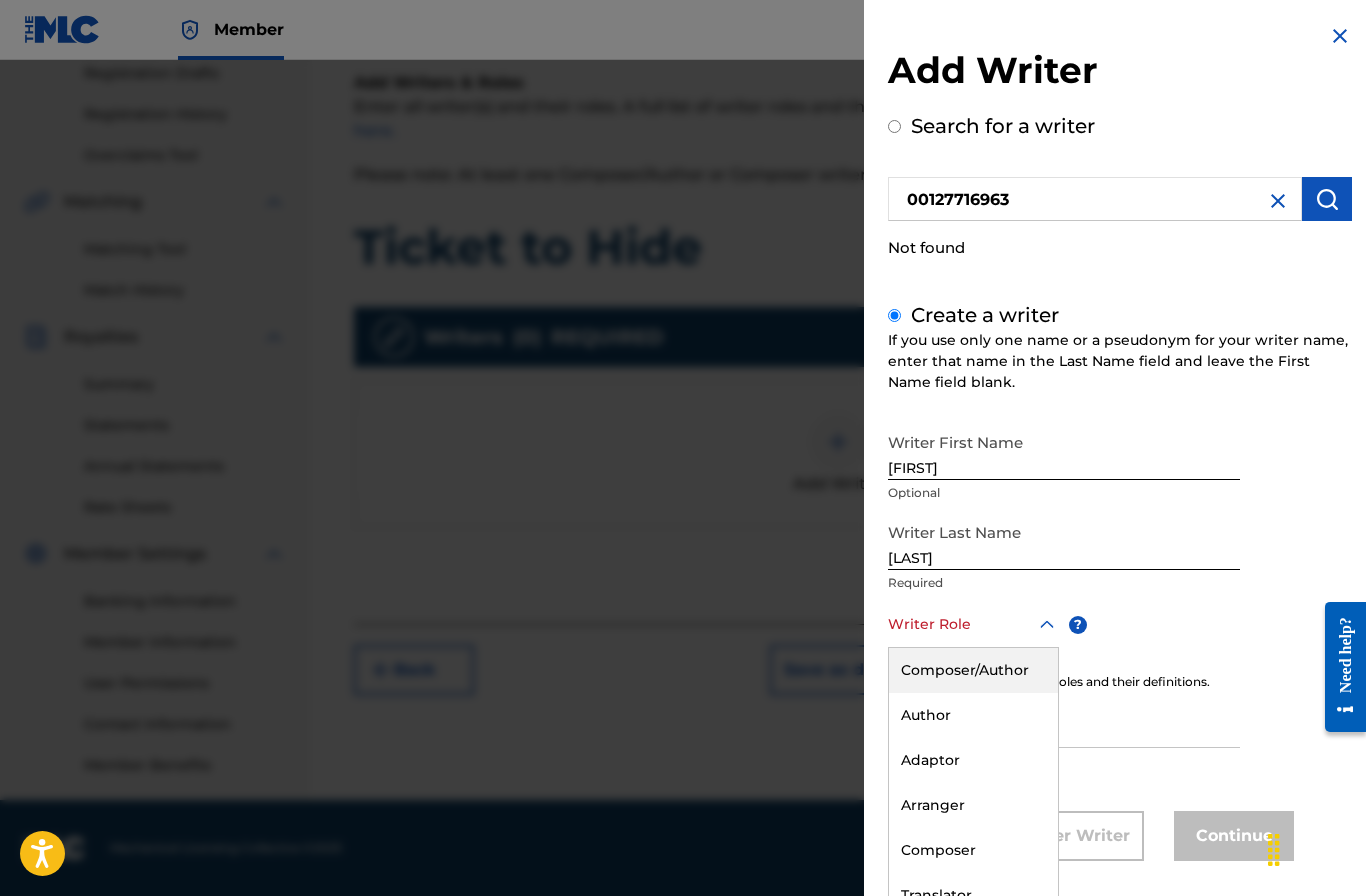 click on "Composer/Author" at bounding box center [973, 670] 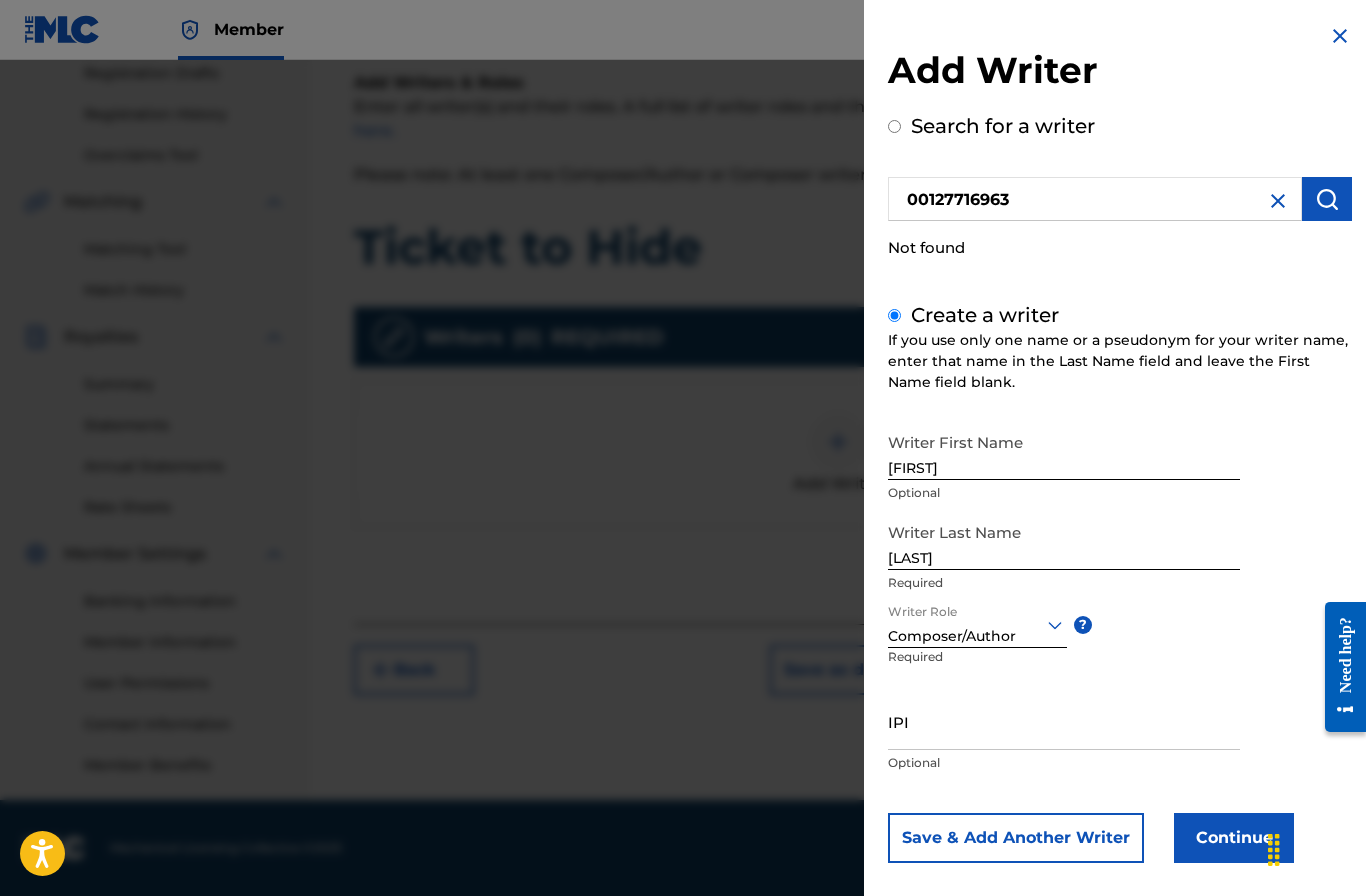 click on "IPI" at bounding box center [1064, 721] 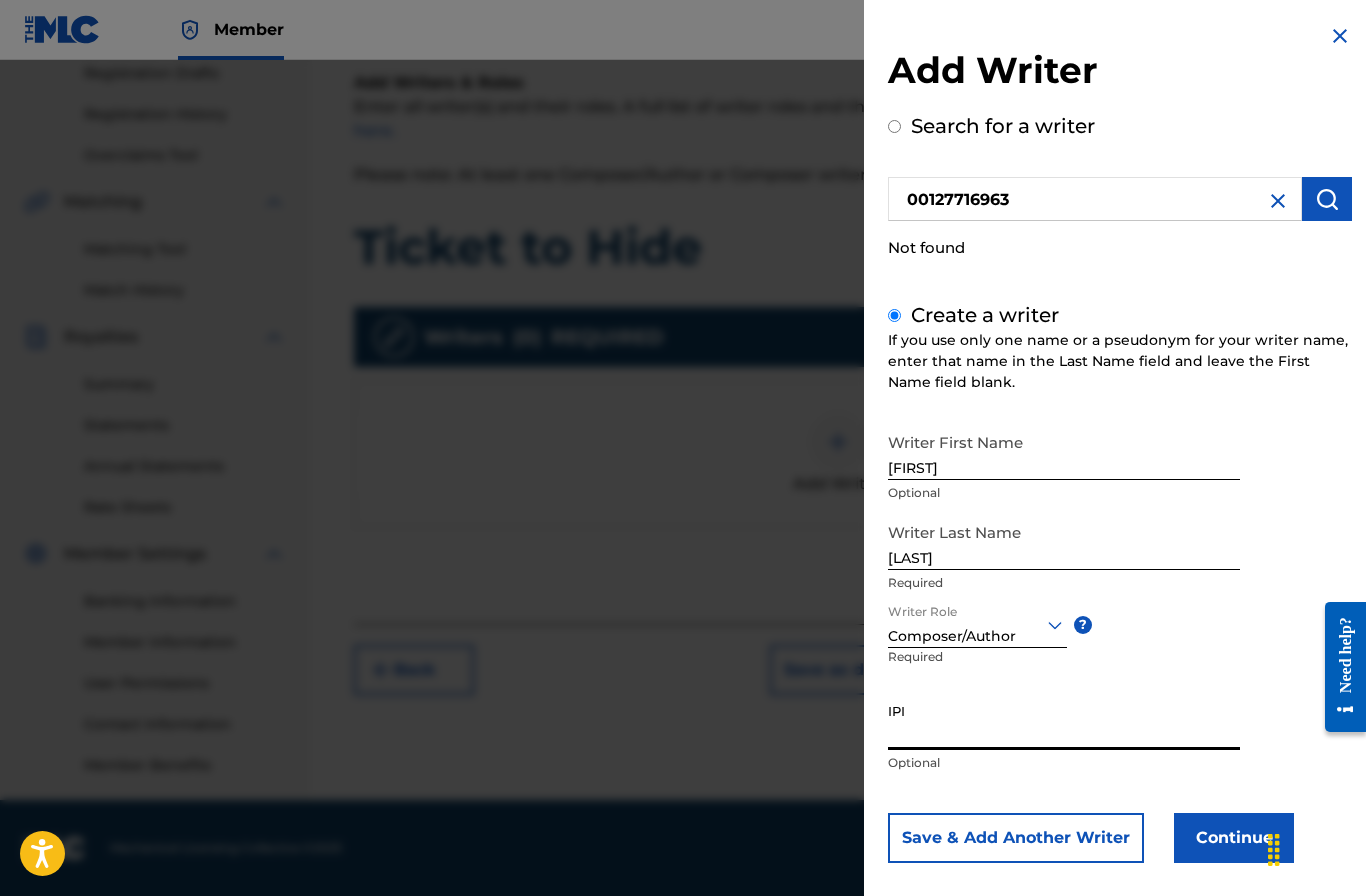 click on "IPI" at bounding box center [1064, 721] 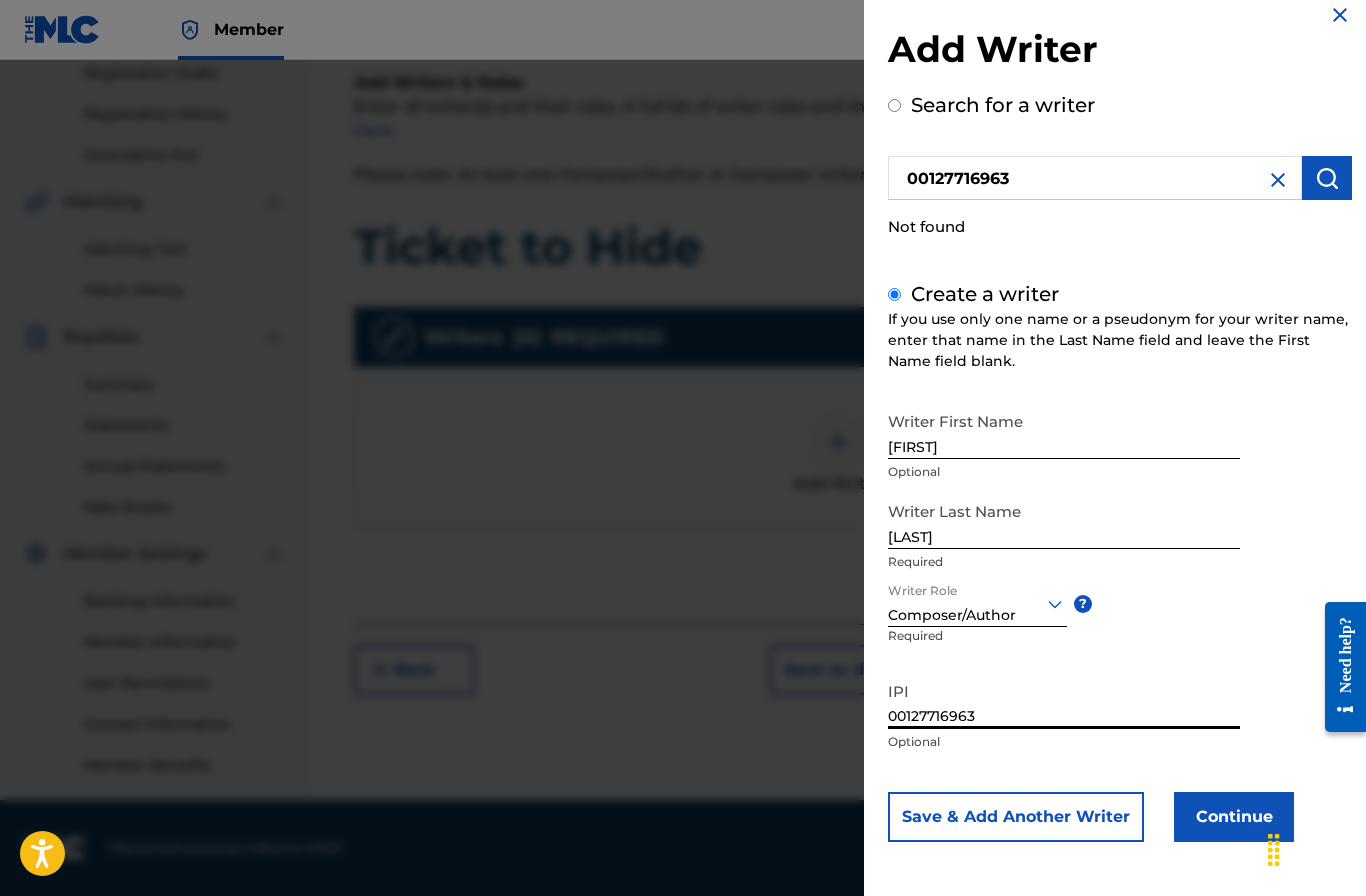 scroll, scrollTop: 20, scrollLeft: 0, axis: vertical 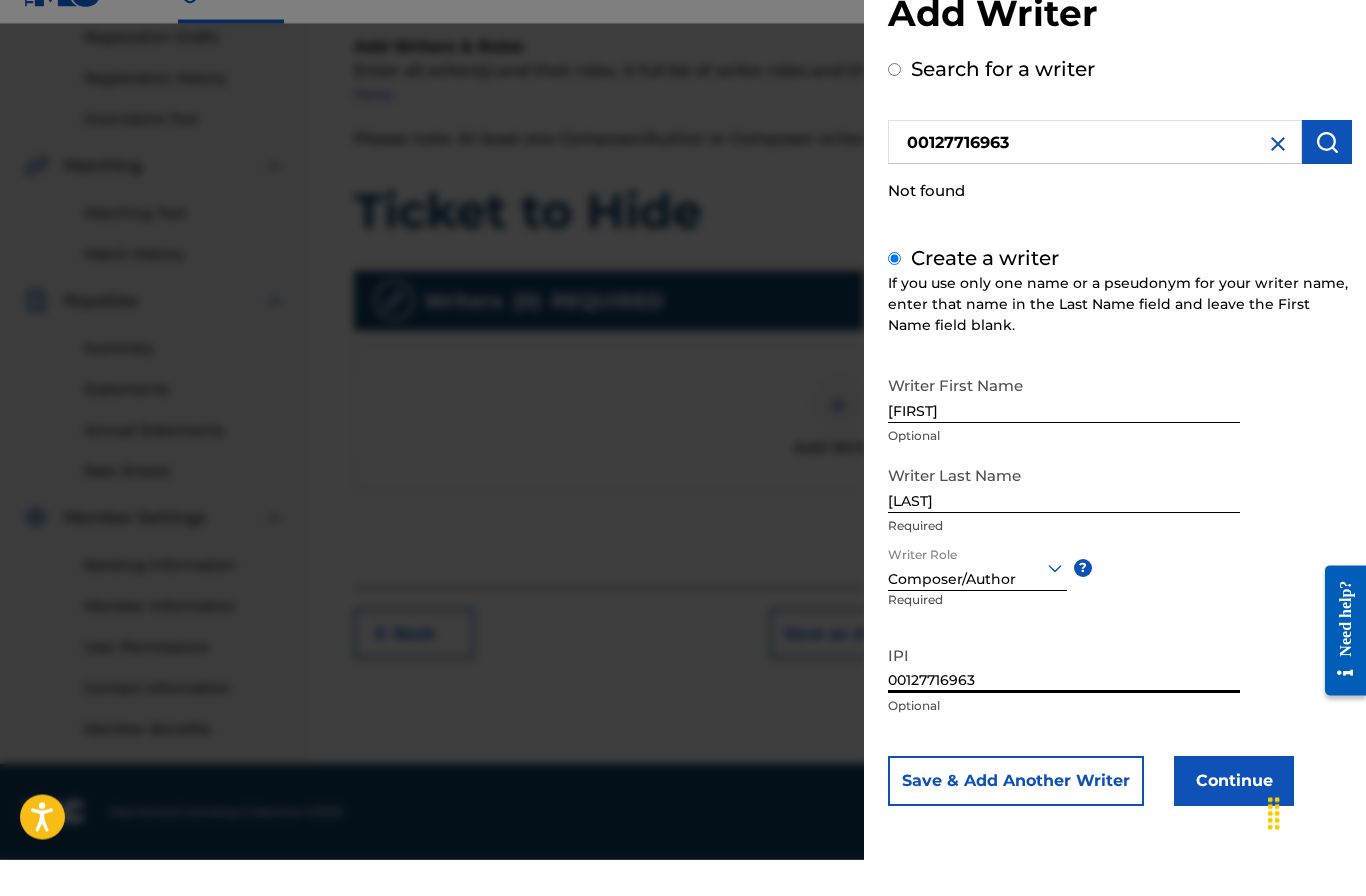 type on "00127716963" 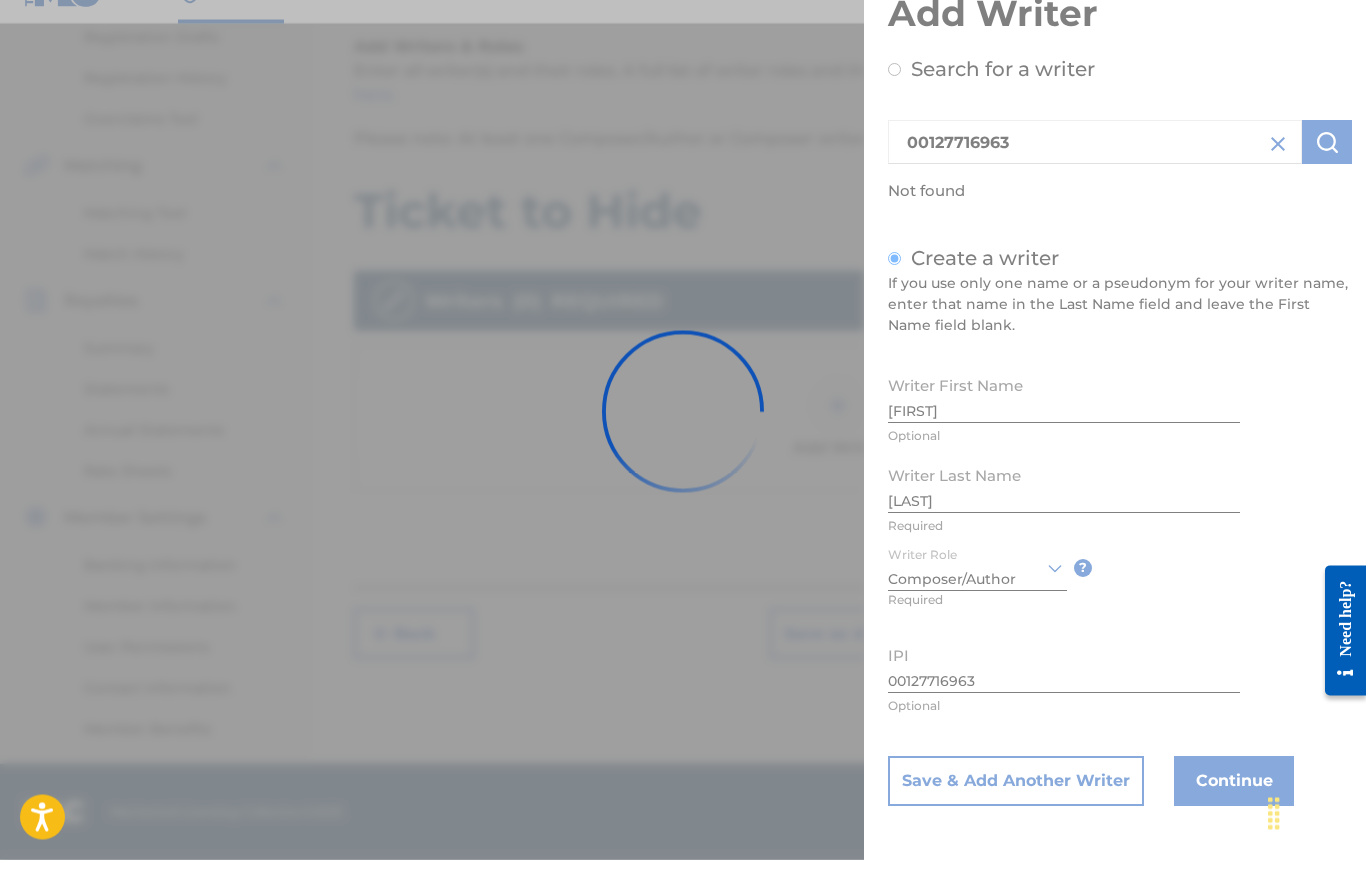 type 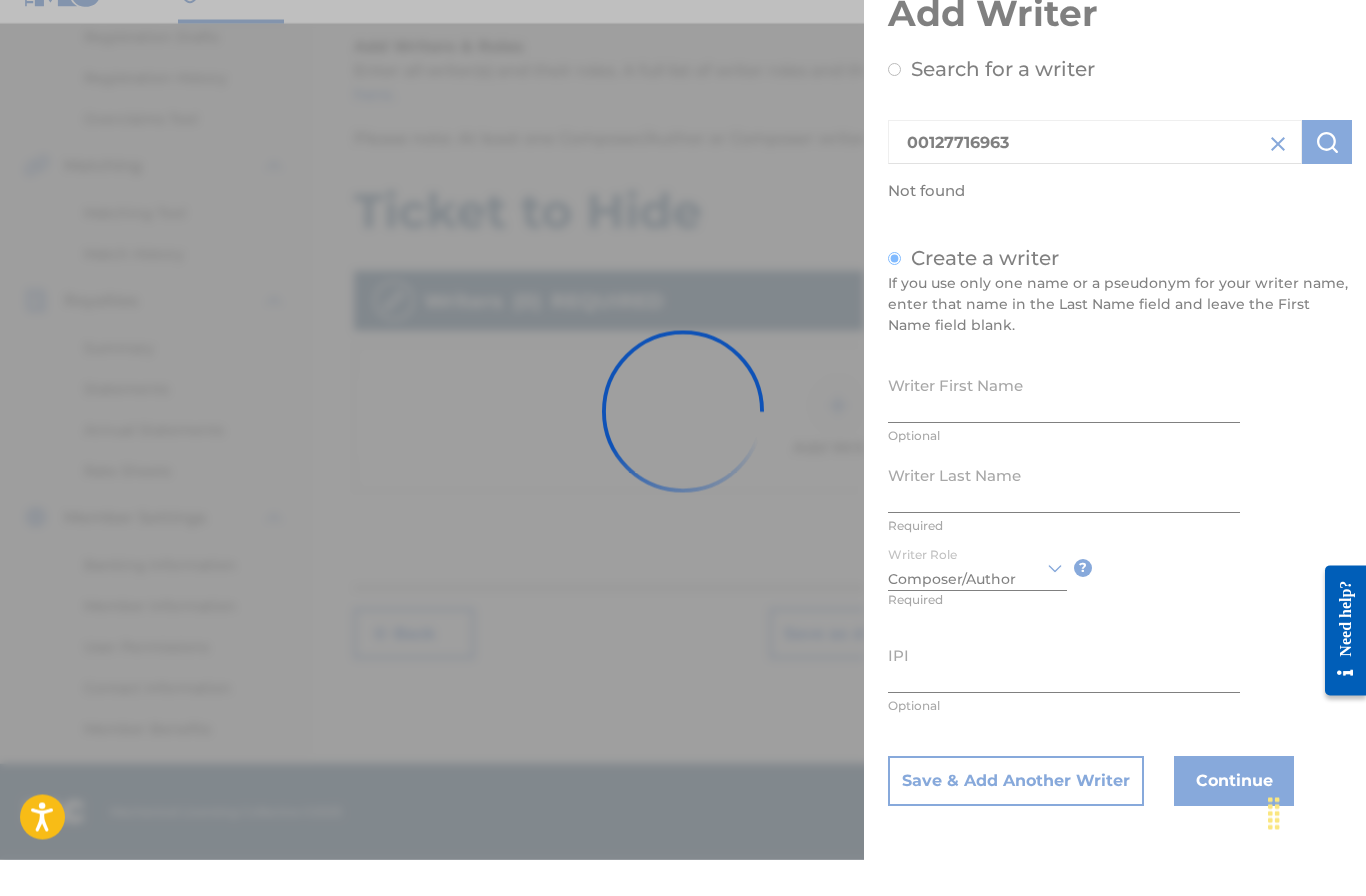 scroll, scrollTop: 18, scrollLeft: 0, axis: vertical 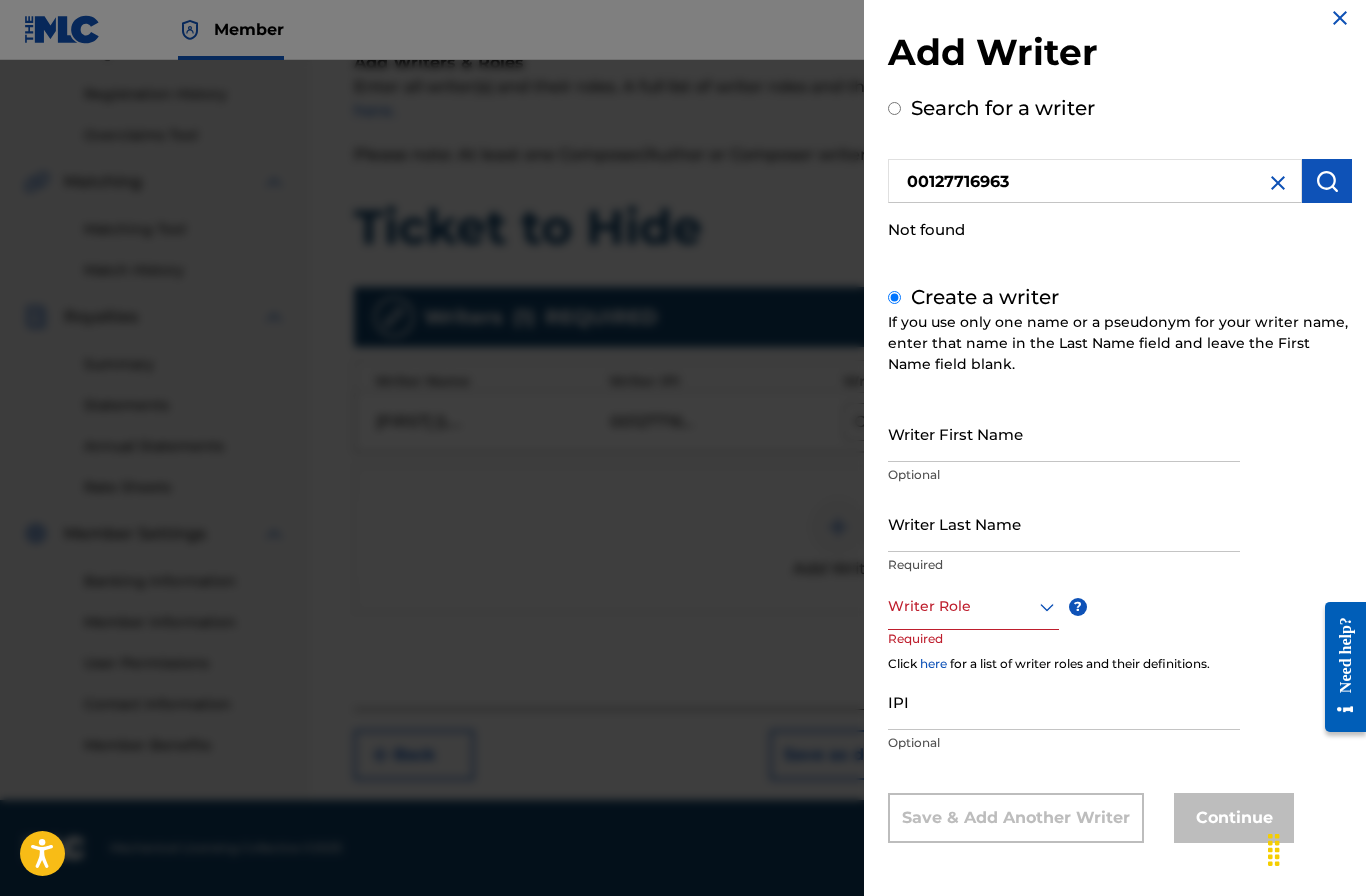 click on "Writer First Name" at bounding box center [1064, 433] 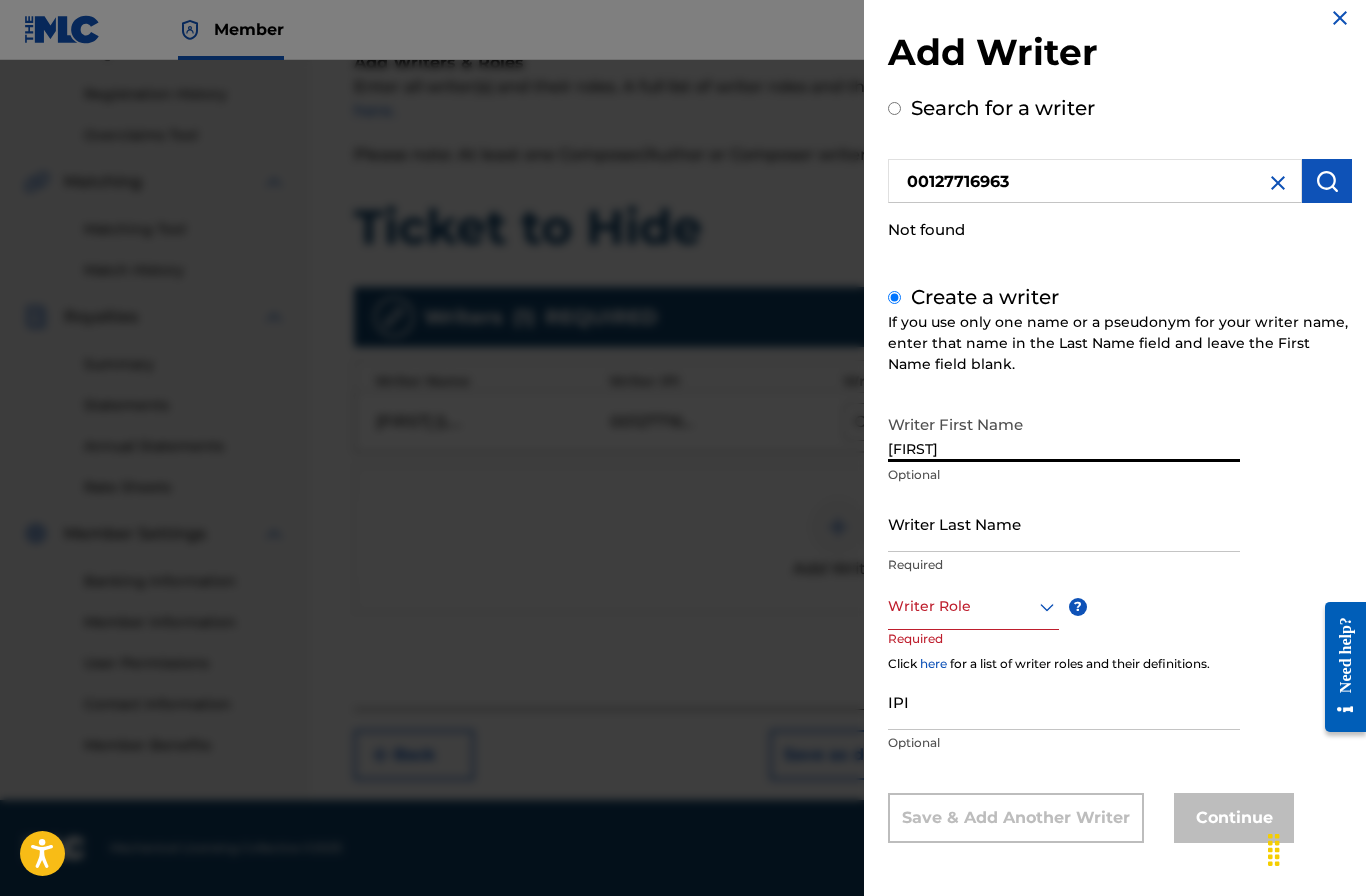 type on "[FIRST]" 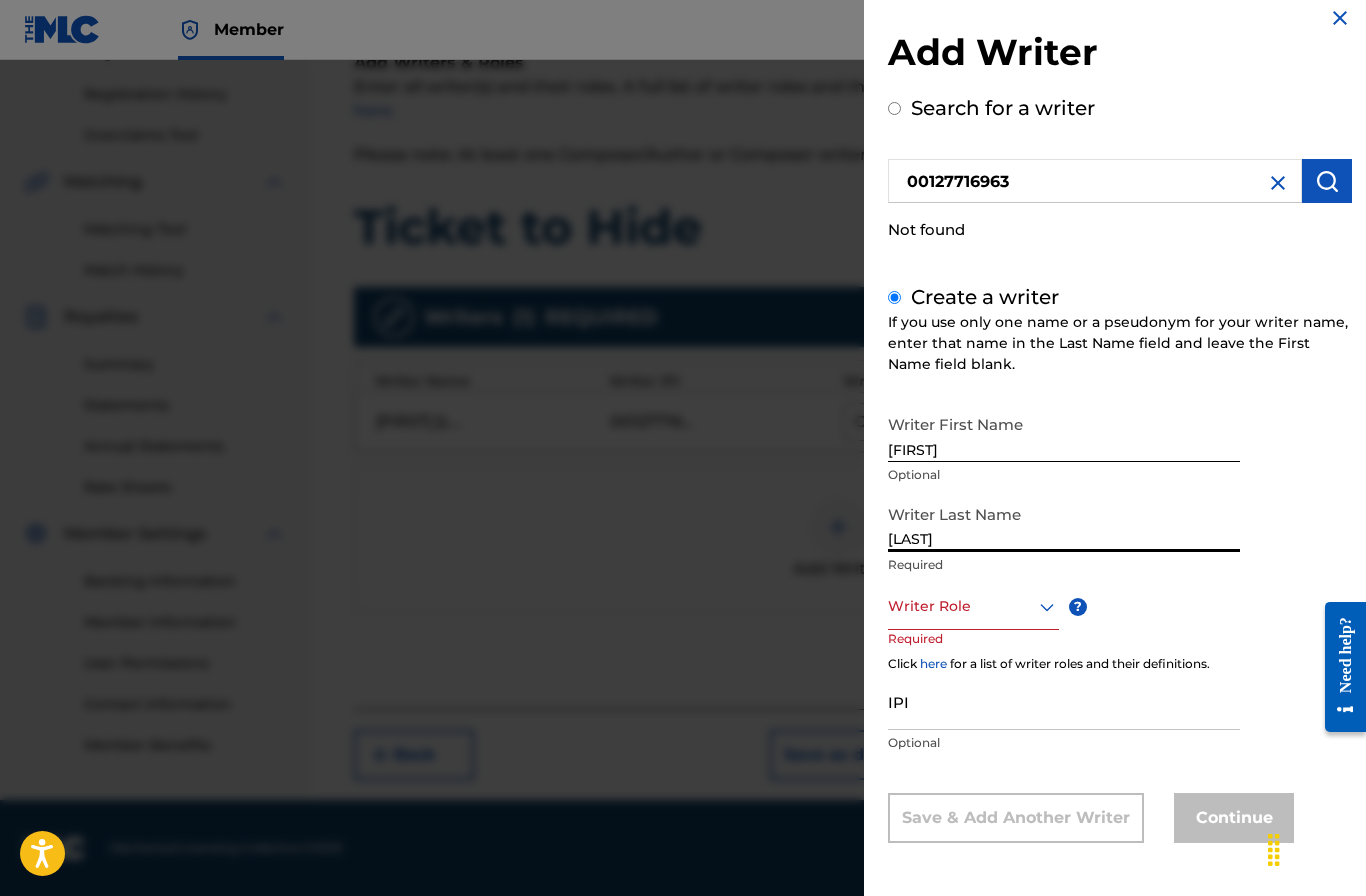 type on "[LAST]" 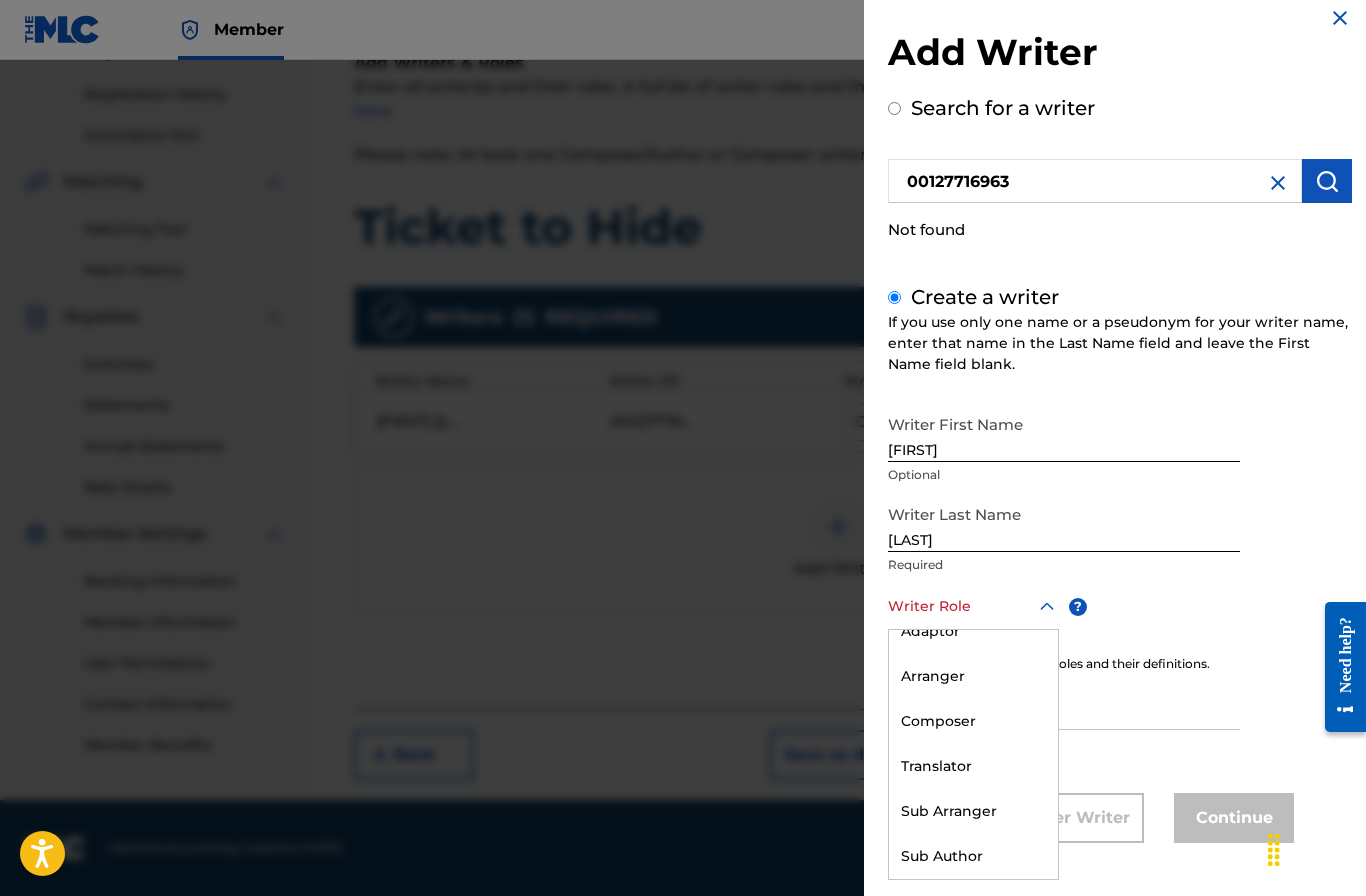 scroll, scrollTop: 111, scrollLeft: 0, axis: vertical 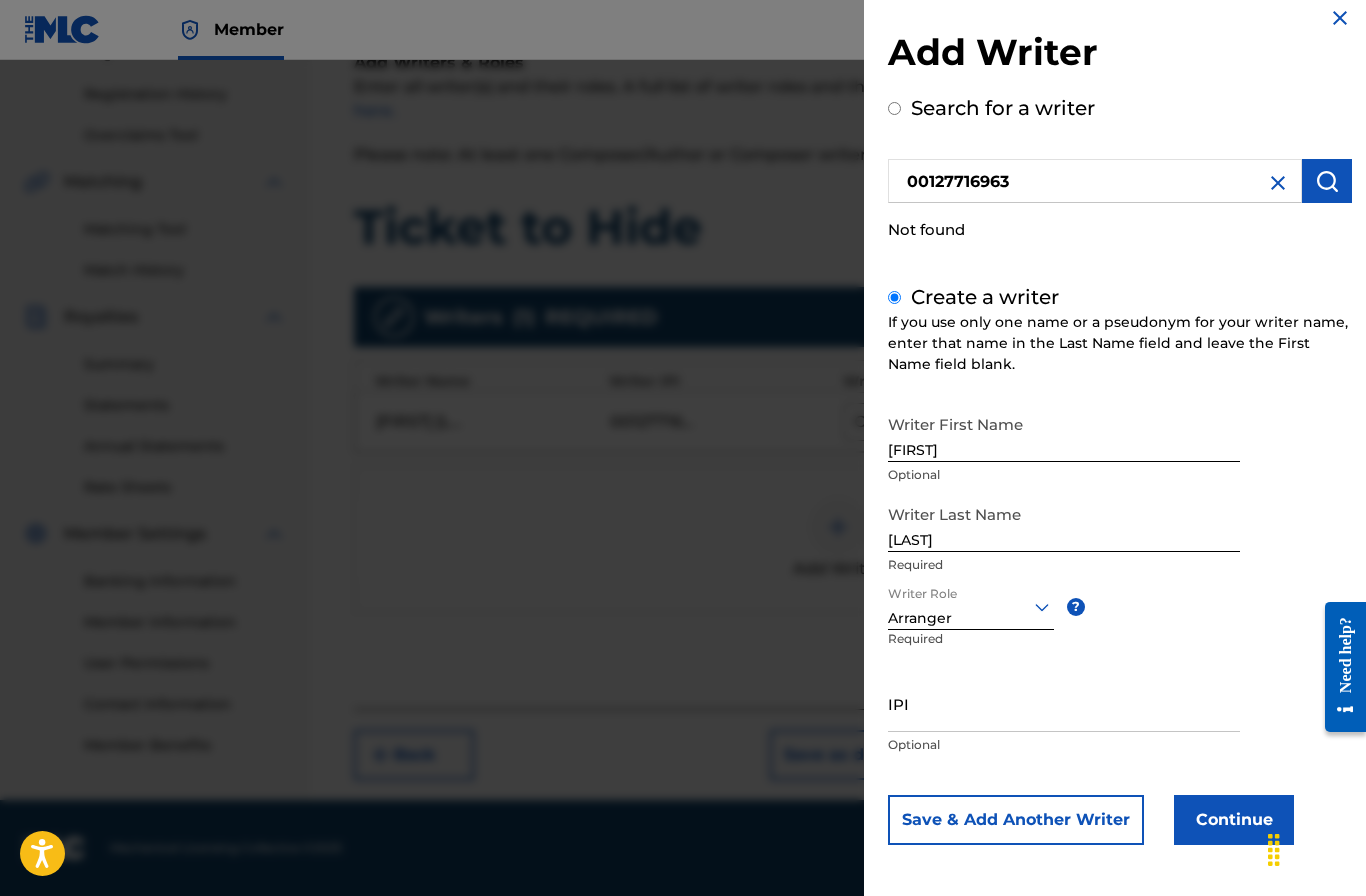click on "IPI" at bounding box center [1064, 703] 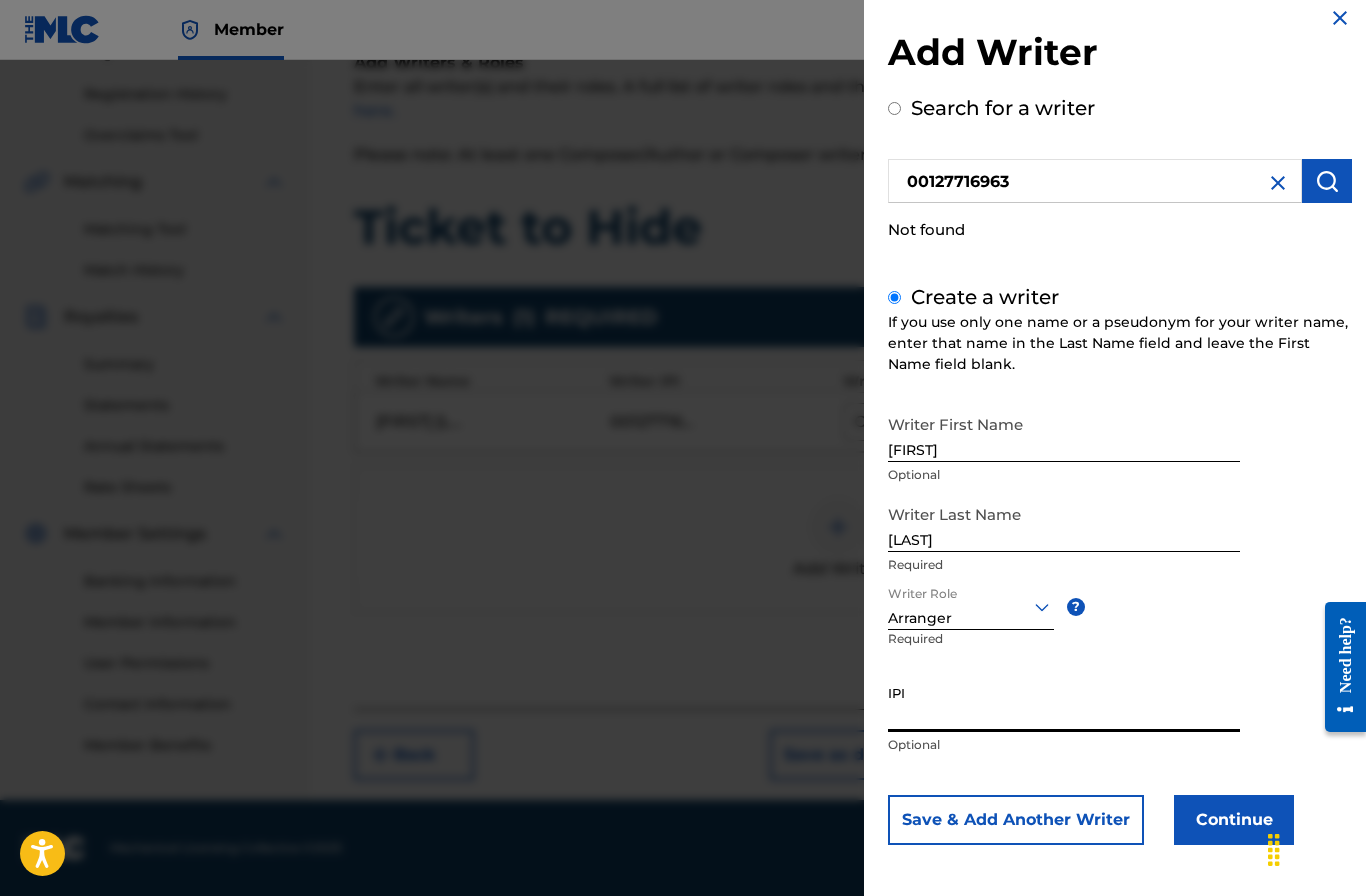 paste on "[NUMBER]" 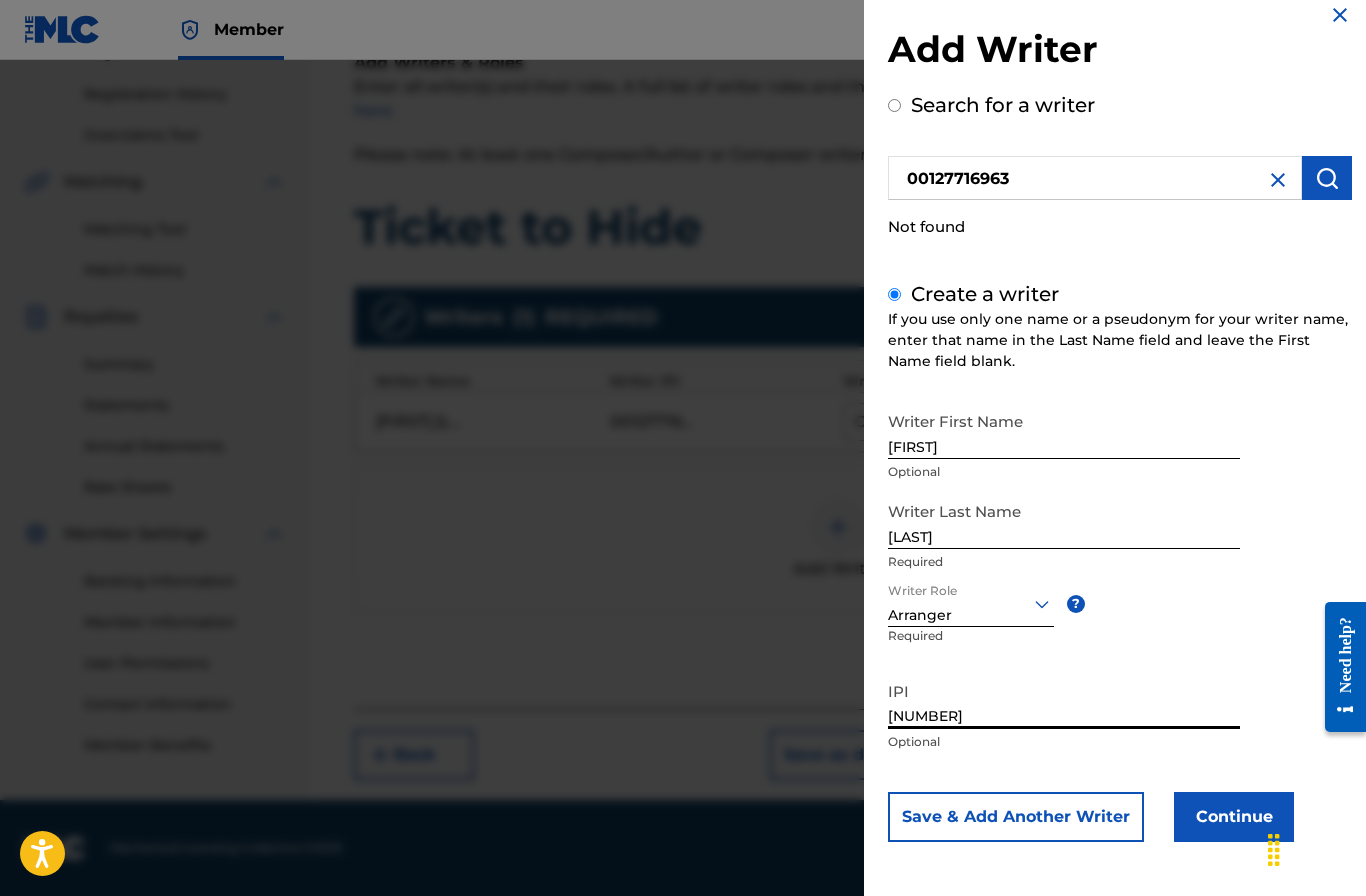 scroll, scrollTop: 20, scrollLeft: 0, axis: vertical 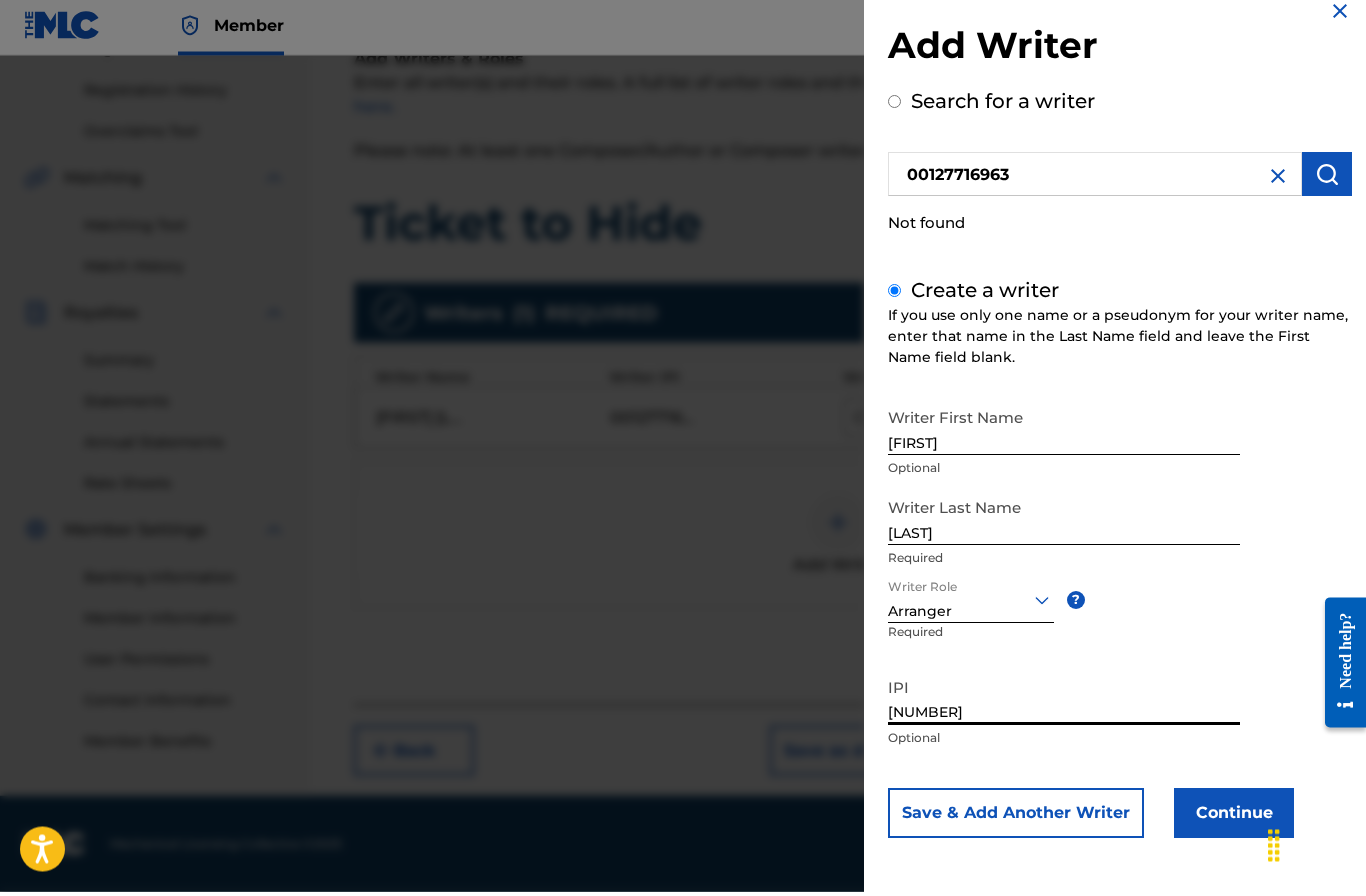 type on "[NUMBER]" 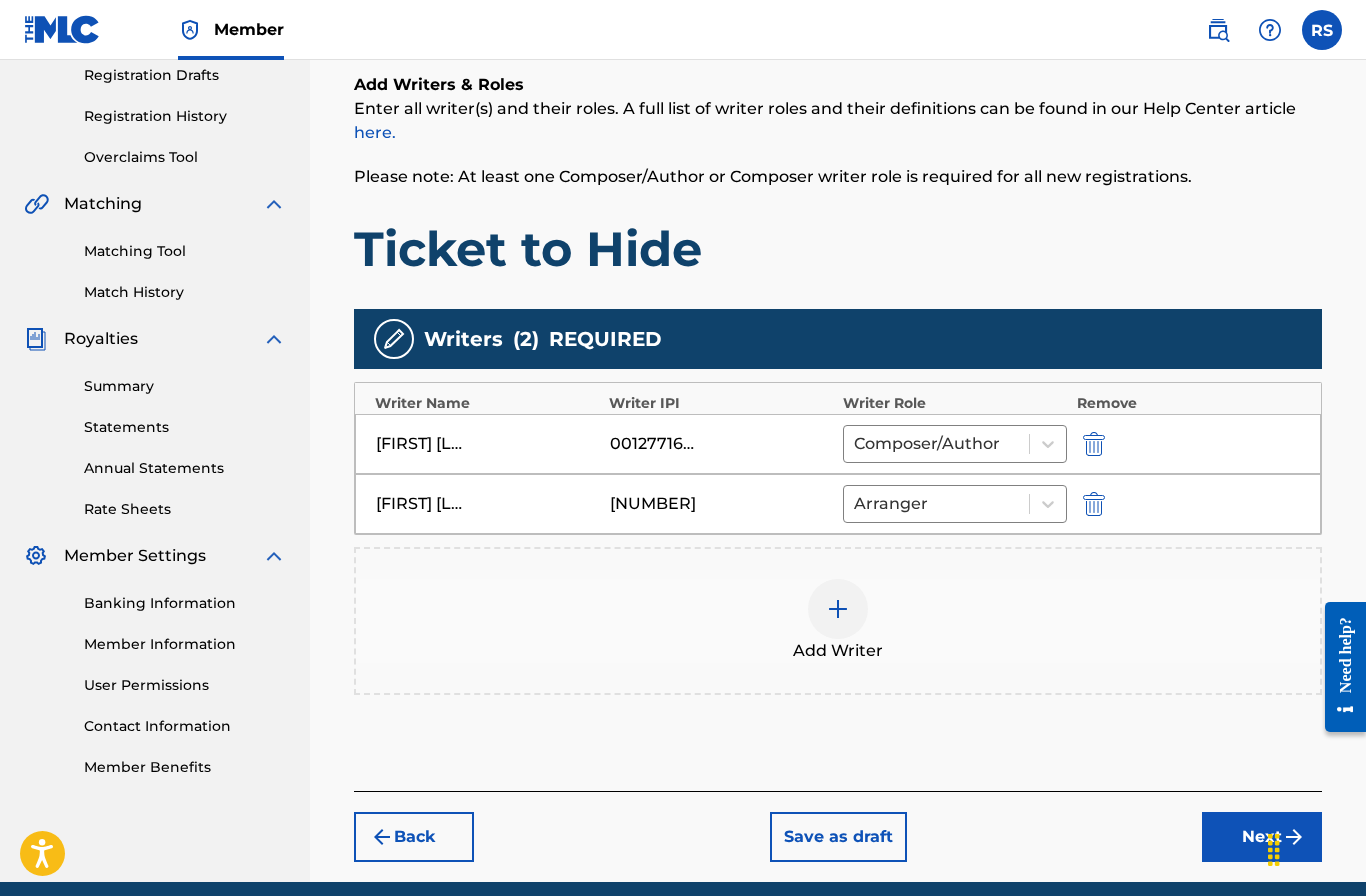 scroll, scrollTop: 424, scrollLeft: 0, axis: vertical 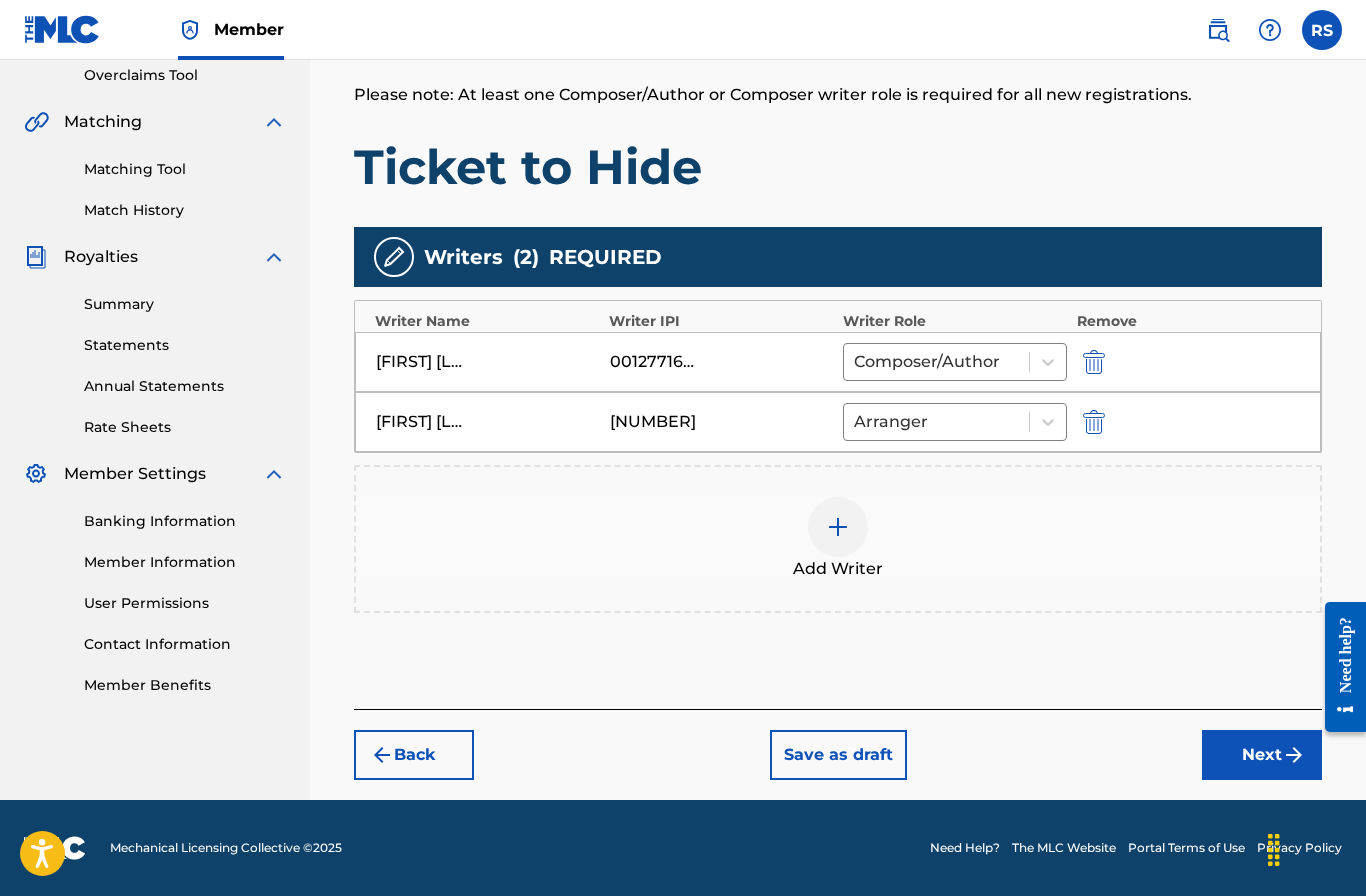 click on "Next" at bounding box center (1262, 755) 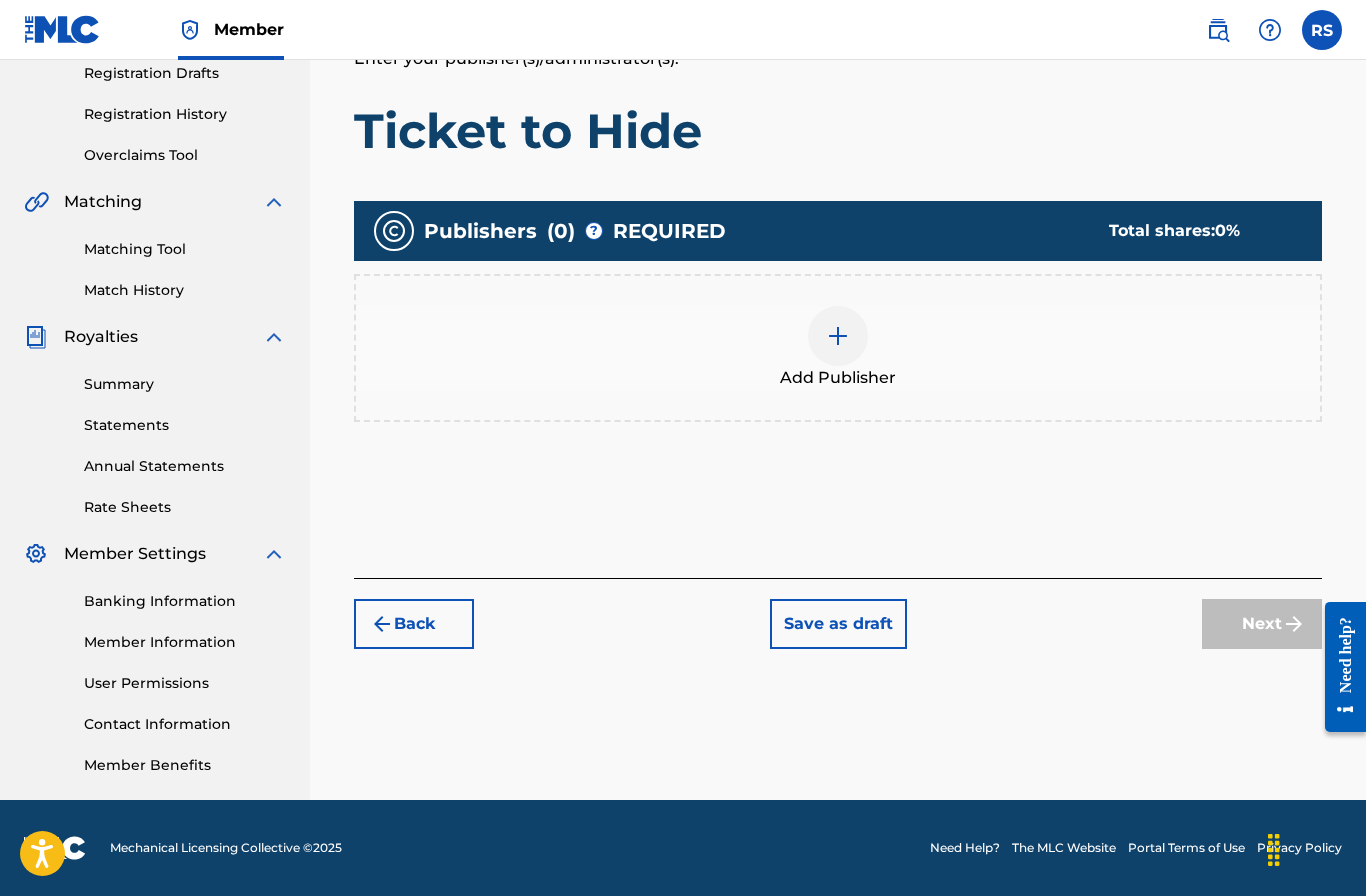 click at bounding box center [838, 336] 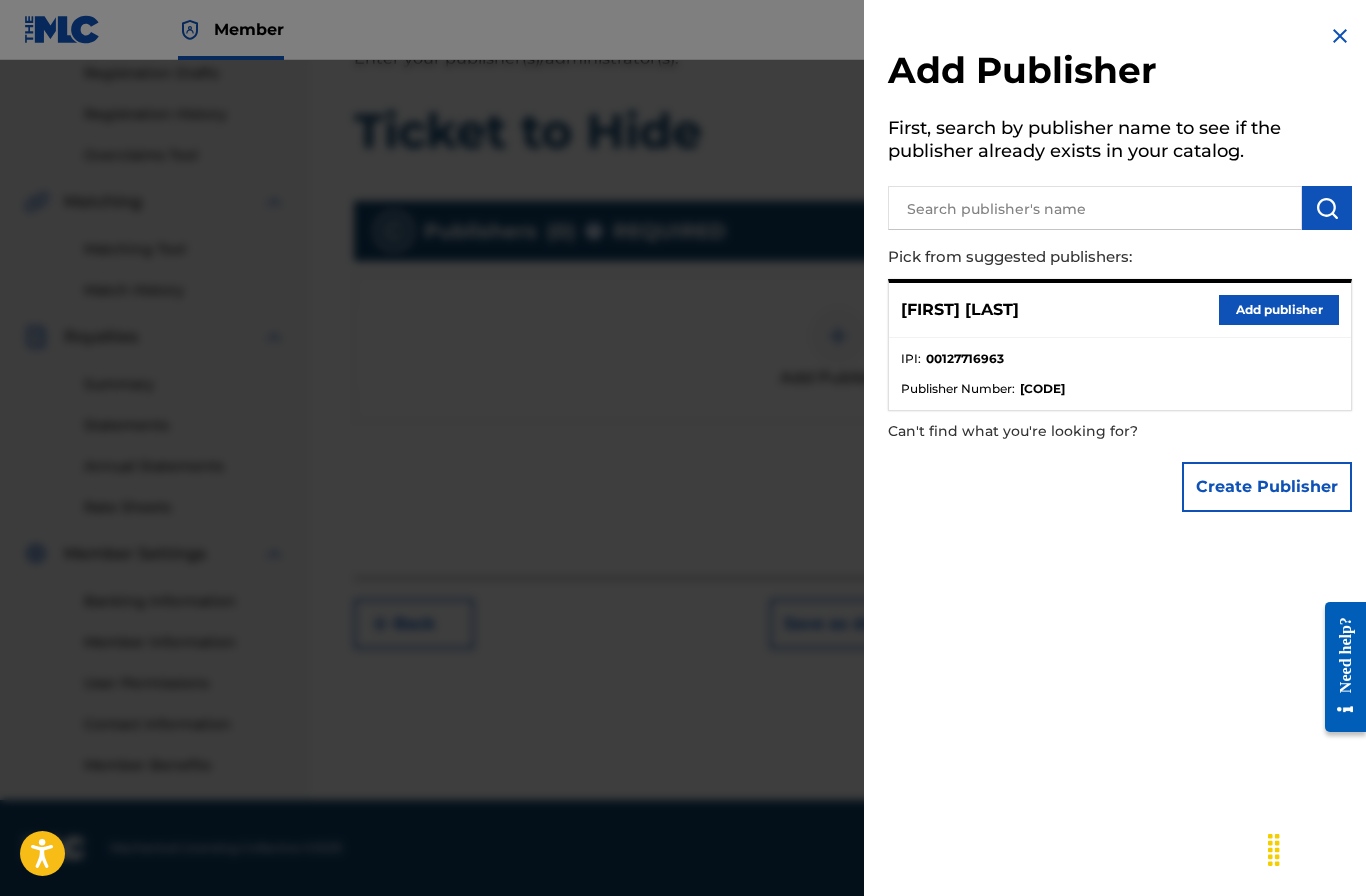click at bounding box center (1095, 208) 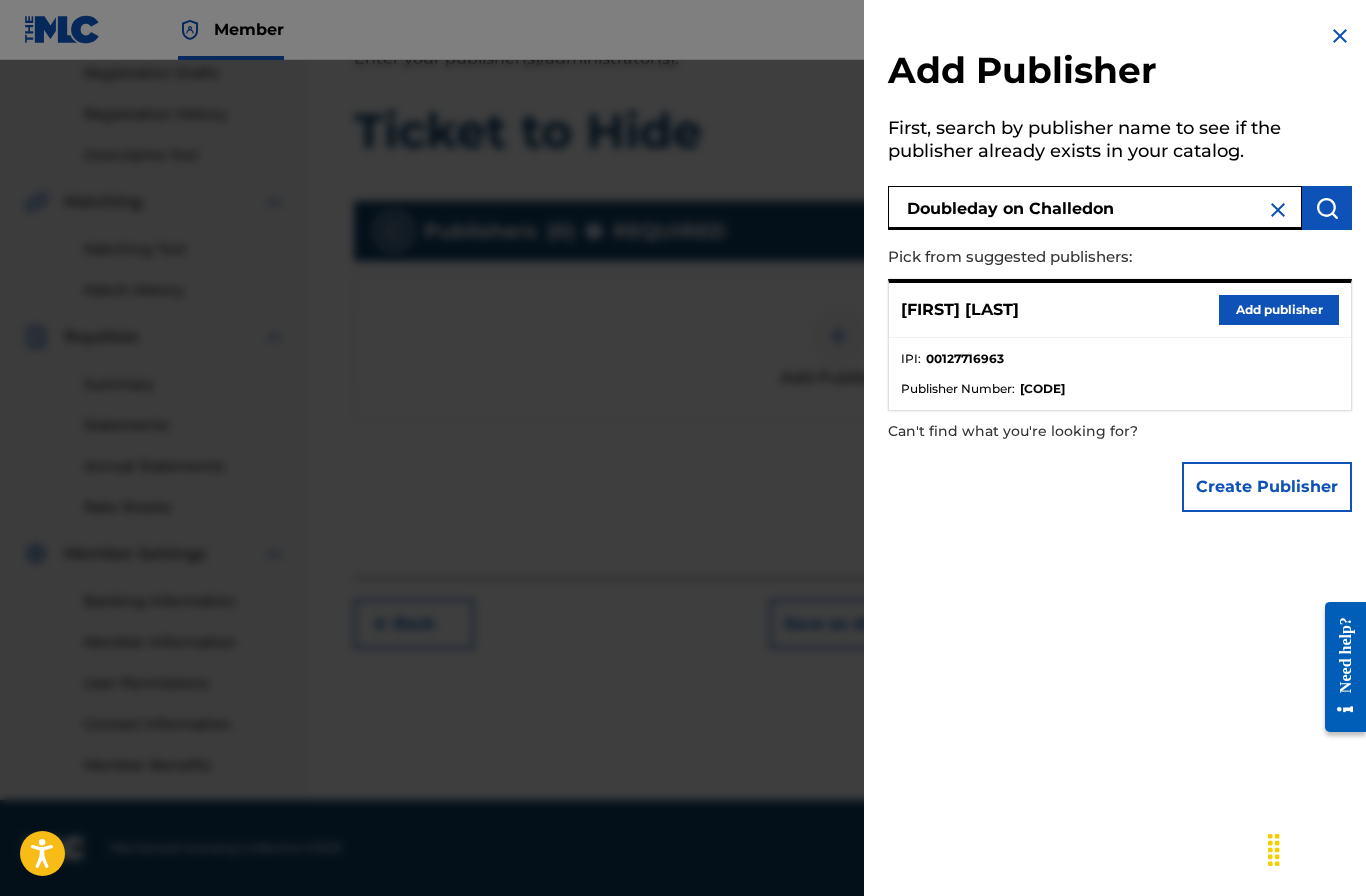 type on "Doubleday on Challedon" 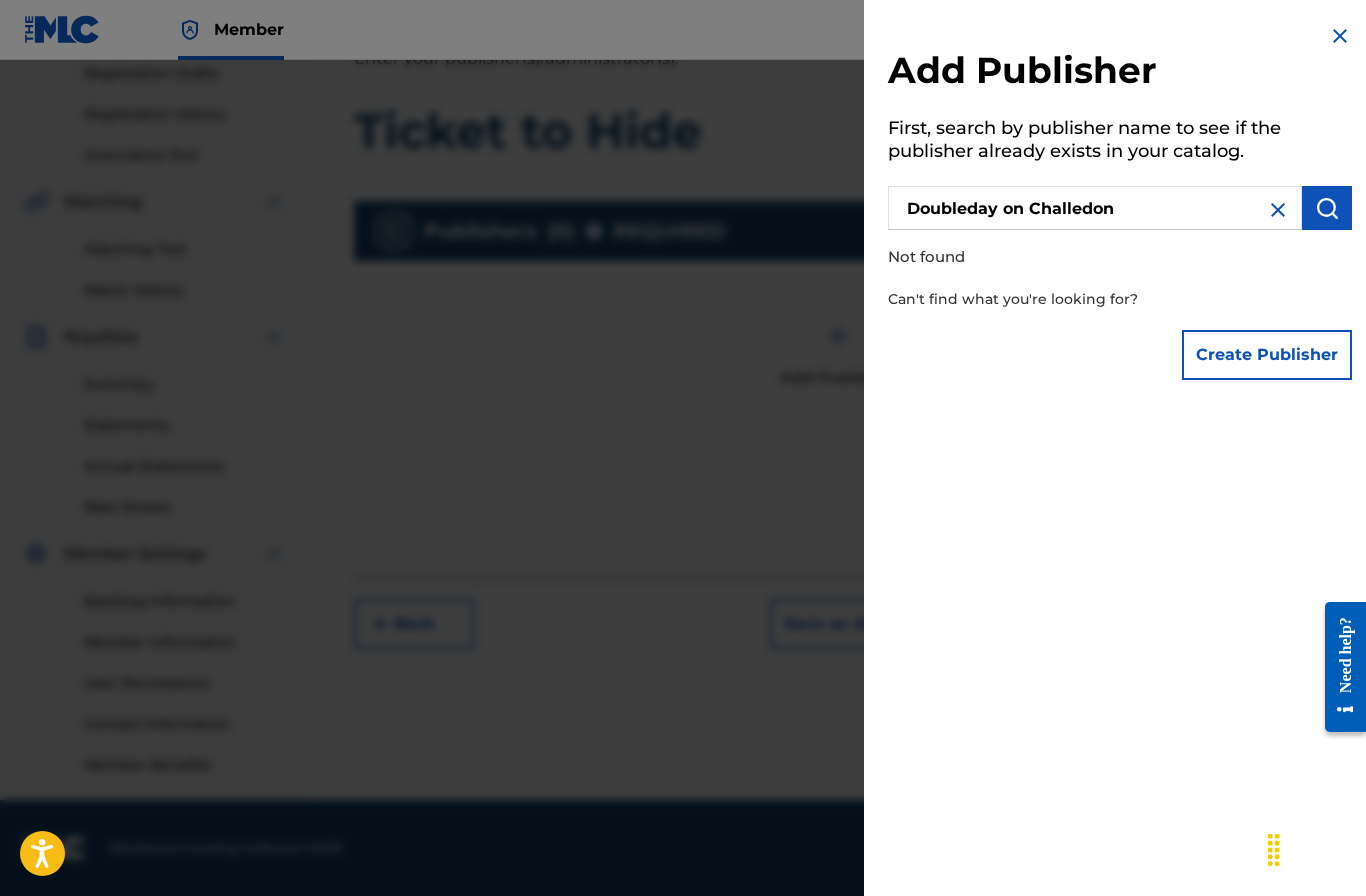 click on "Create Publisher" at bounding box center (1267, 355) 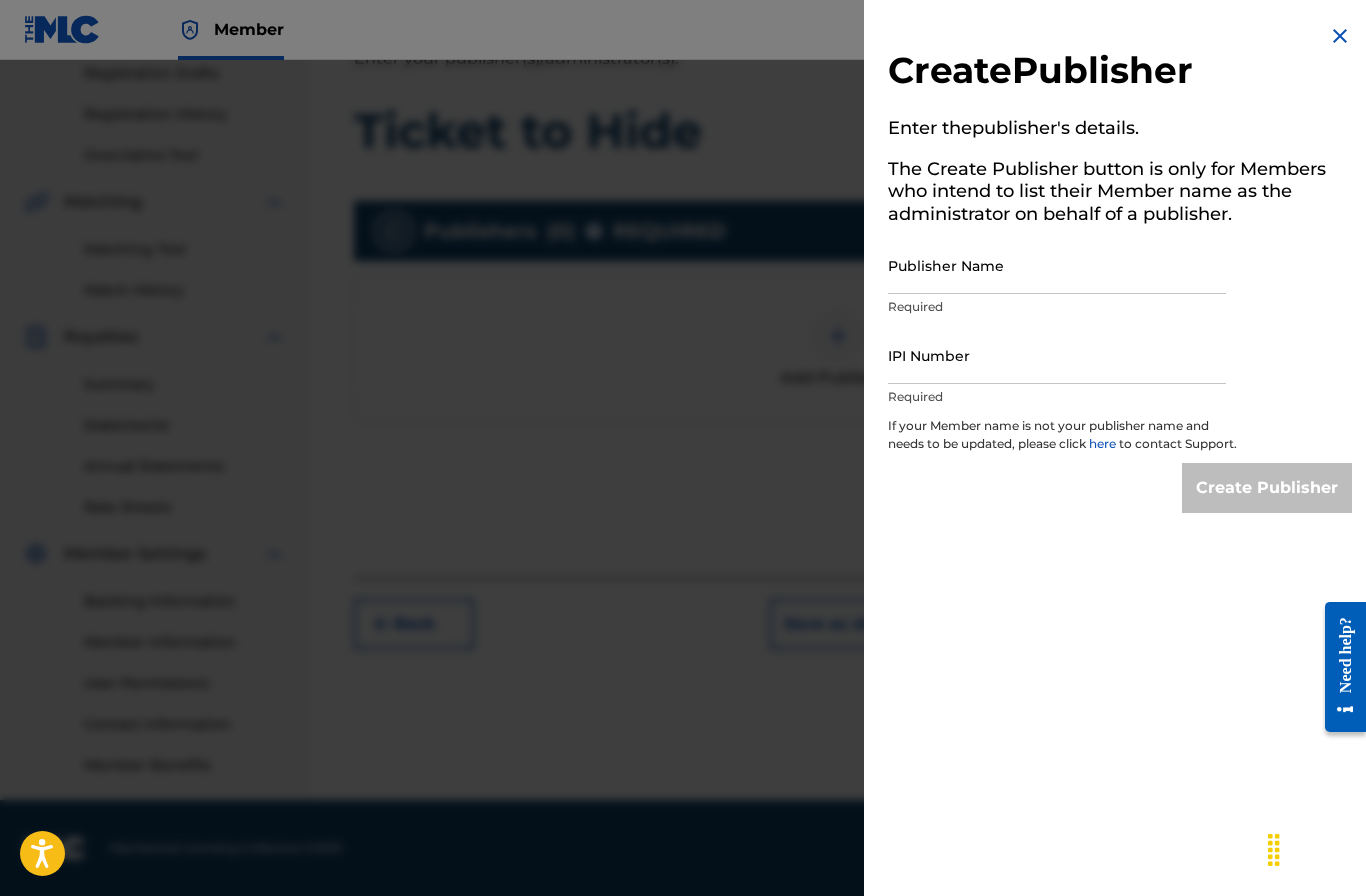 click on "Publisher Name" at bounding box center (1057, 265) 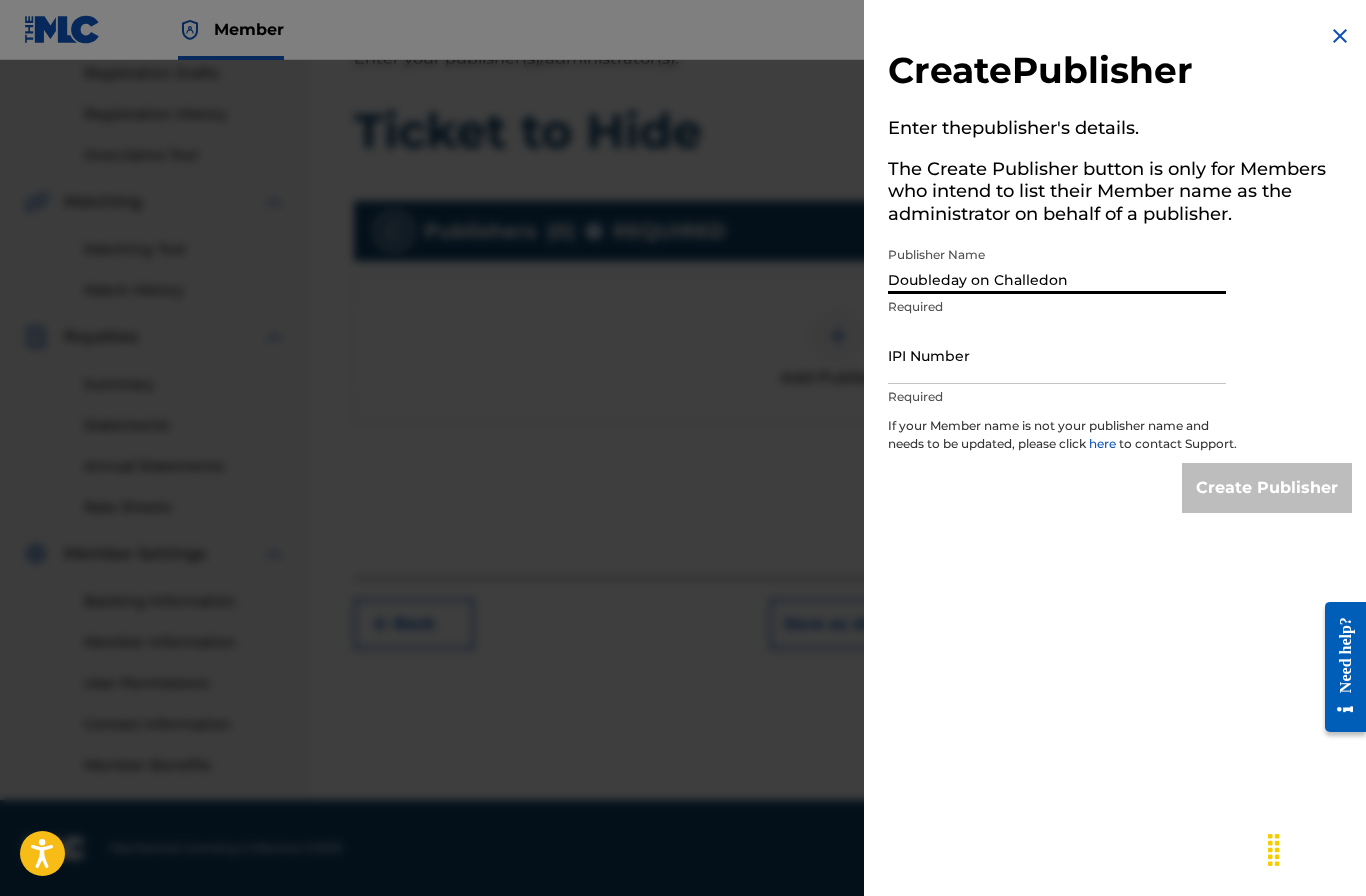 type on "Doubleday on Challedon" 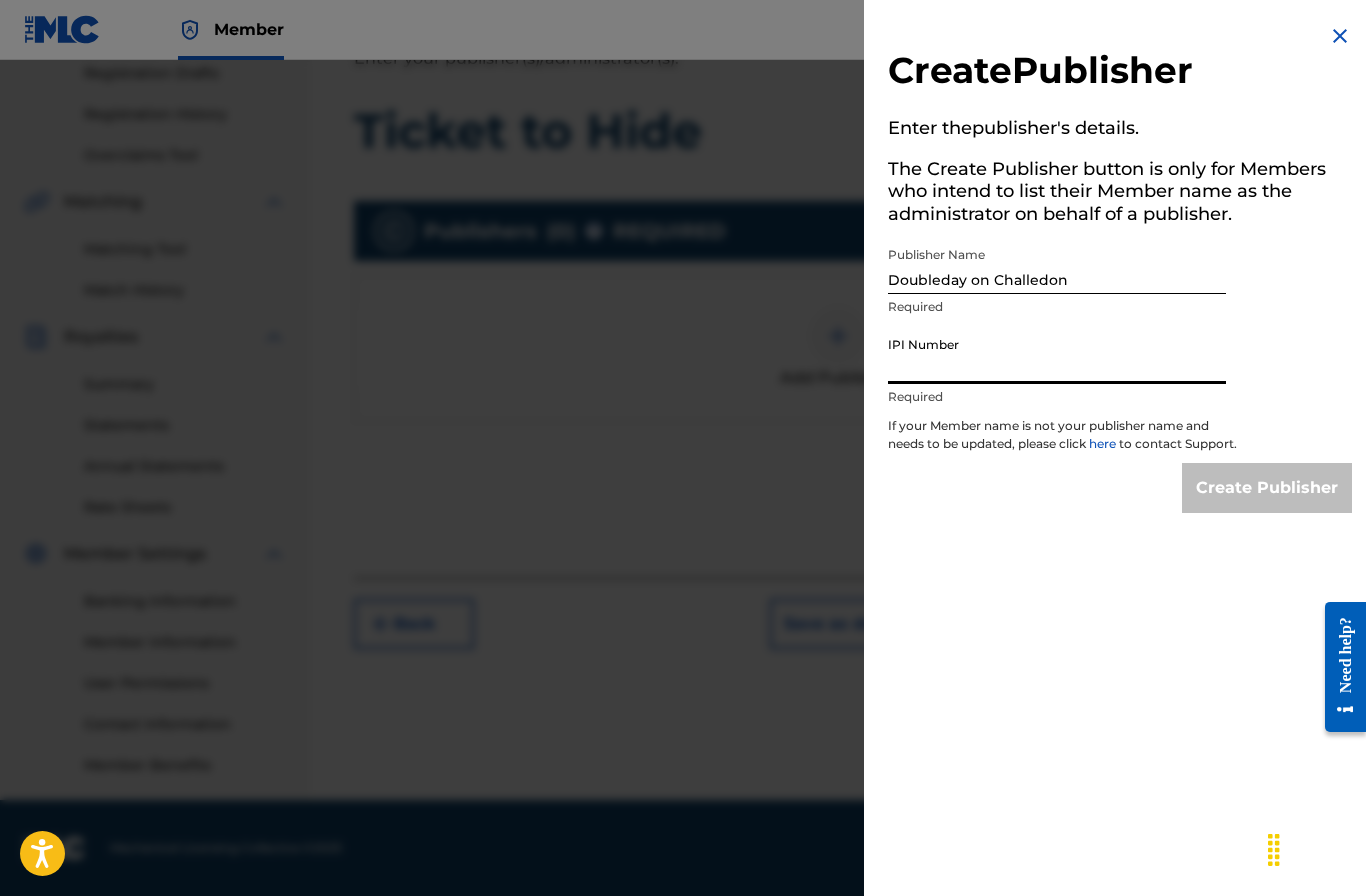 paste on "3842981" 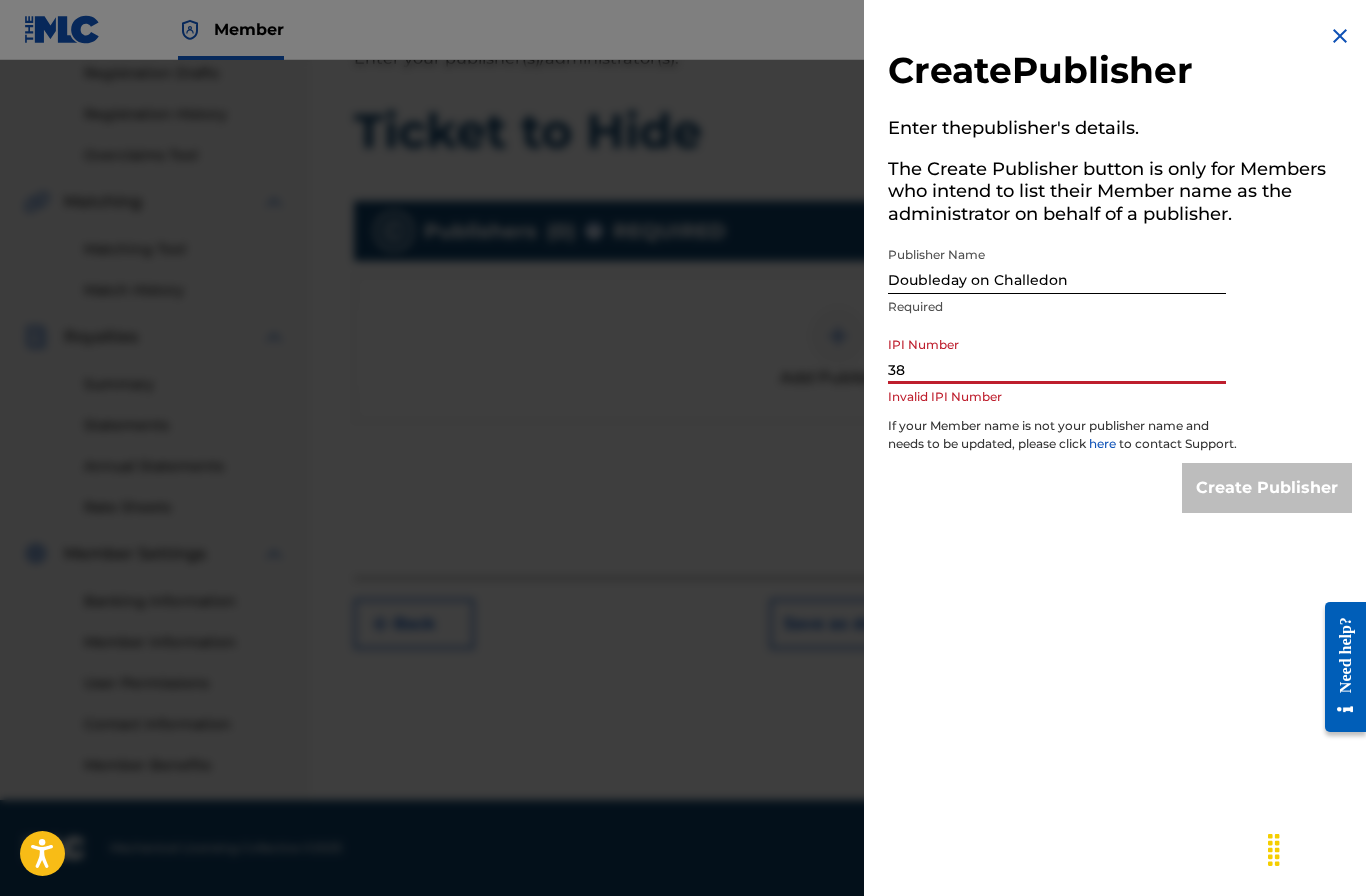 type on "3" 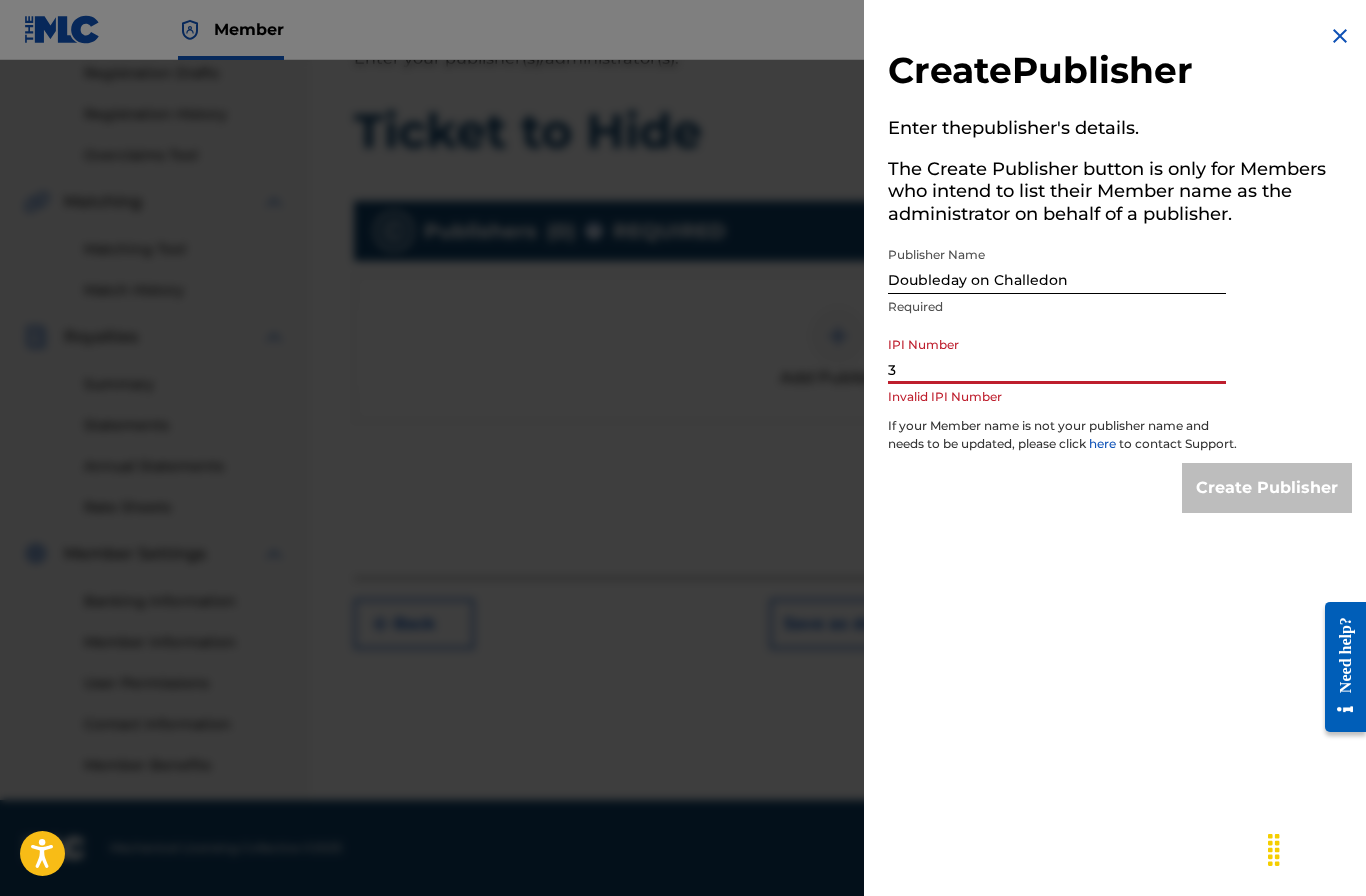 type 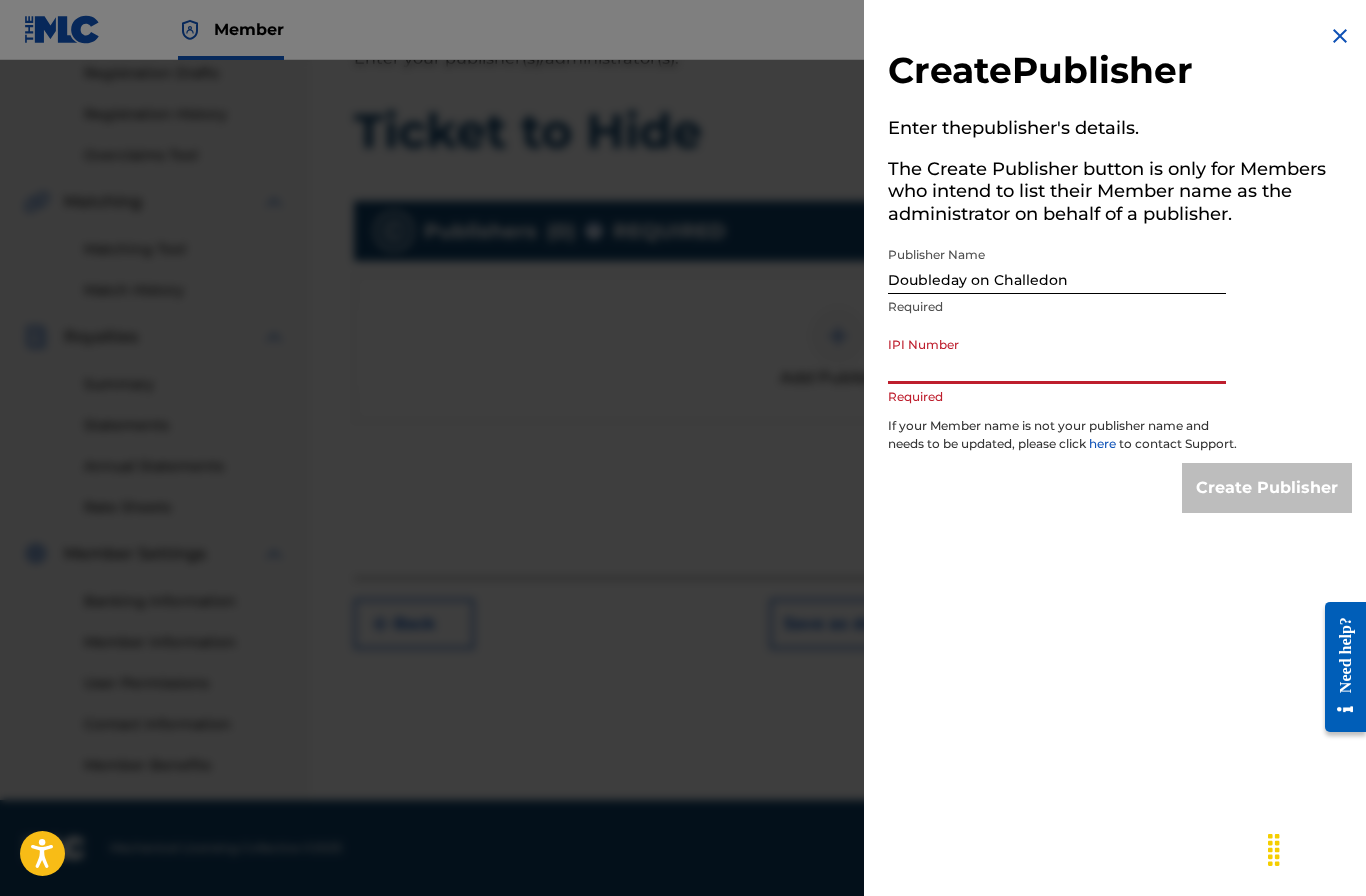 click on "Doubleday on Challedon" at bounding box center [1057, 265] 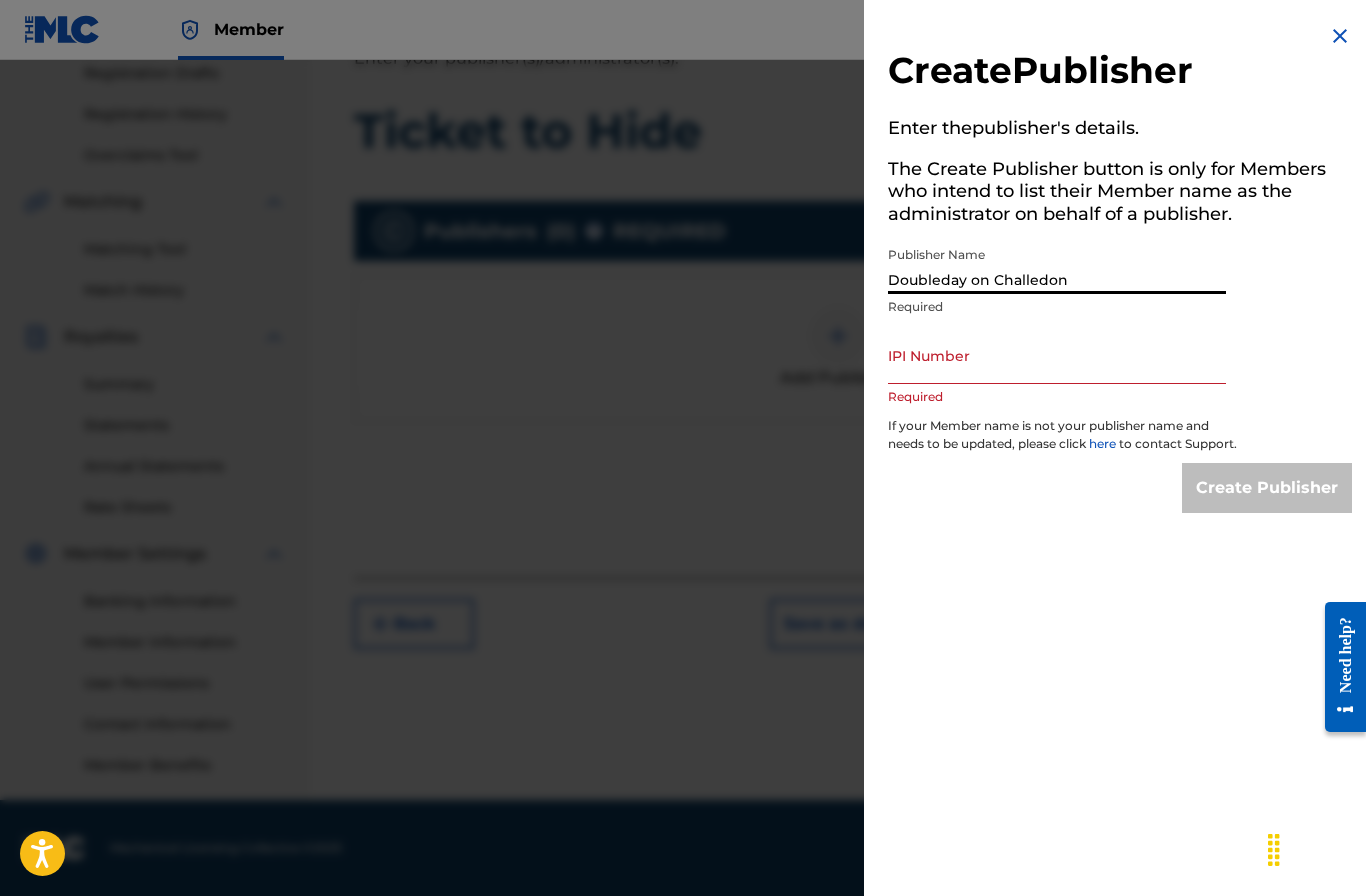click on "Doubleday on Challedon" at bounding box center [1057, 265] 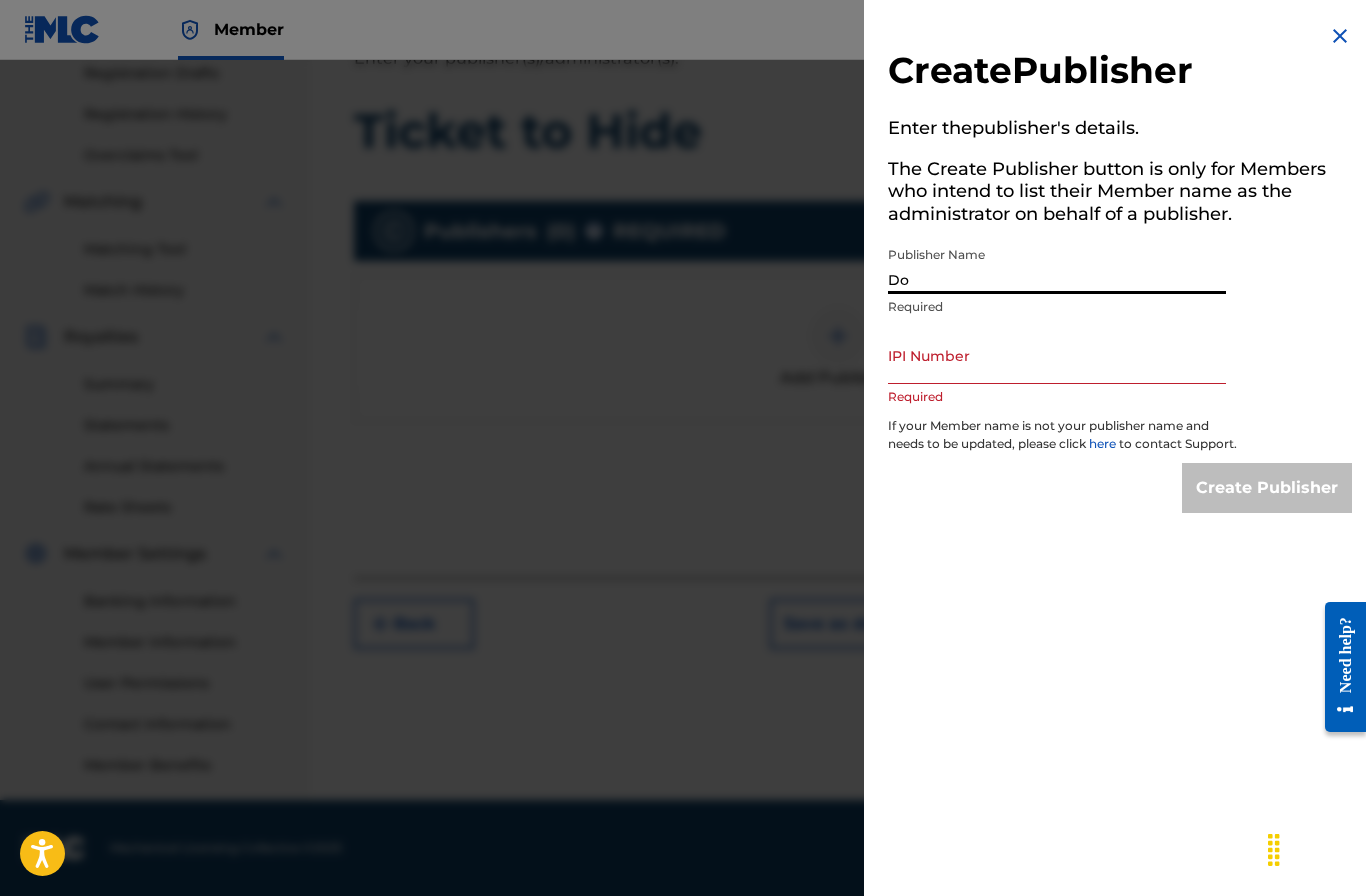 type on "D" 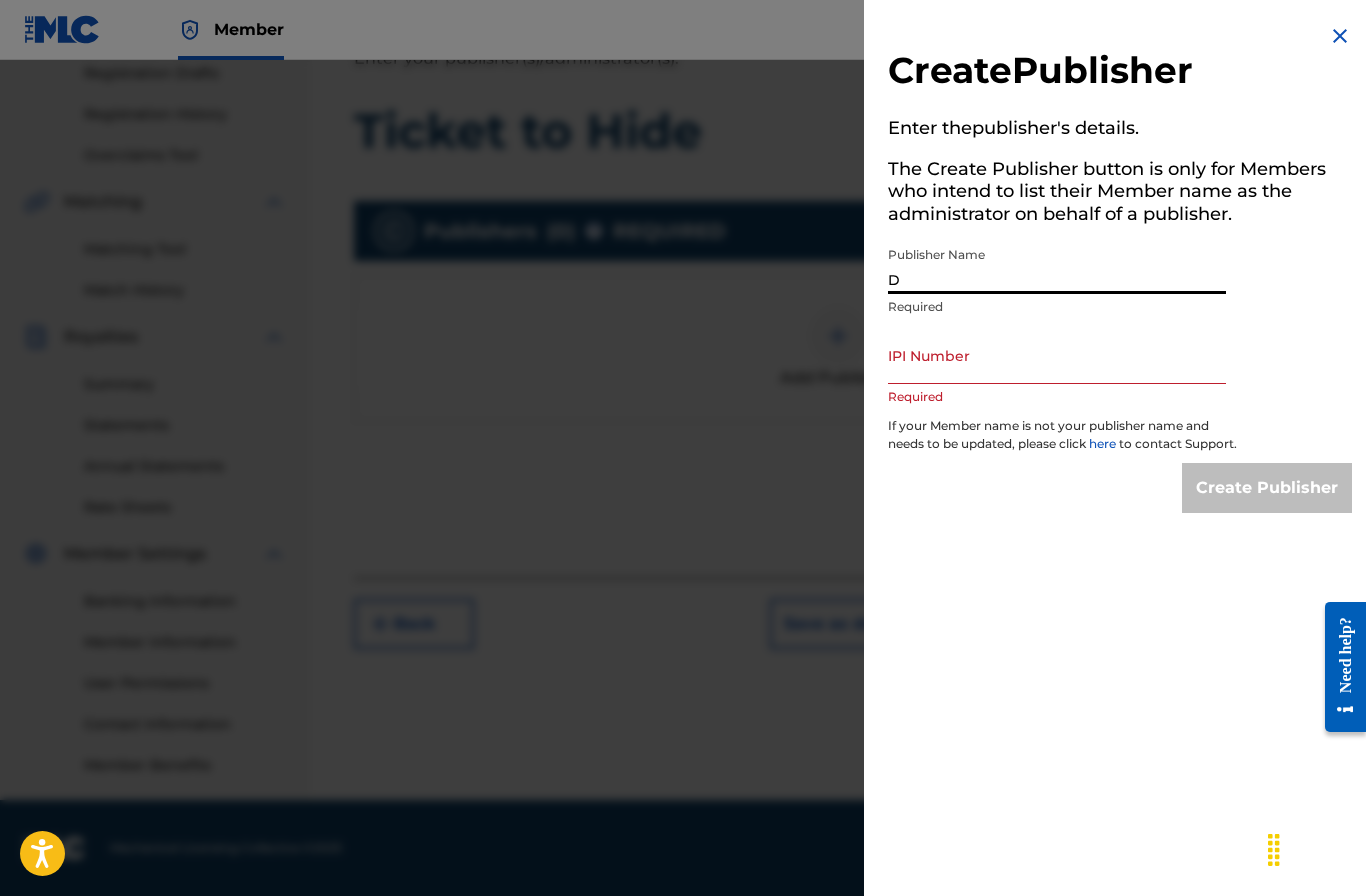 type 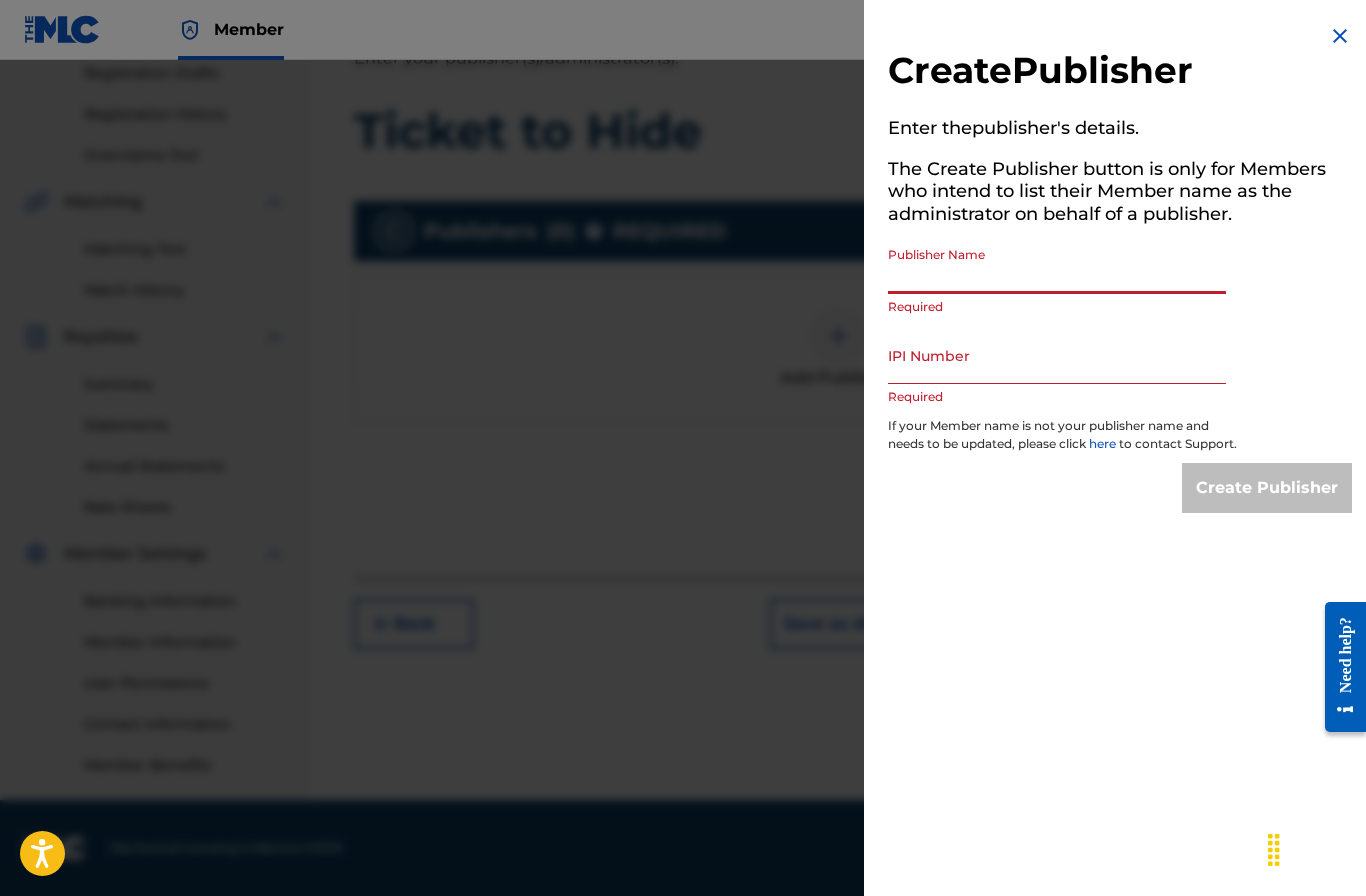 click at bounding box center [1340, 36] 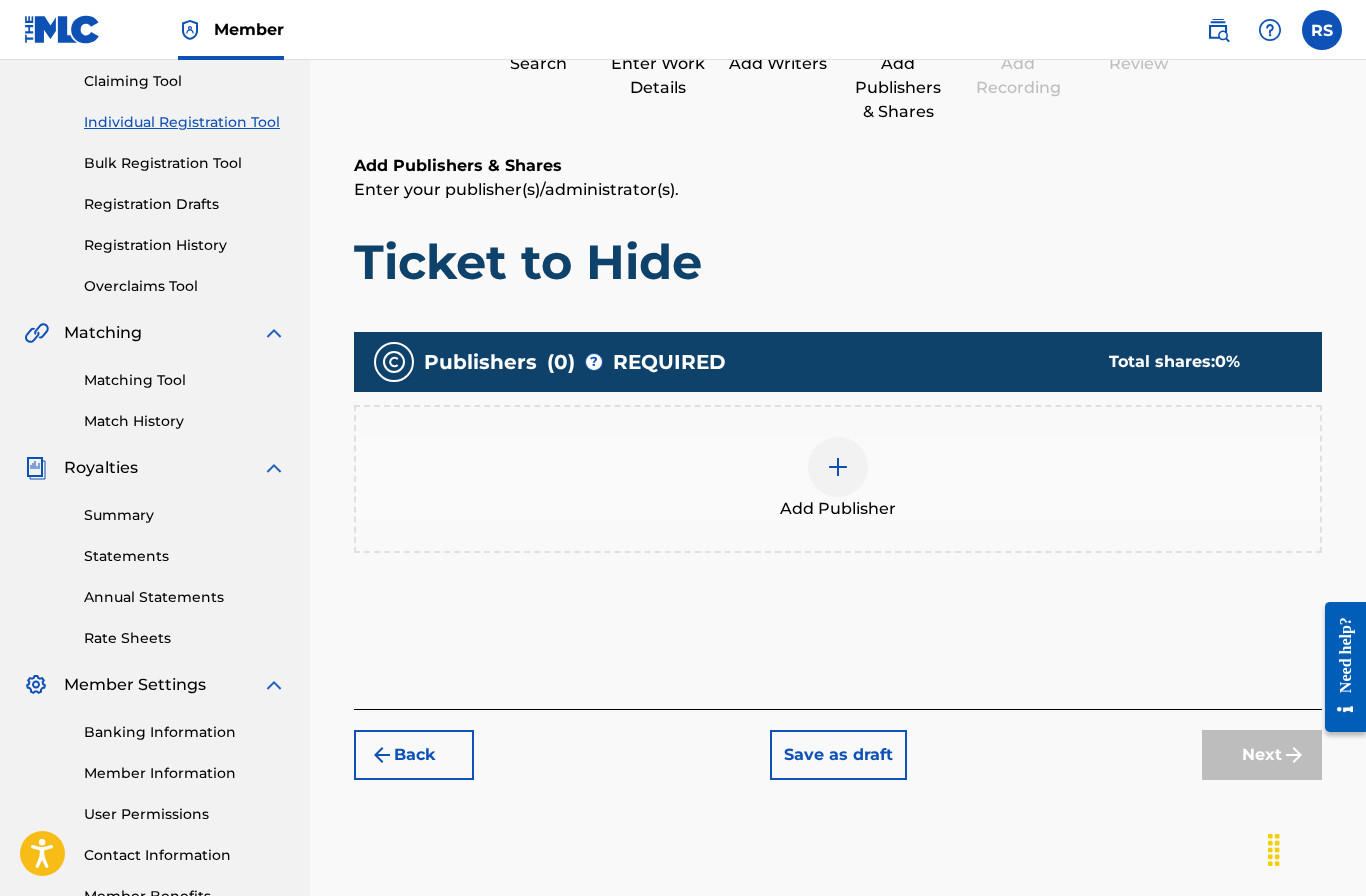scroll, scrollTop: 262, scrollLeft: 0, axis: vertical 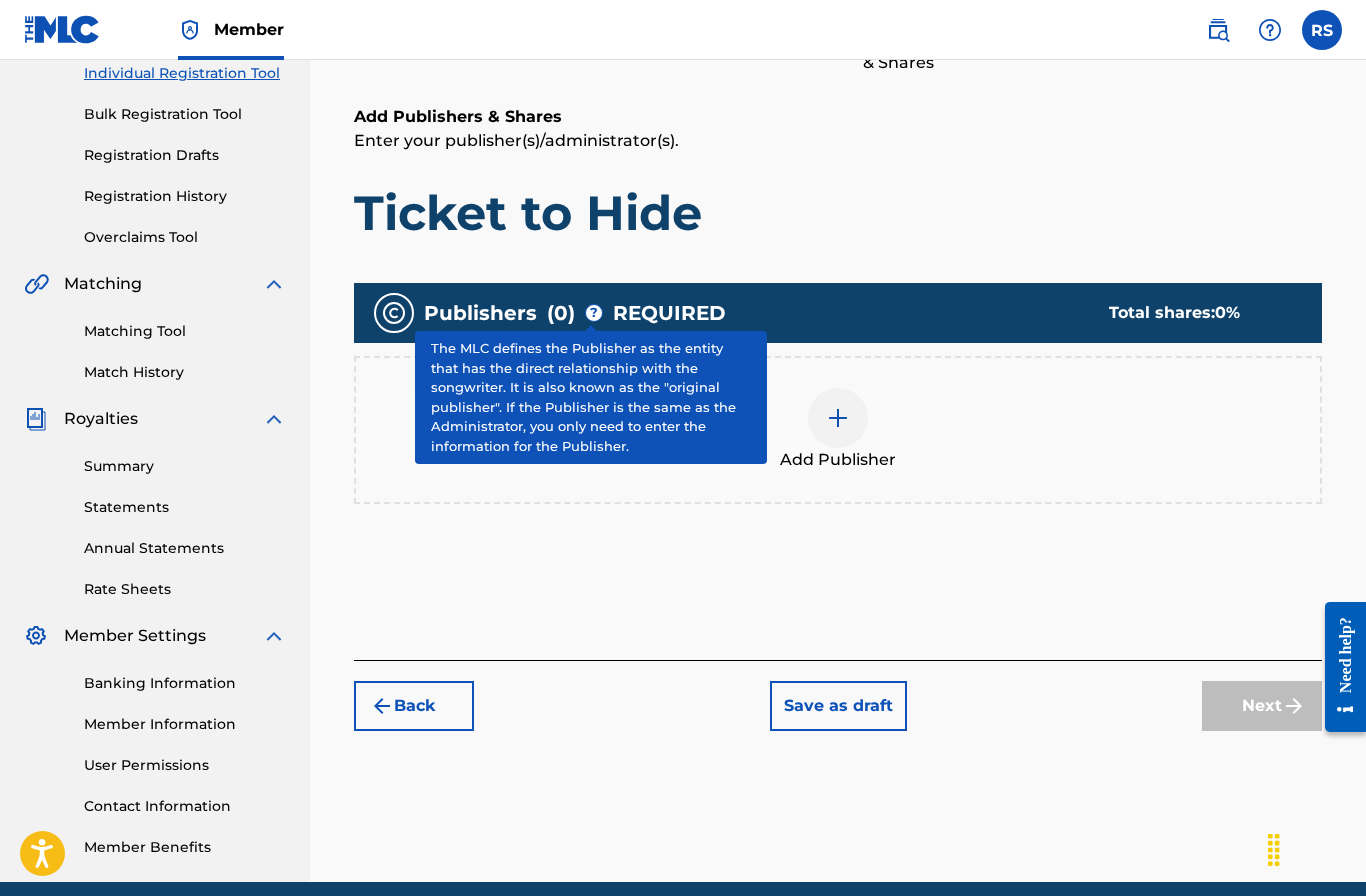 click on "?" at bounding box center (594, 313) 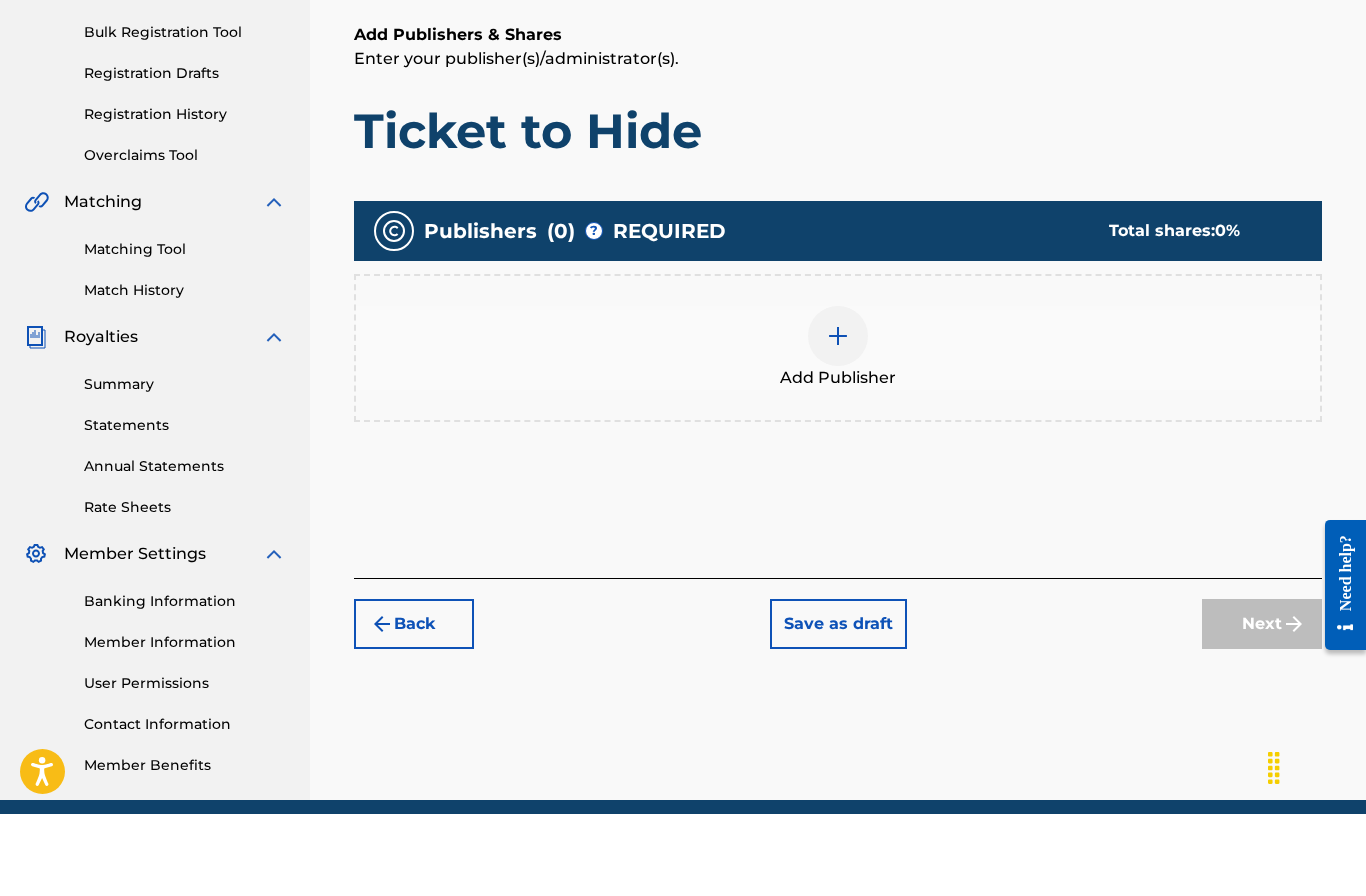 scroll, scrollTop: 344, scrollLeft: 0, axis: vertical 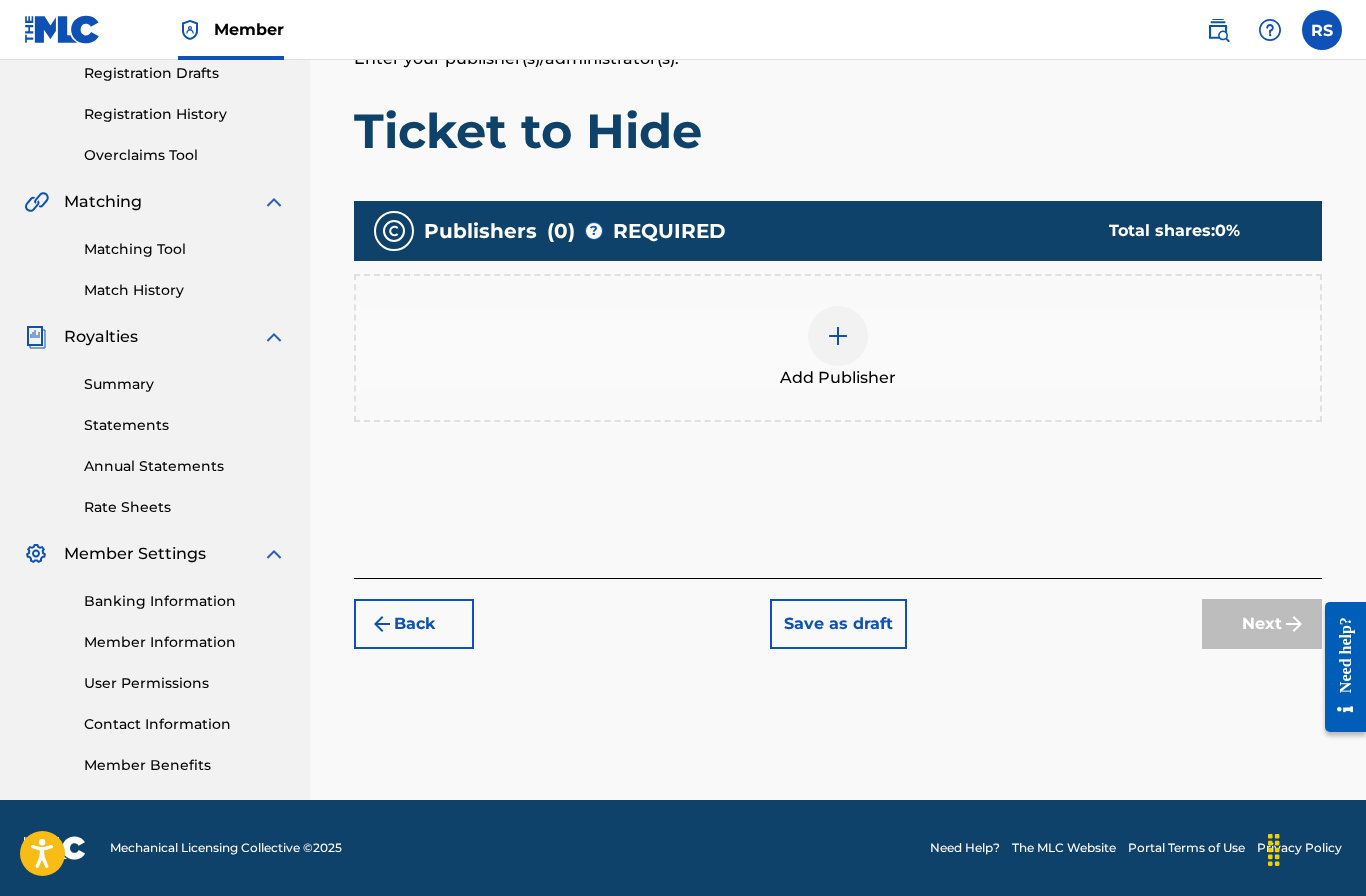 click on "Add Publisher" at bounding box center [838, 348] 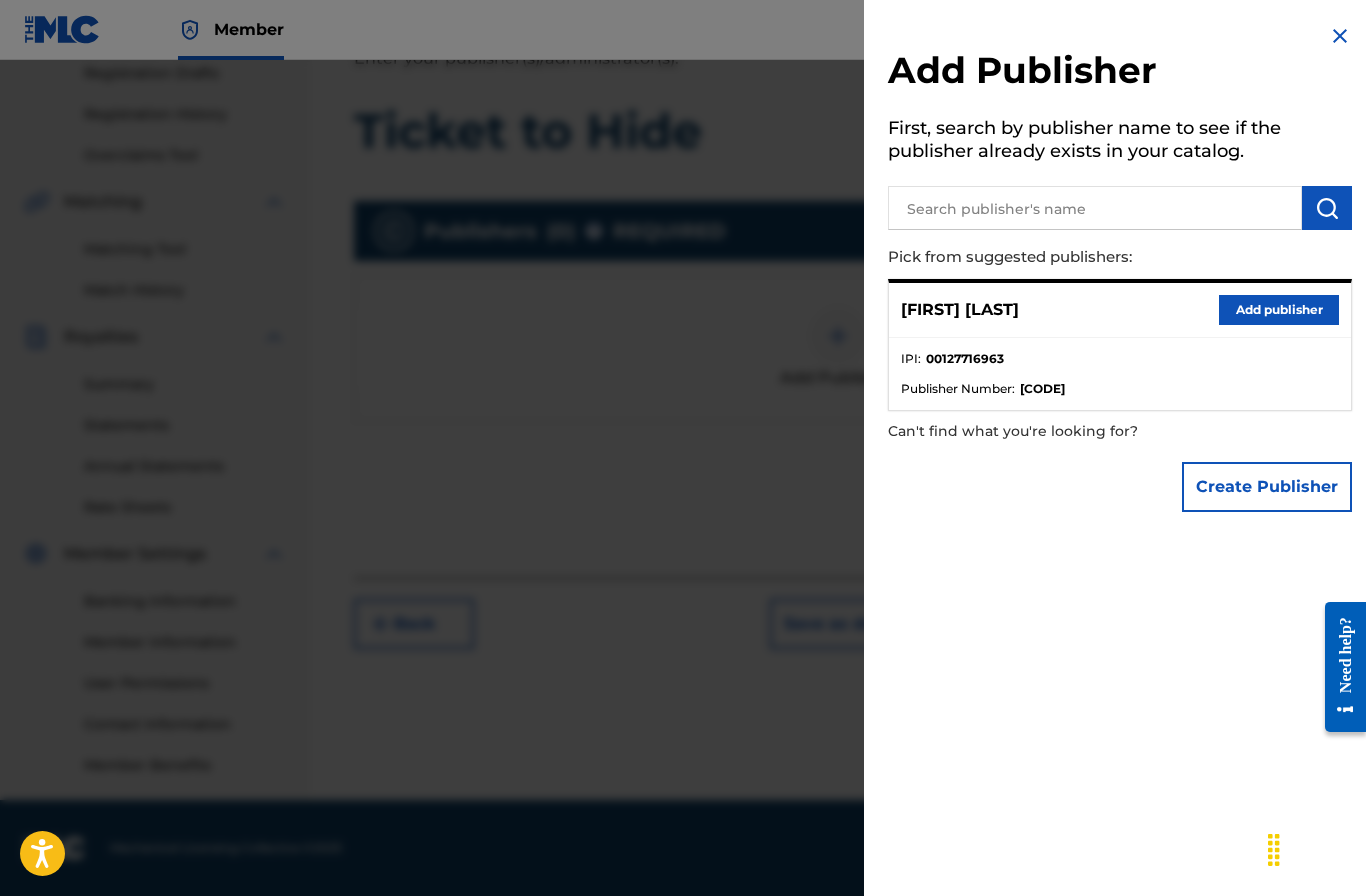 click on "Add Publisher First, search by publisher name to see if the publisher already exists in your catalog. Pick from suggested publishers: [FIRST] [LAST] Add publisher IPI : [NUMBER] Publisher Number : [CODE] Can't find what you're looking for? Create Publisher" at bounding box center [1120, 273] 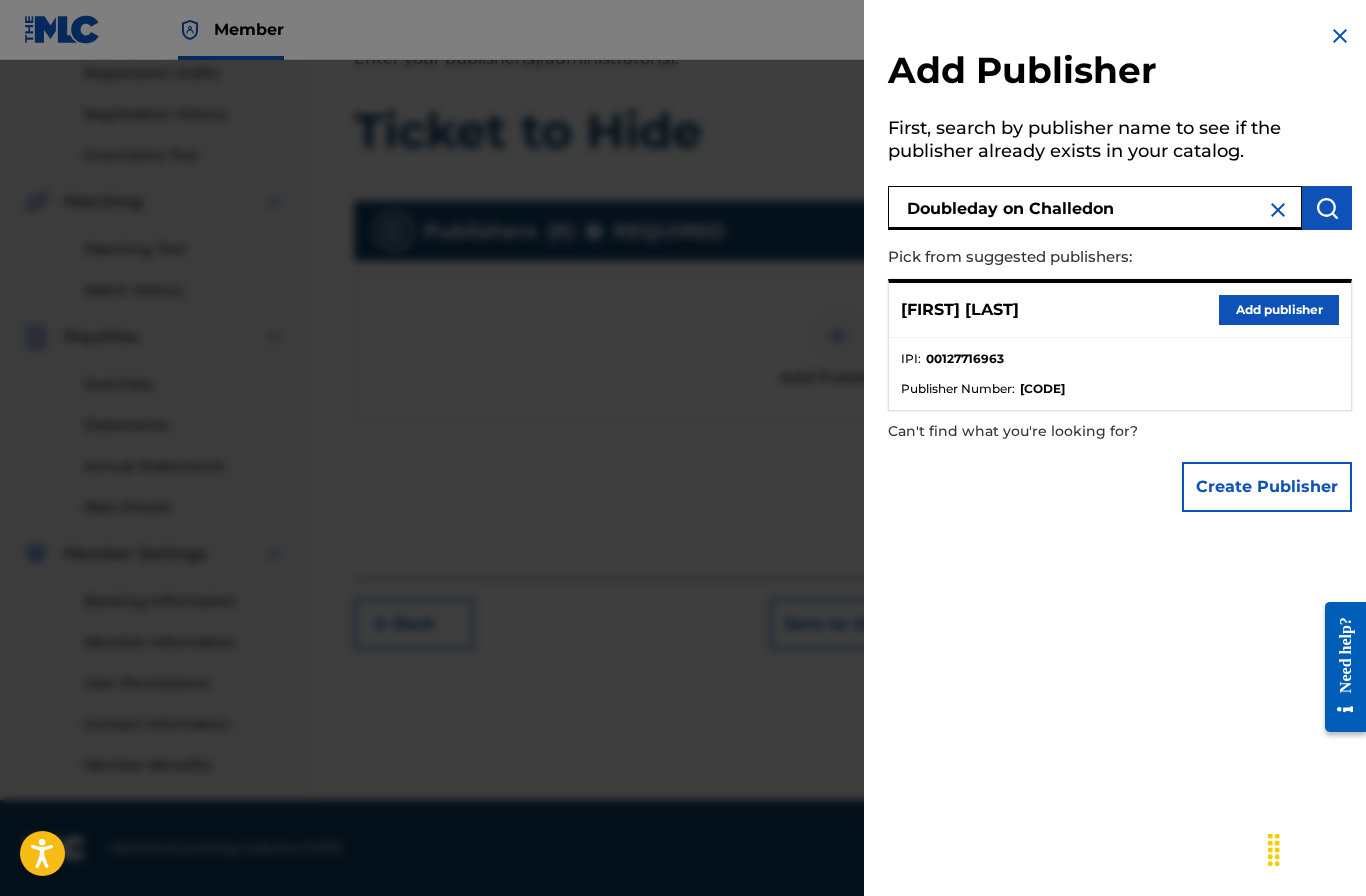 type on "Doubleday on Challedon" 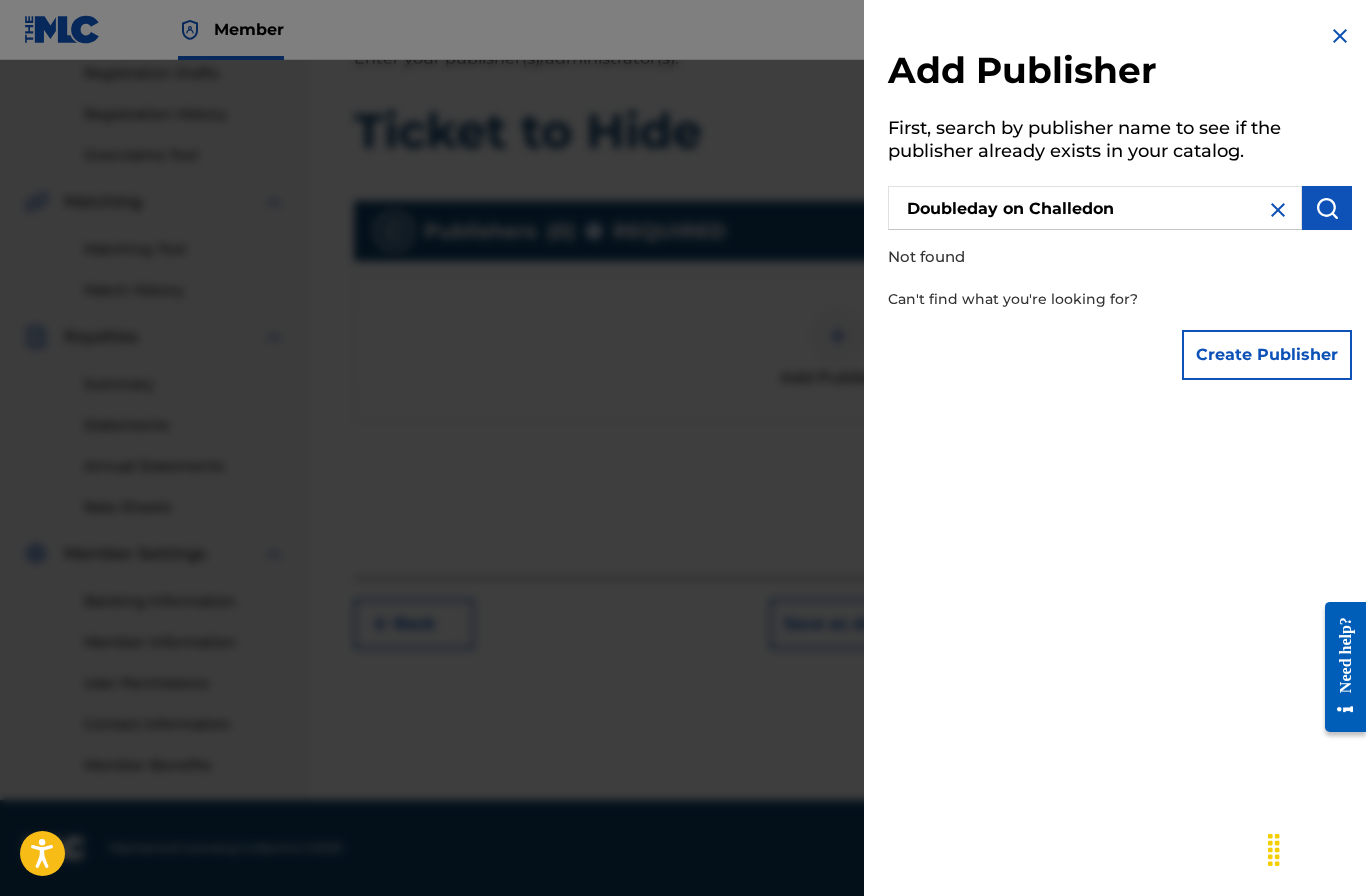 click on "Create Publisher" at bounding box center [1267, 355] 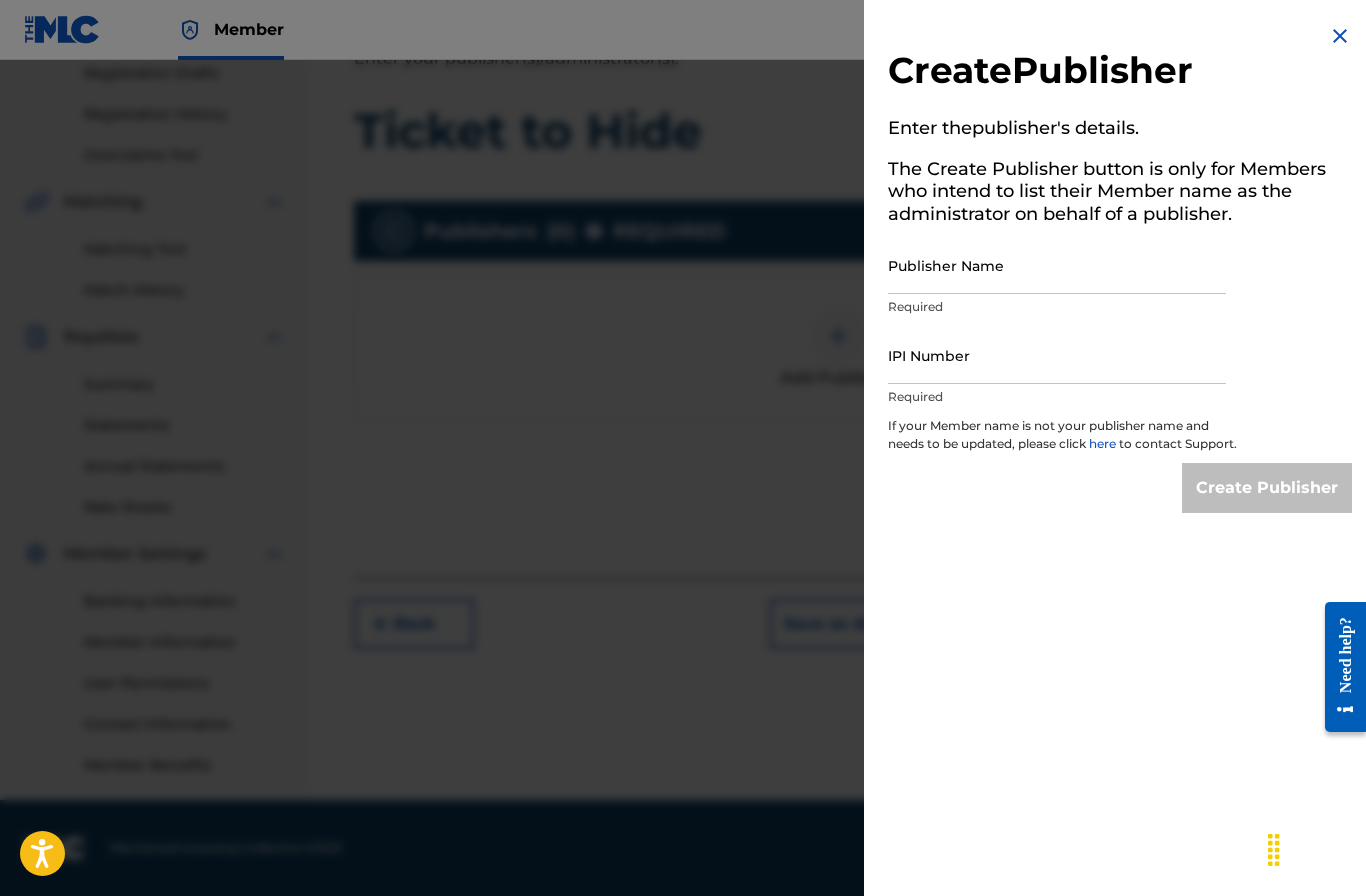 click on "Publisher Name" at bounding box center (1057, 265) 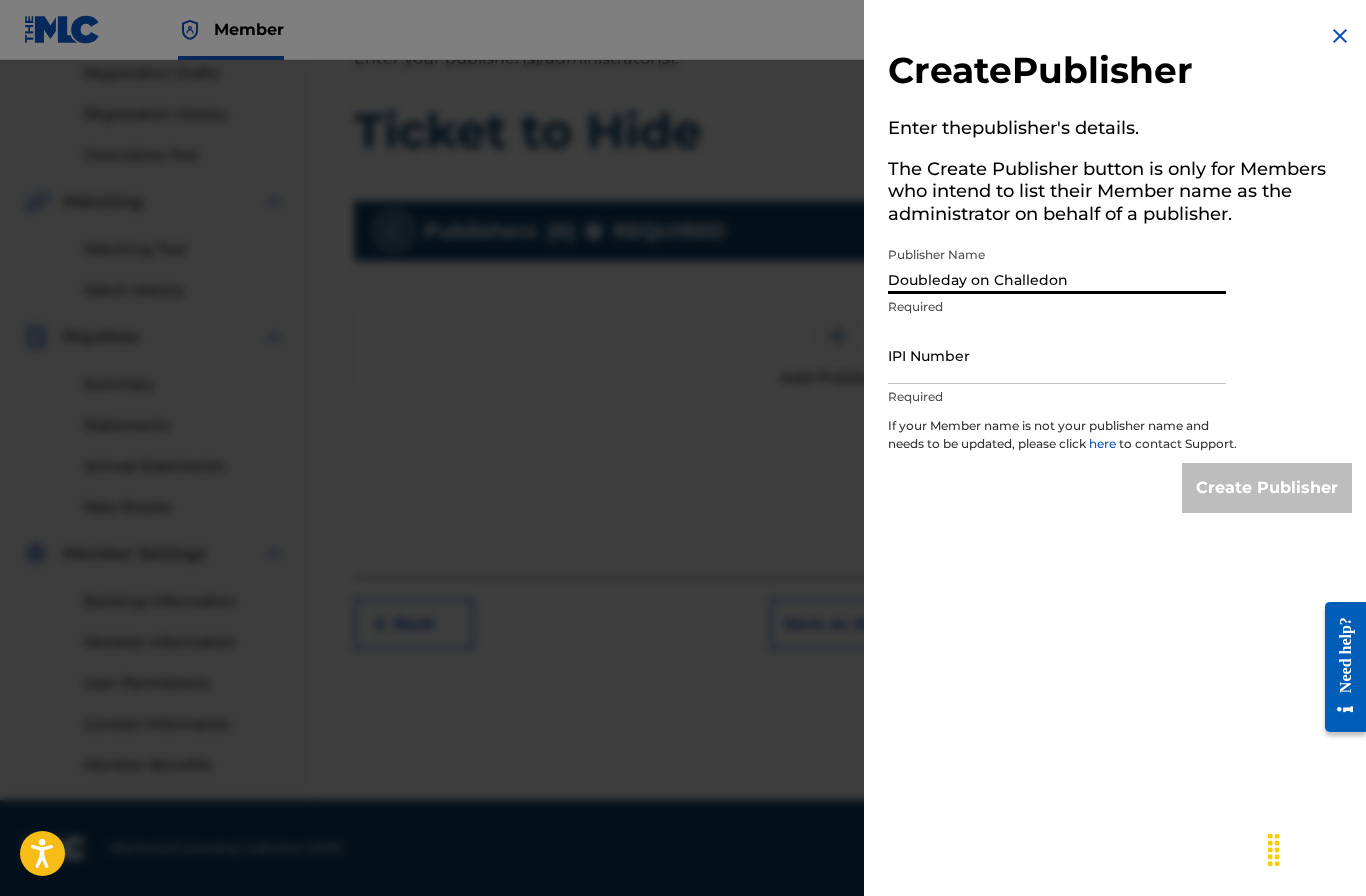 type on "Doubleday on Challedon" 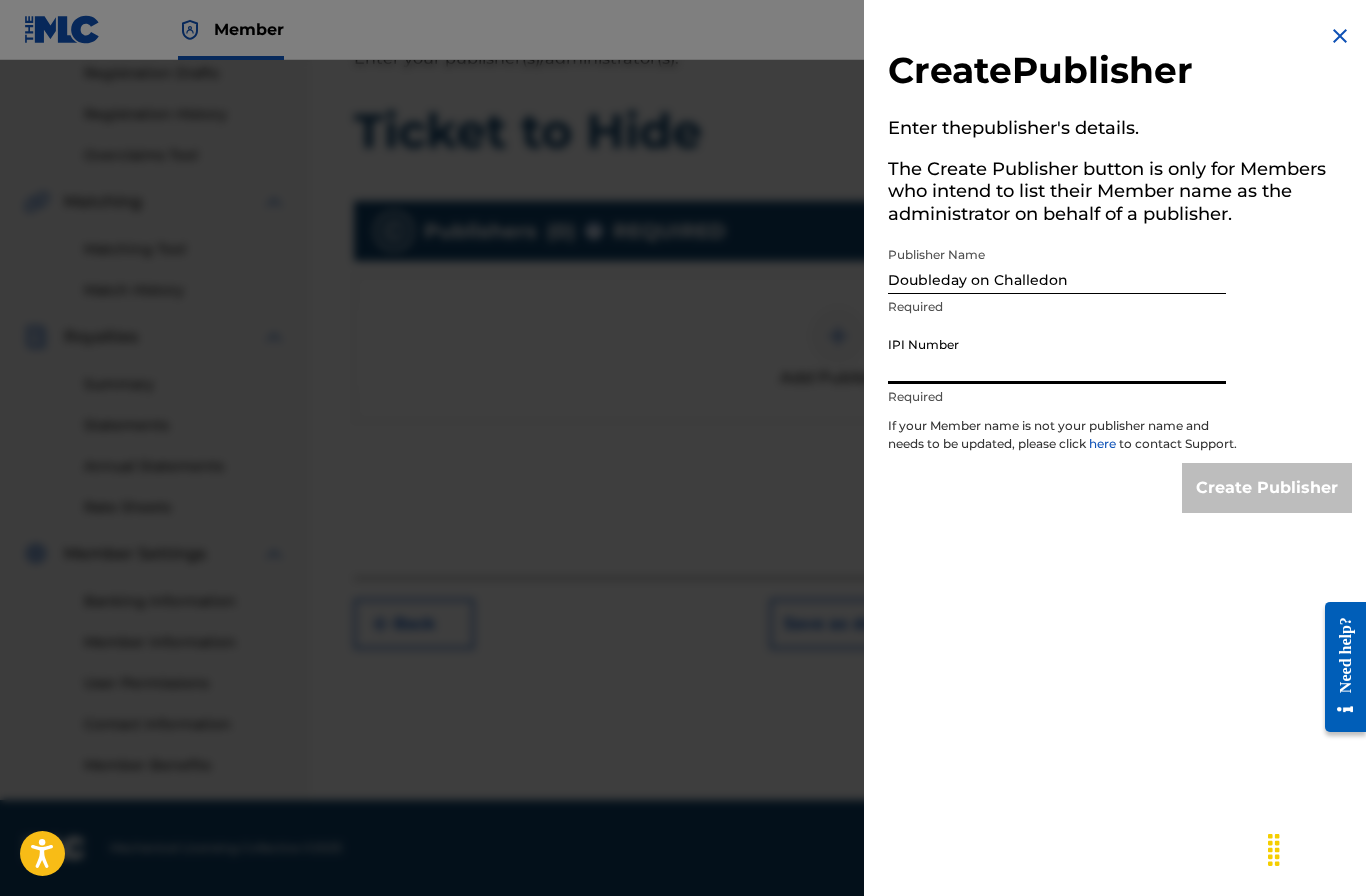 click on "IPI Number" at bounding box center (1057, 355) 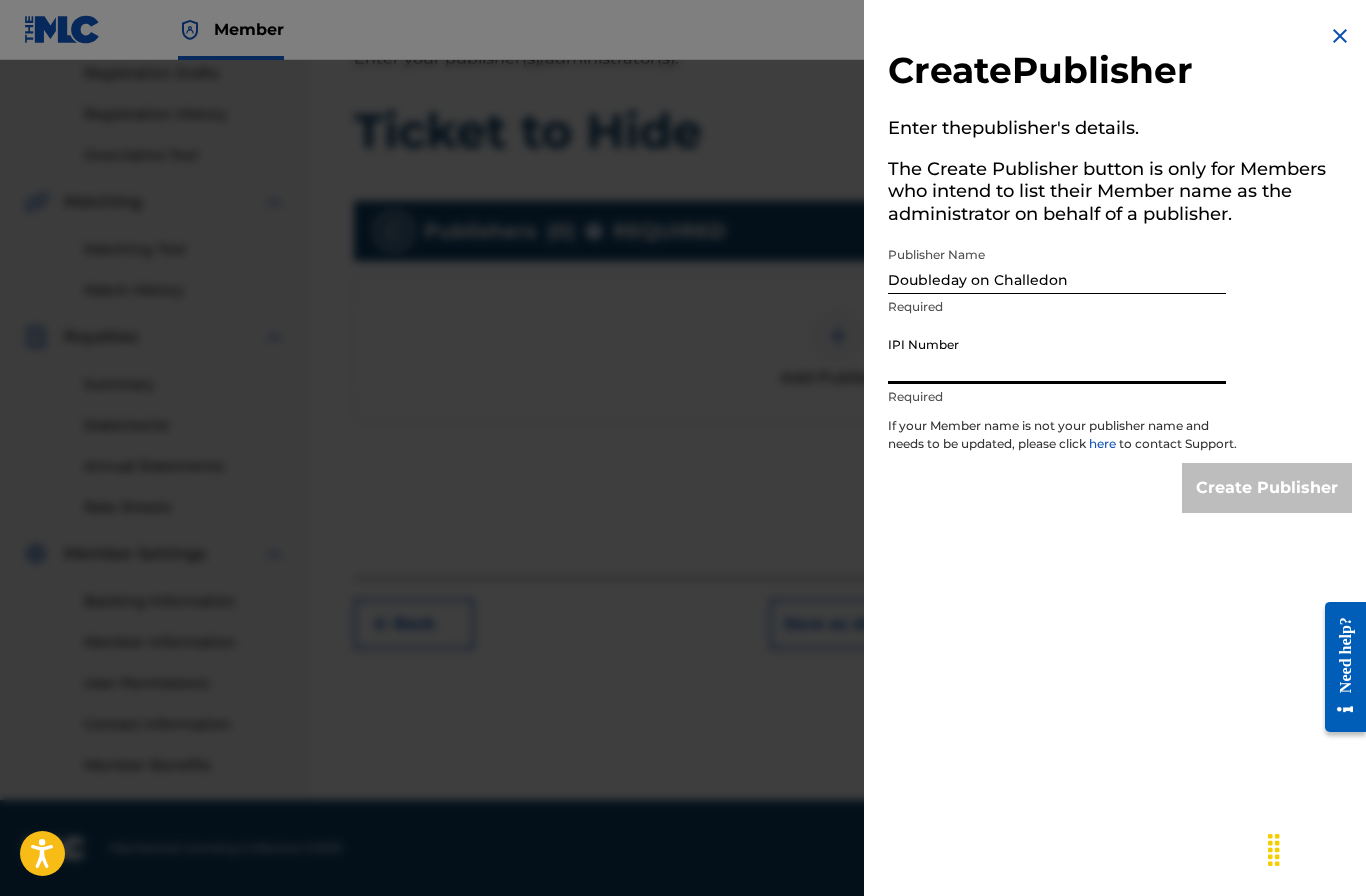 paste on "[NUMBER]" 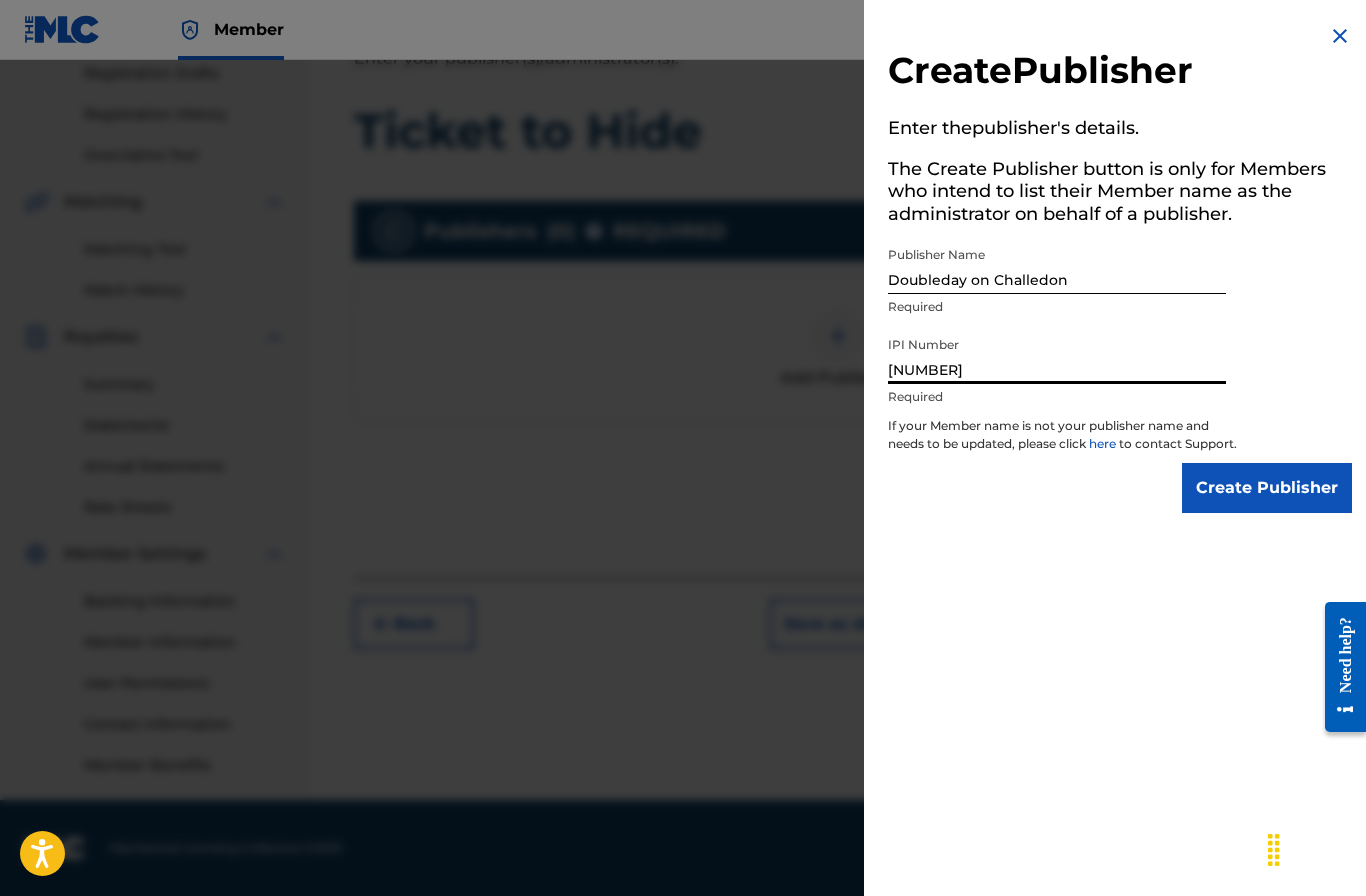 click on "Create Publisher" at bounding box center [1267, 488] 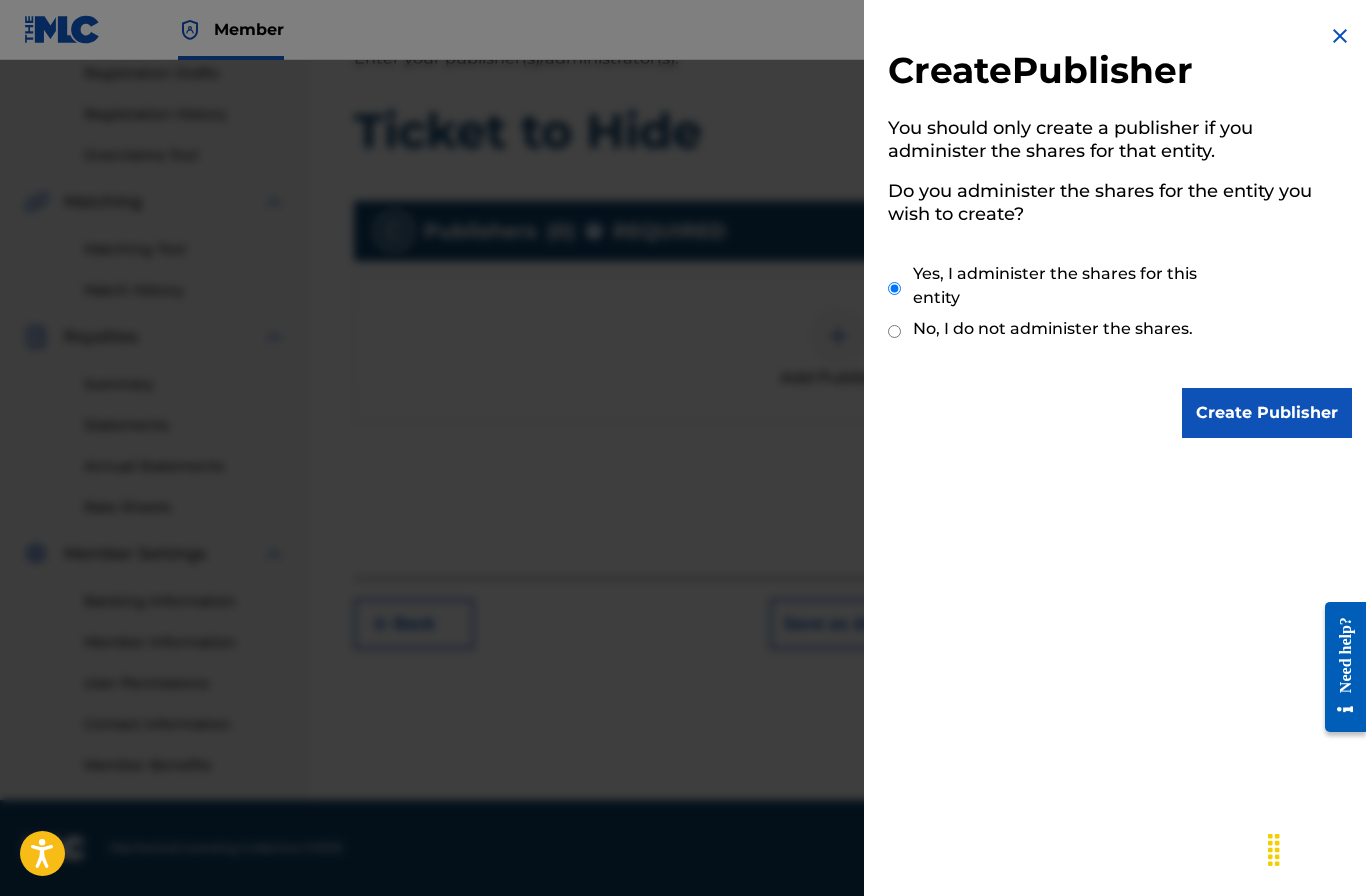 click on "Create Publisher" at bounding box center [1267, 413] 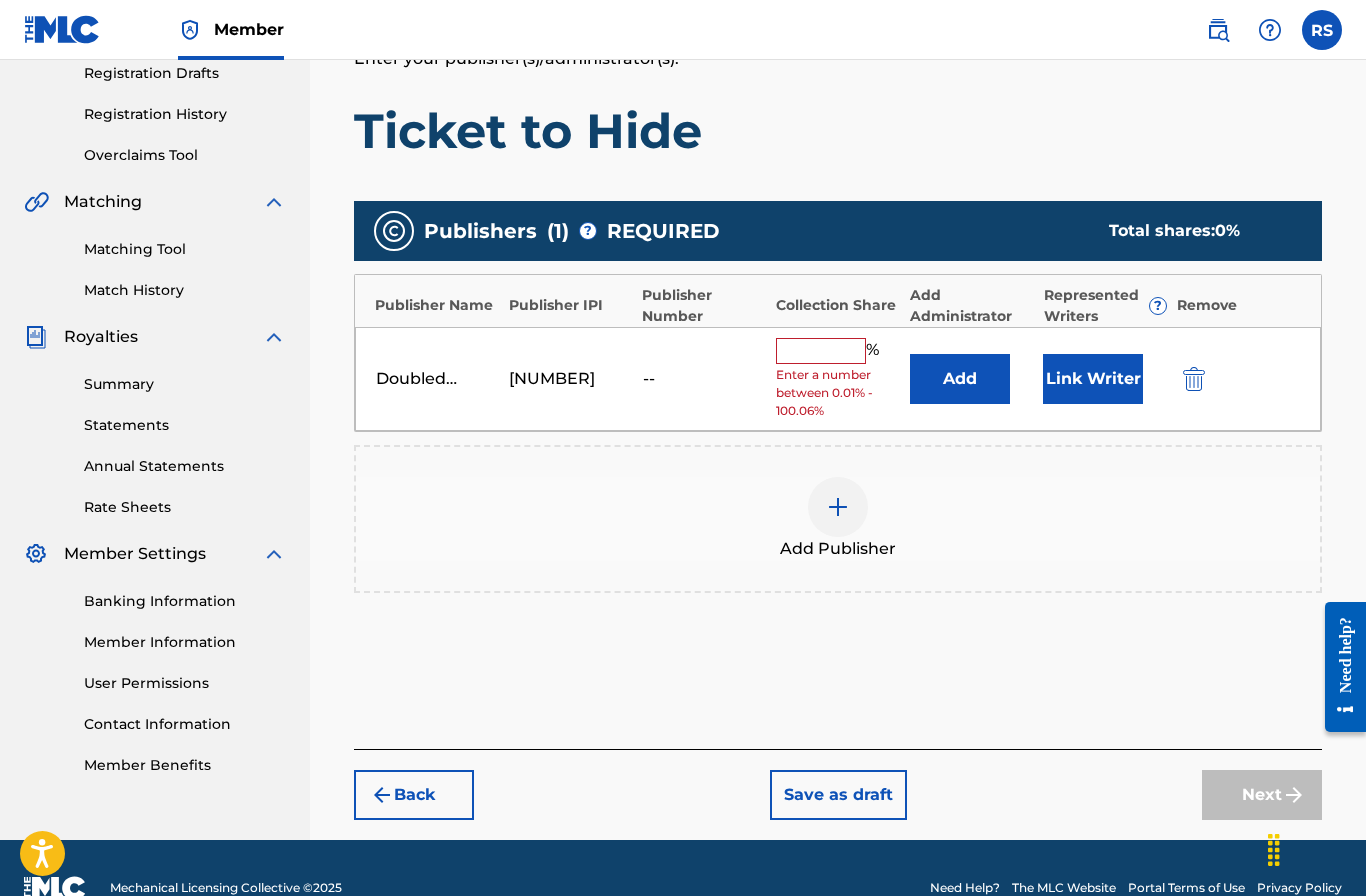 click on "Link Writer" at bounding box center [1093, 379] 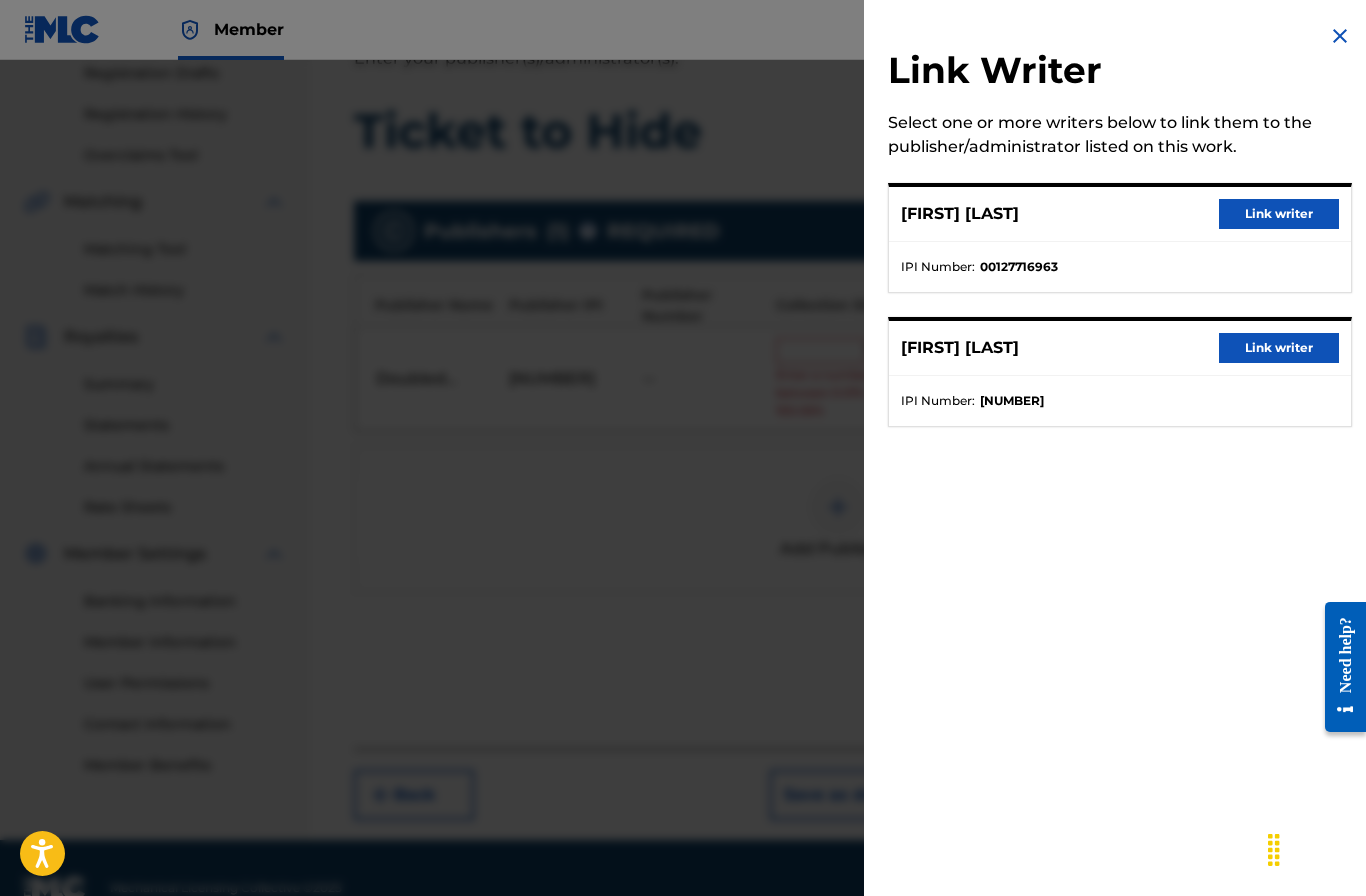 click on "Link writer" at bounding box center (1279, 214) 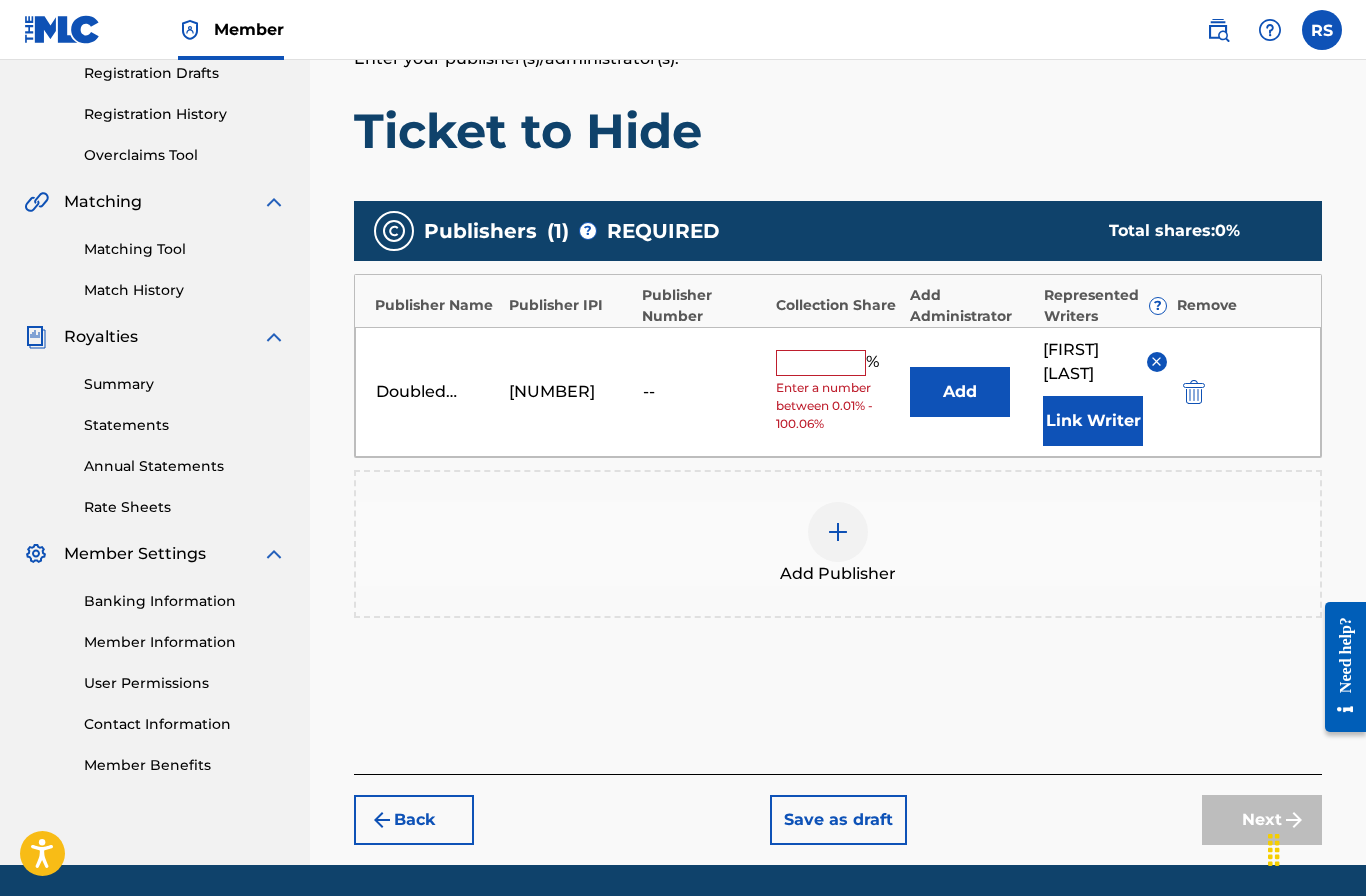 click on "Link Writer" at bounding box center [1093, 421] 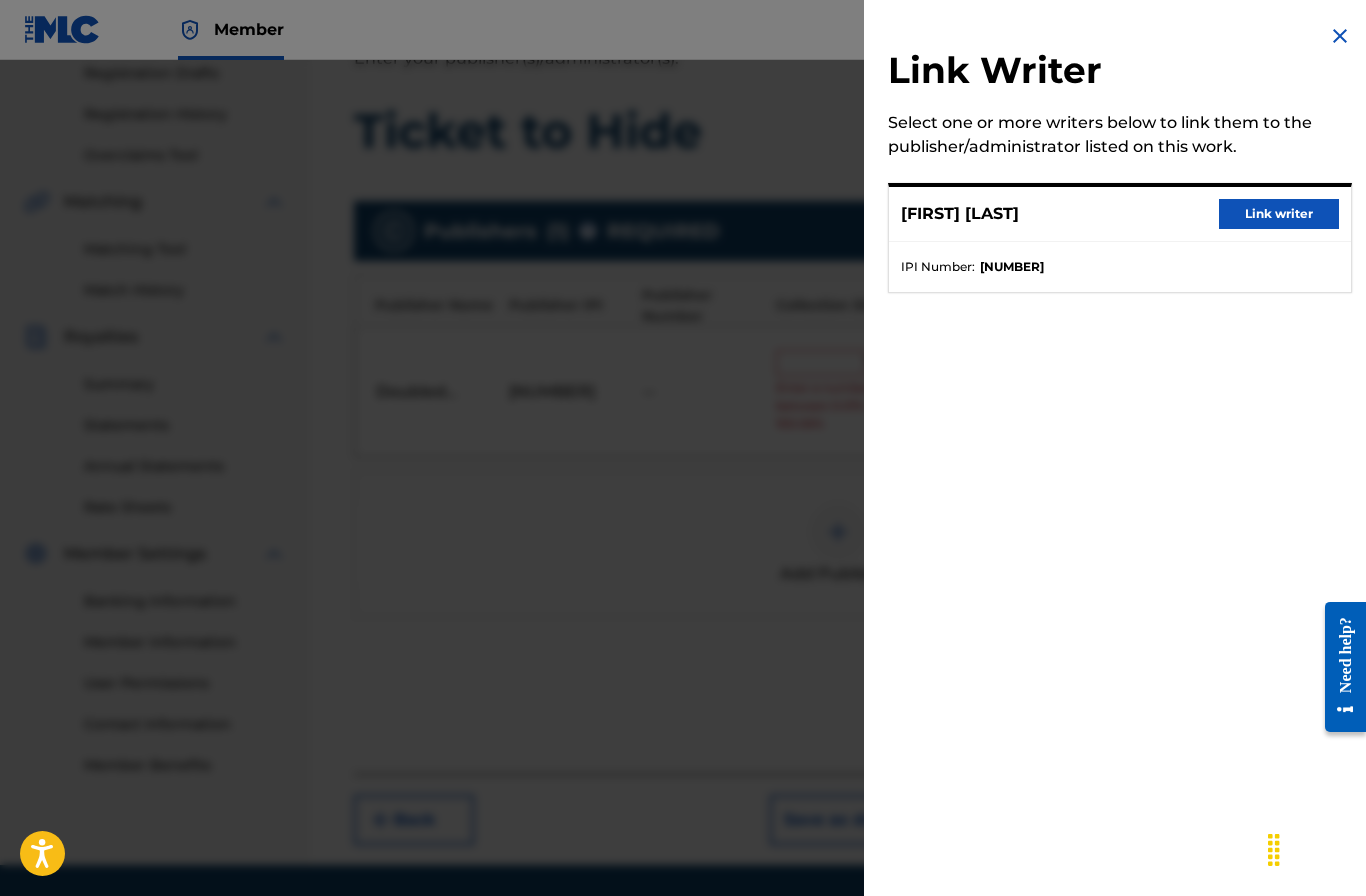 click on "Link writer" at bounding box center [1279, 214] 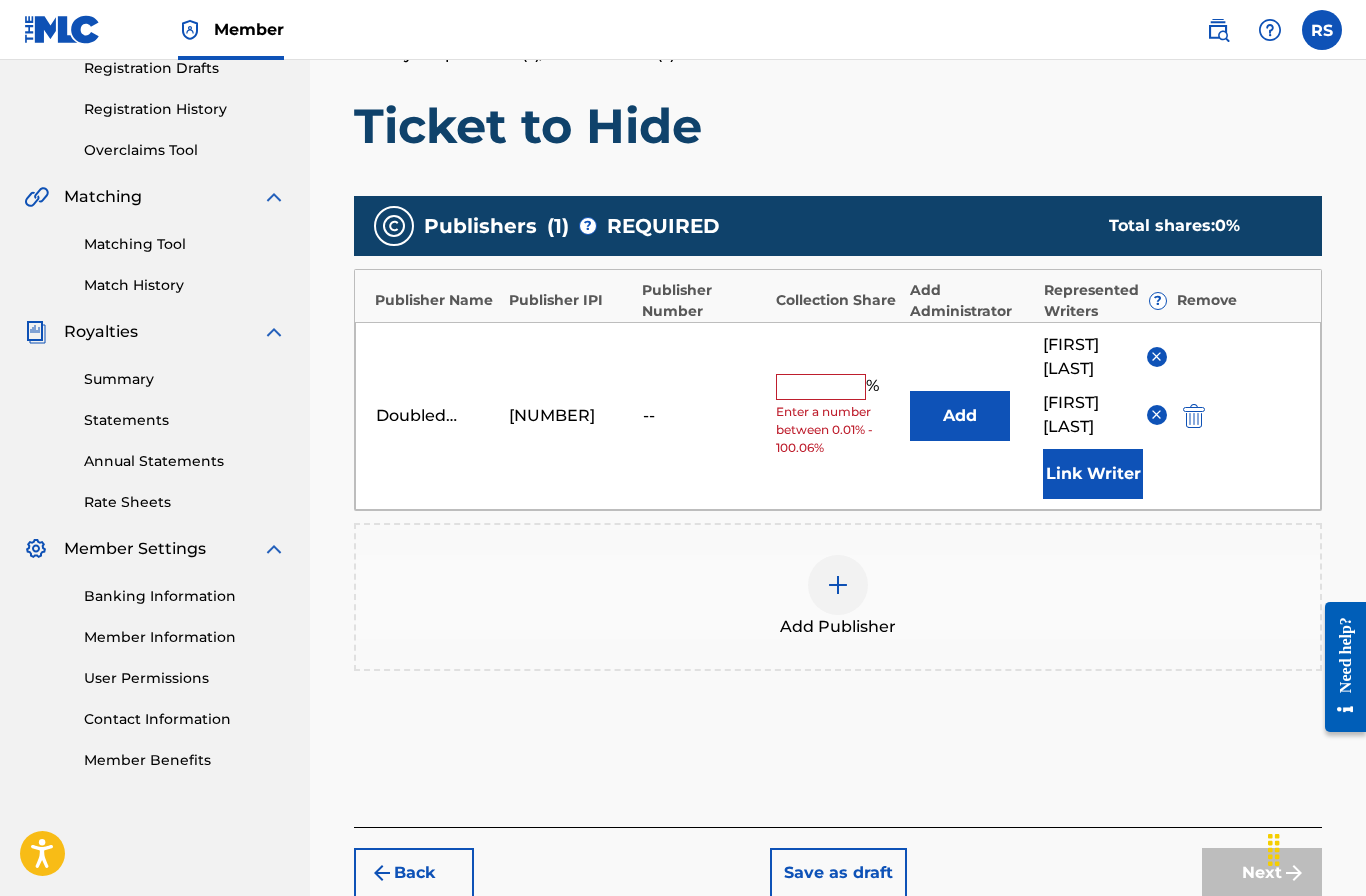 scroll, scrollTop: 348, scrollLeft: 0, axis: vertical 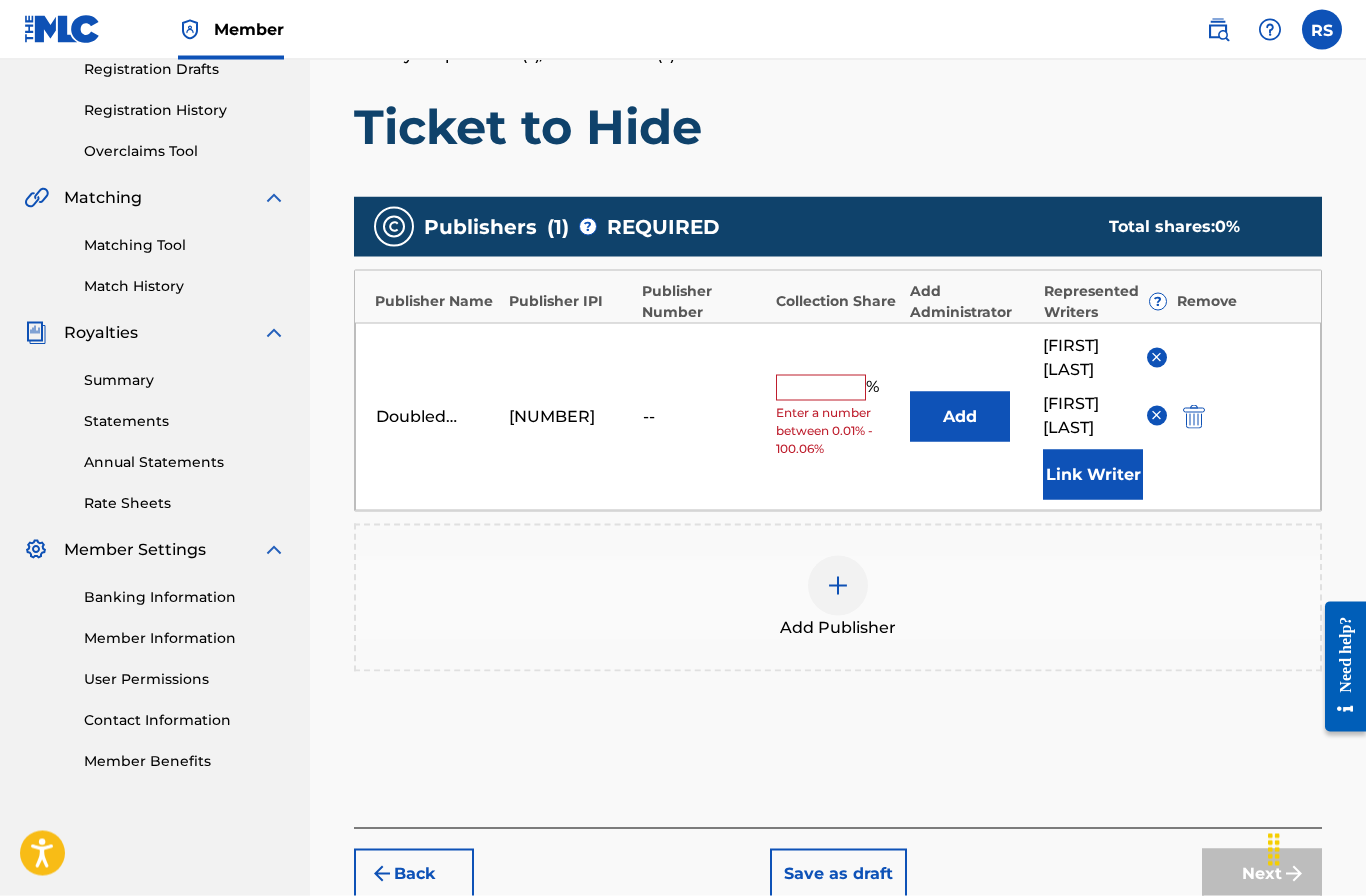 click at bounding box center [821, 388] 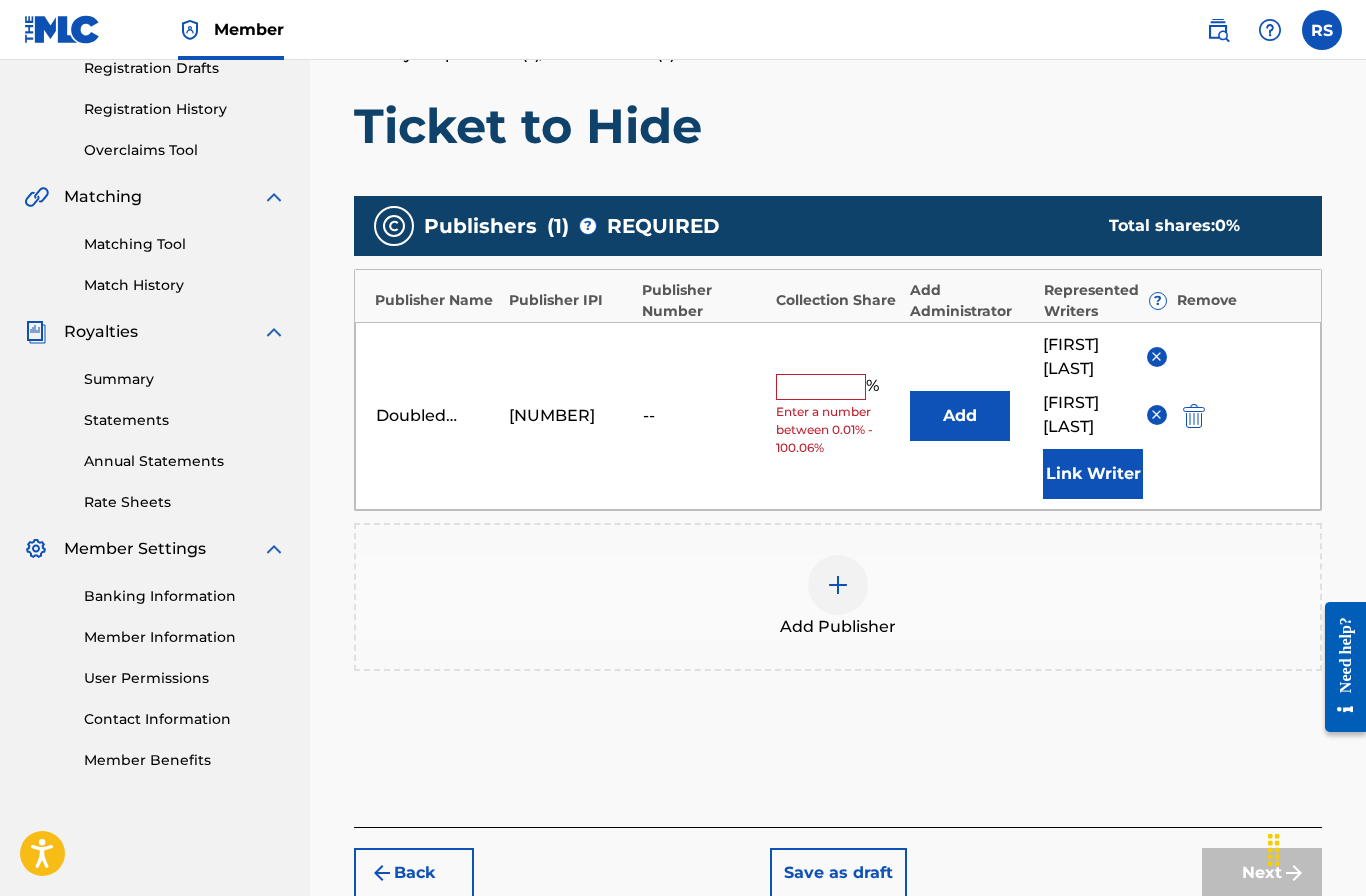 scroll, scrollTop: 348, scrollLeft: 0, axis: vertical 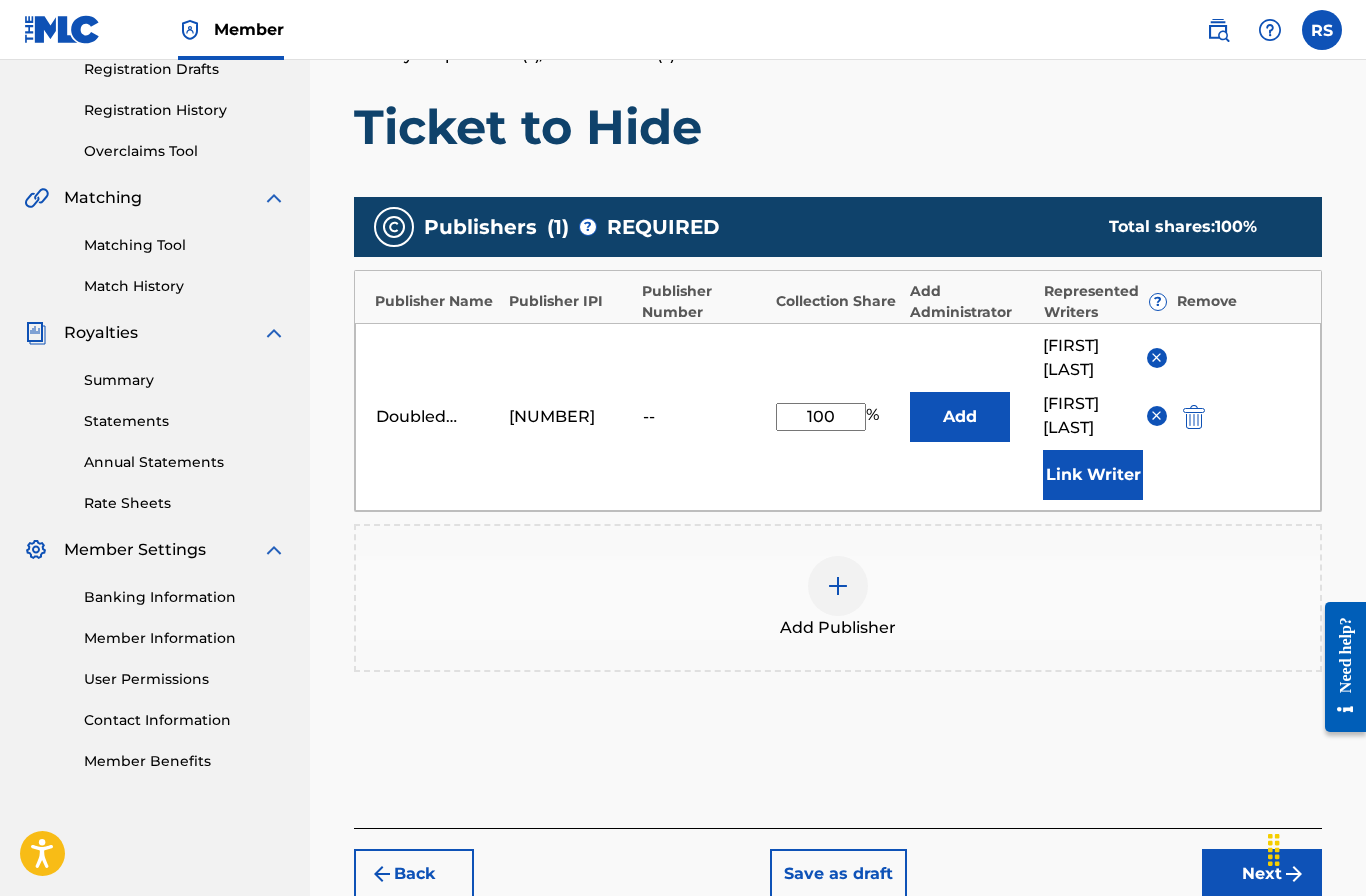type on "100" 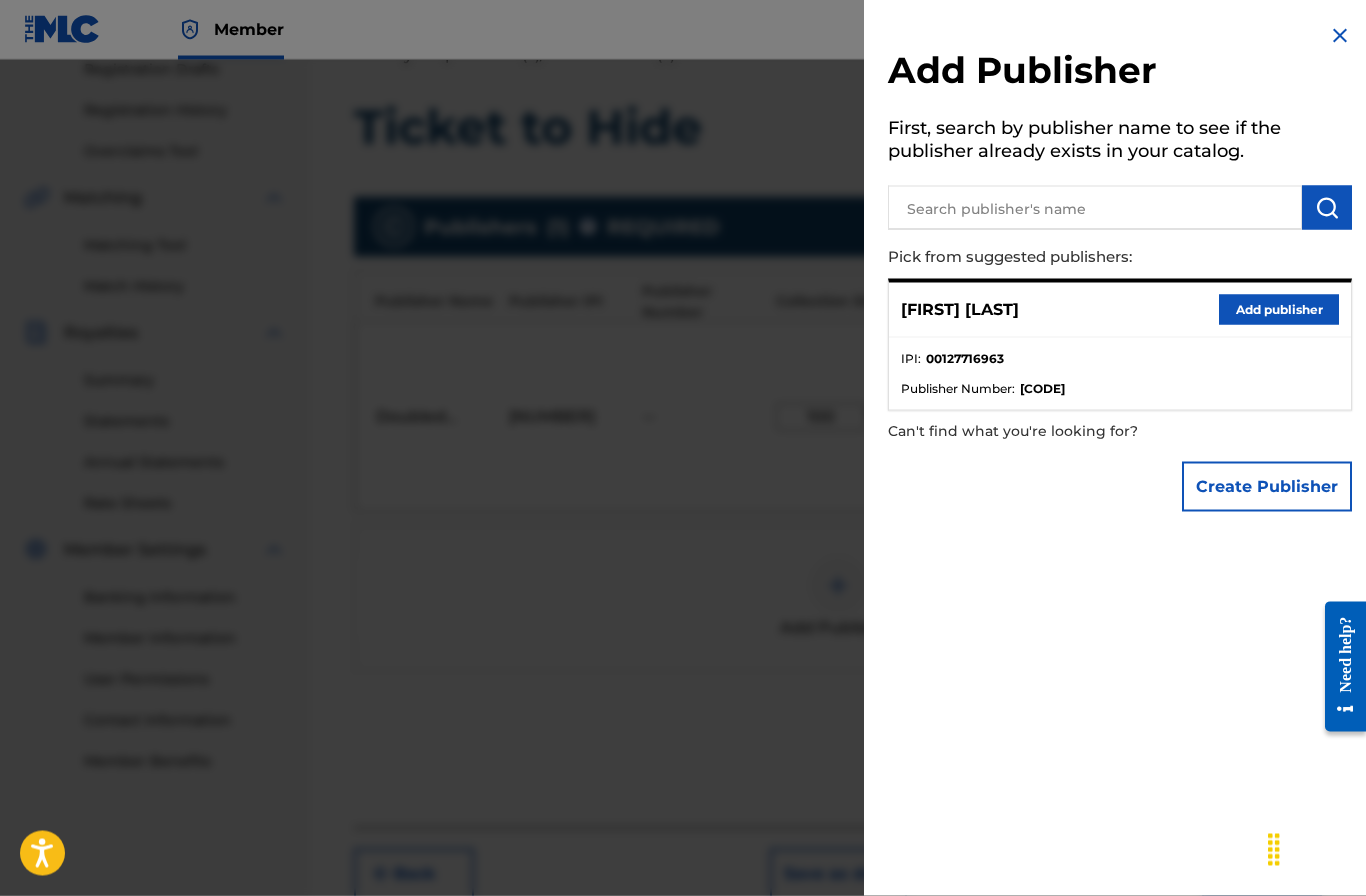 click at bounding box center [683, 508] 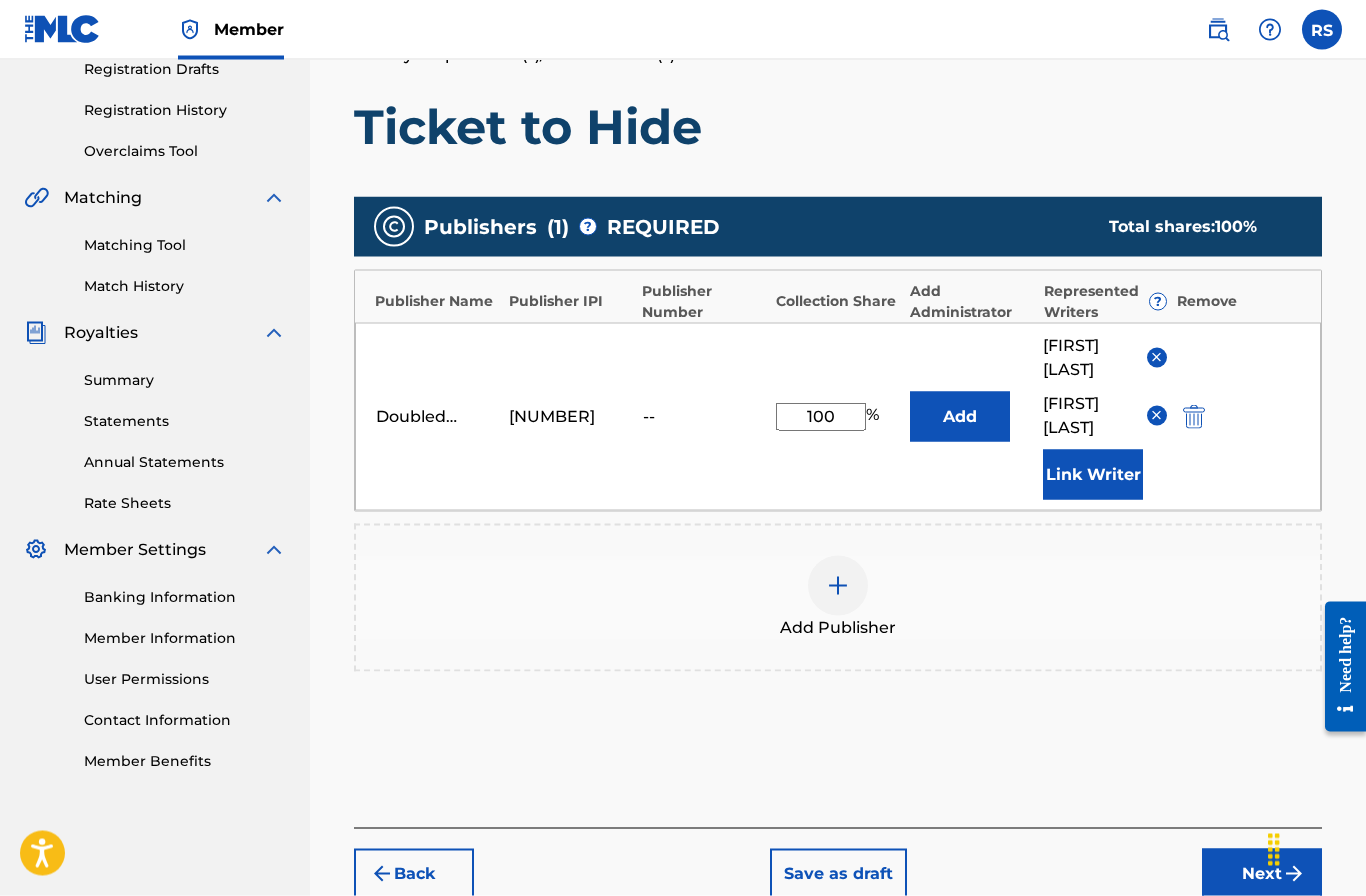 scroll, scrollTop: 349, scrollLeft: 0, axis: vertical 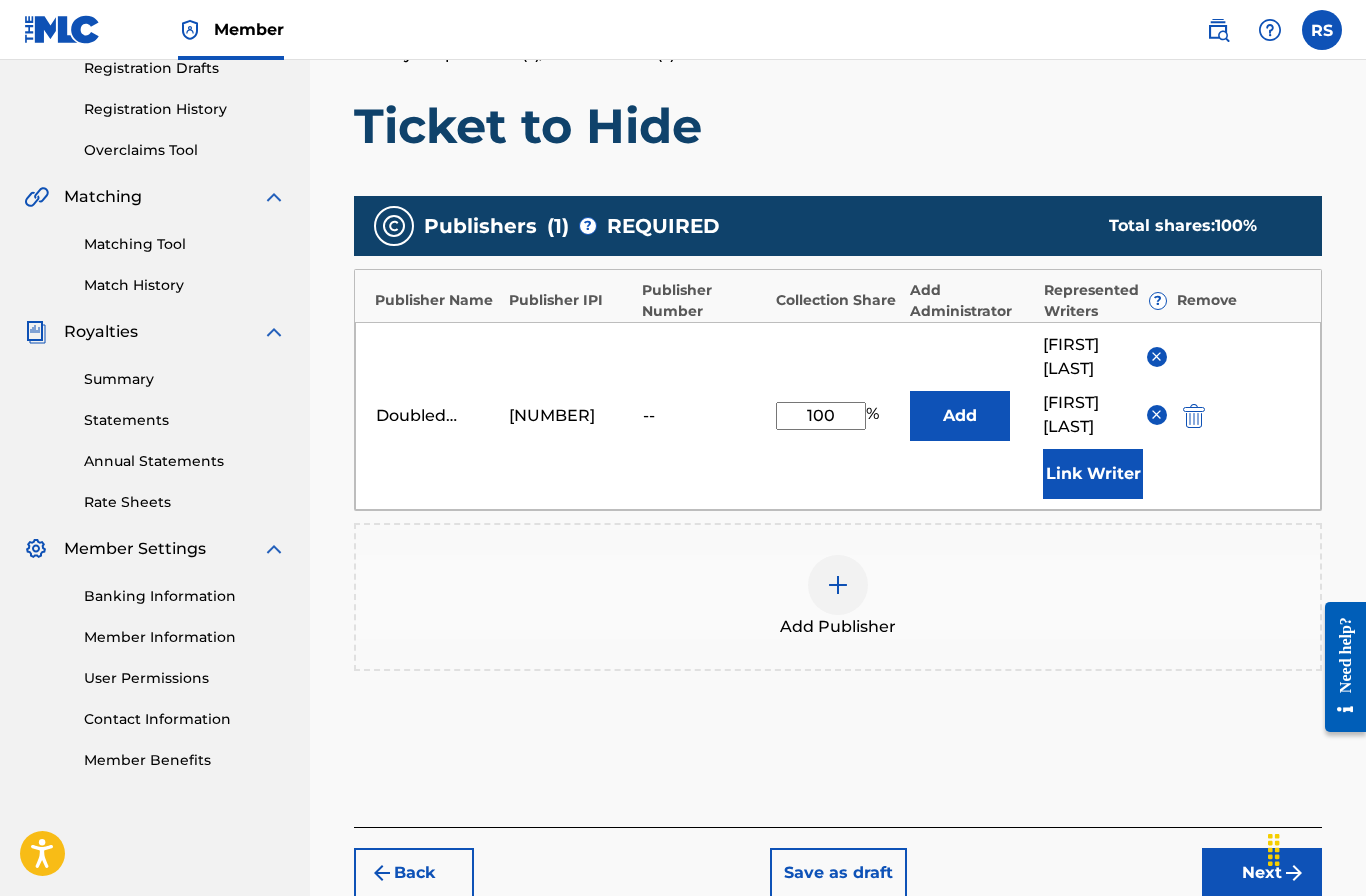 click on "Add" at bounding box center (960, 416) 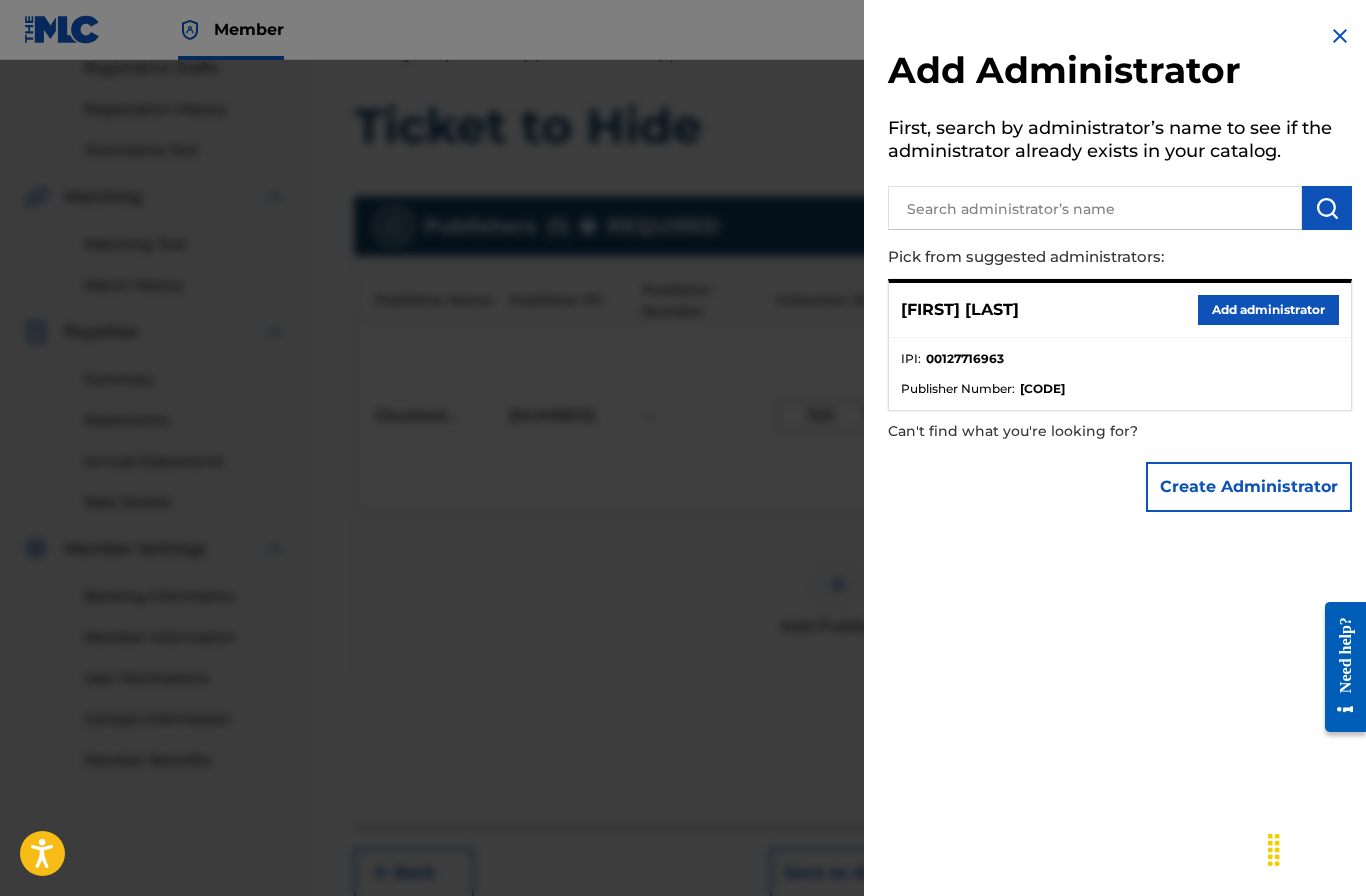 click on "Add administrator" at bounding box center [1268, 310] 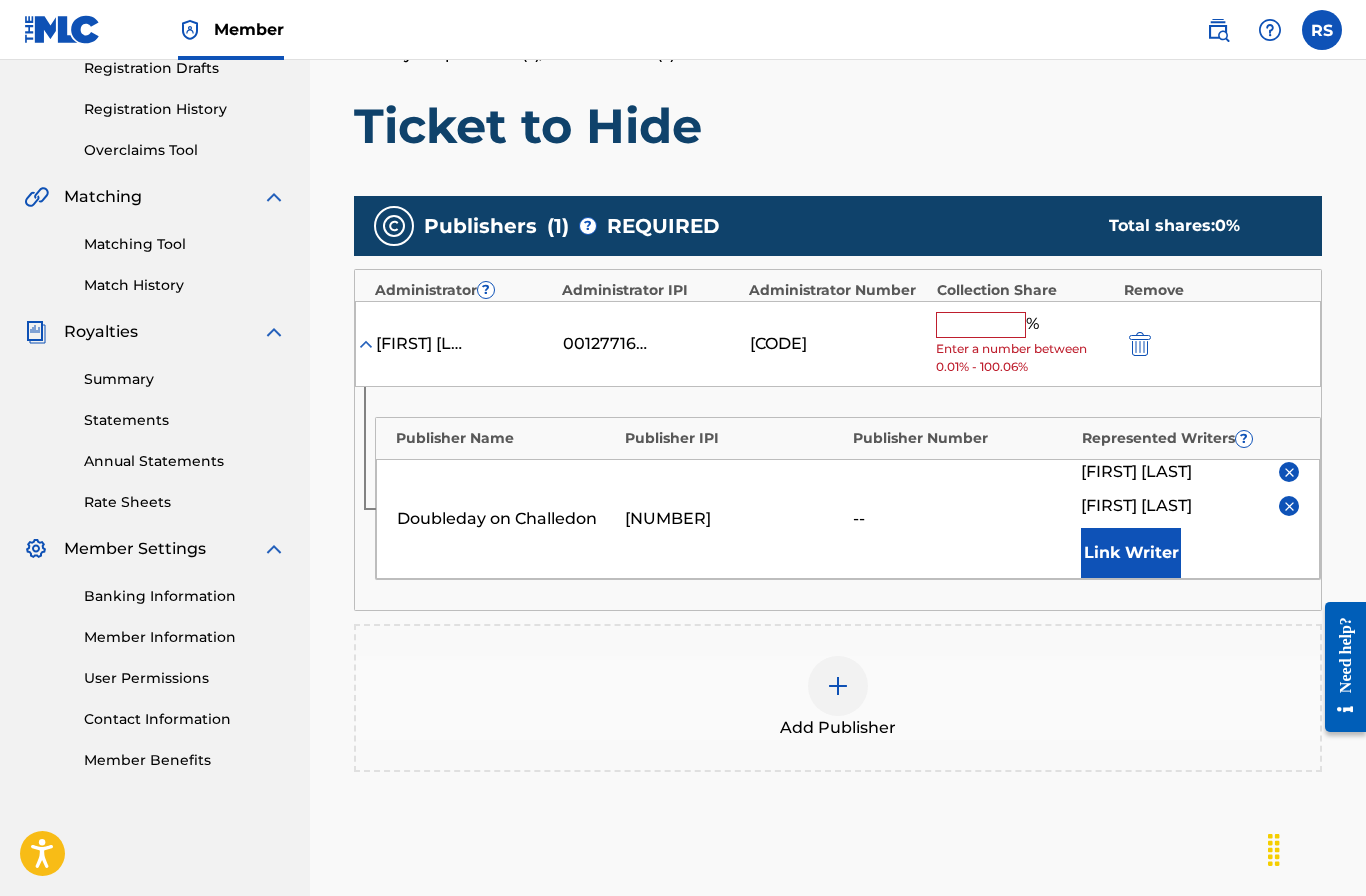 click at bounding box center [981, 325] 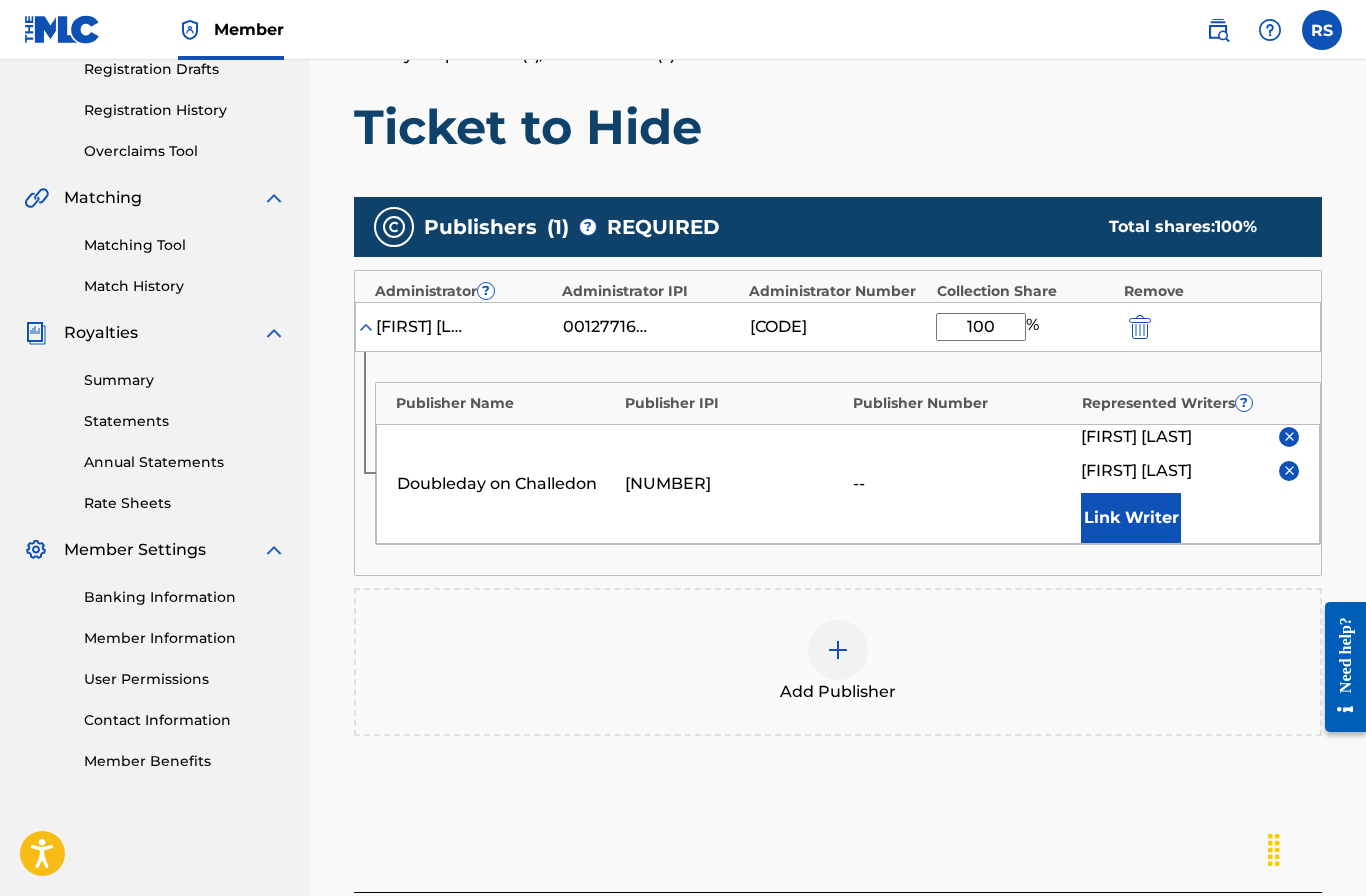 type on "100" 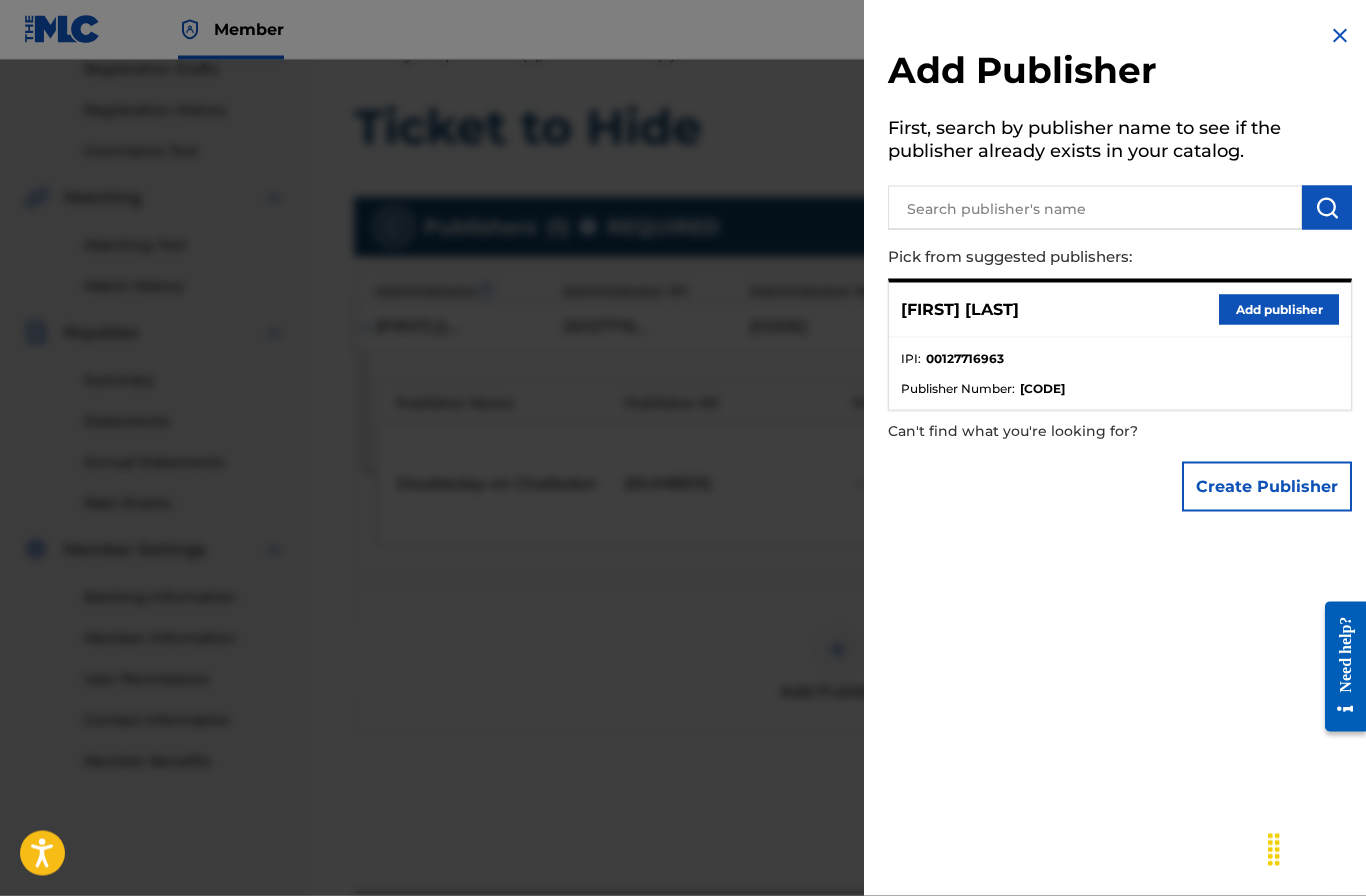 click at bounding box center [683, 508] 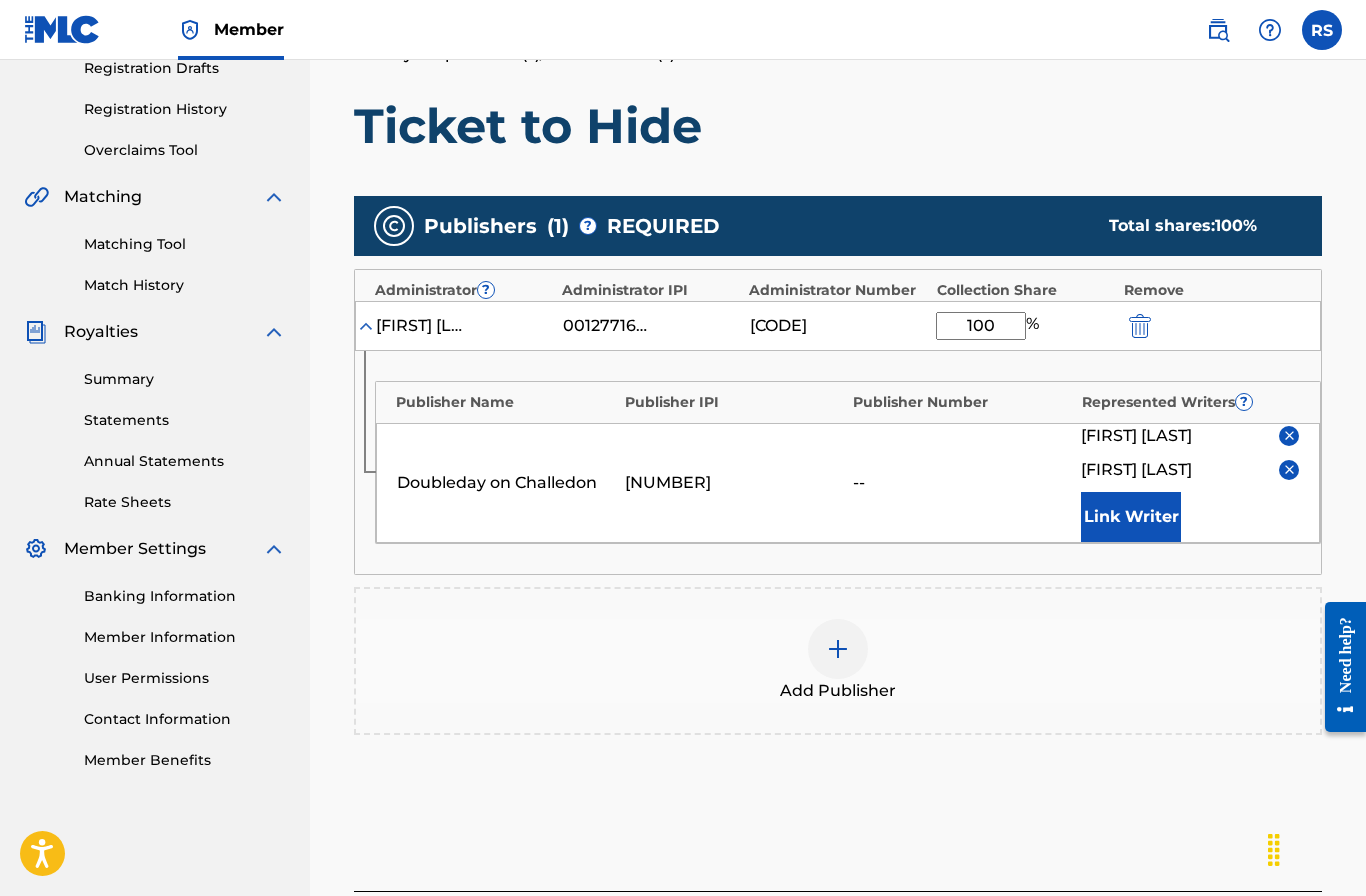 click on "Administrator Number" at bounding box center (837, 290) 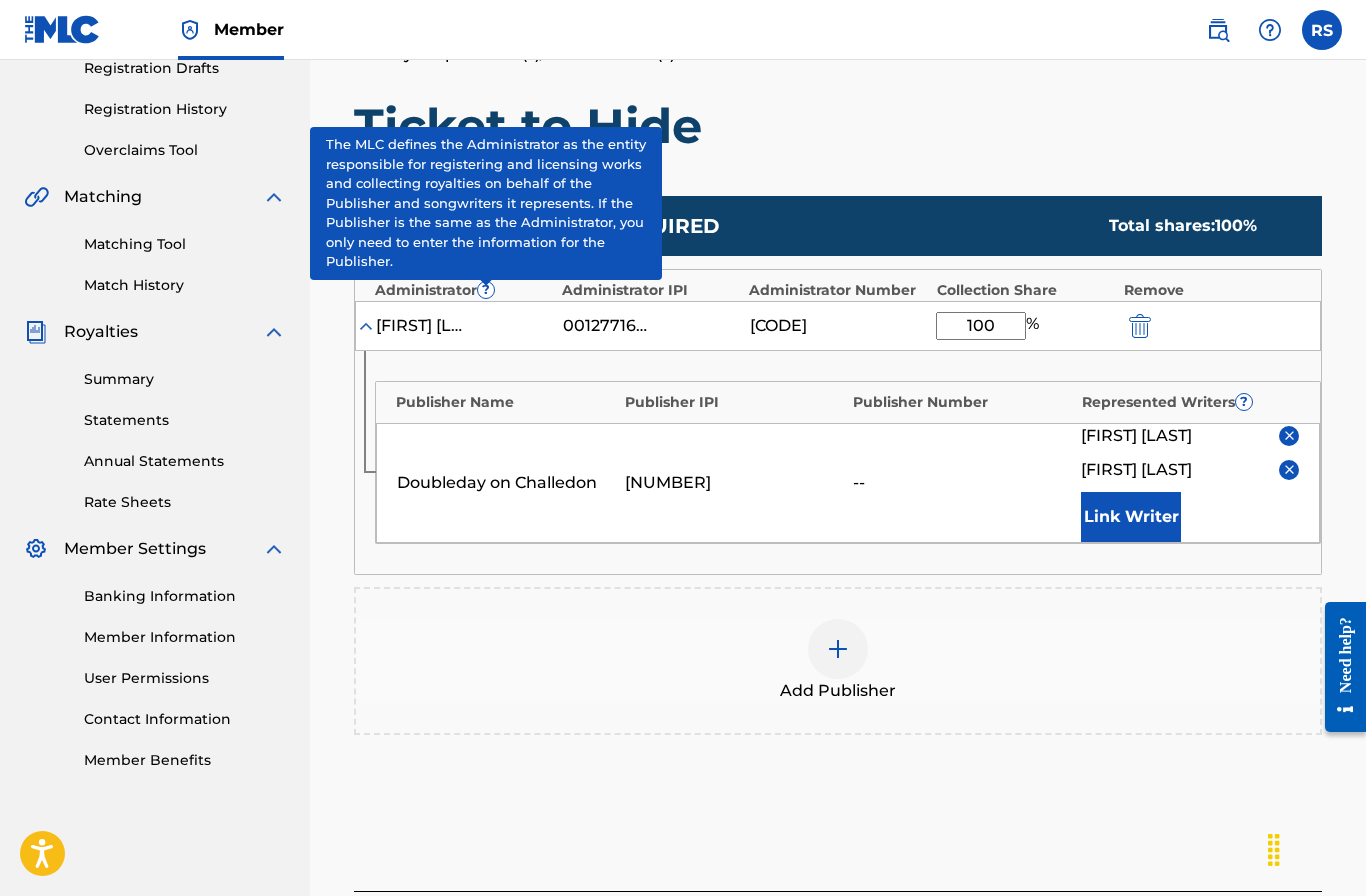 click on "Register Work Search Enter Work Details Add Writers Add Publishers & Shares Add Recording Review Add Publishers & Shares Enter your publisher(s)/administrator(s). Ticket to Hide Publishers ( 1 ) ? REQUIRED Total shares: 100 % Administrator ? Administrator IPI Administrator Number Collection Share Remove [FIRST] [LAST] [NUMBER] [CODE] 100 % Publisher Name Publisher IPI Publisher Number Represented Writers ? Doubleday on Challedon [NUMBER] -- [FIRST] [LAST] [FIRST] [LAST] Link Writer Add Publisher Back Save as draft Next" at bounding box center [838, 371] 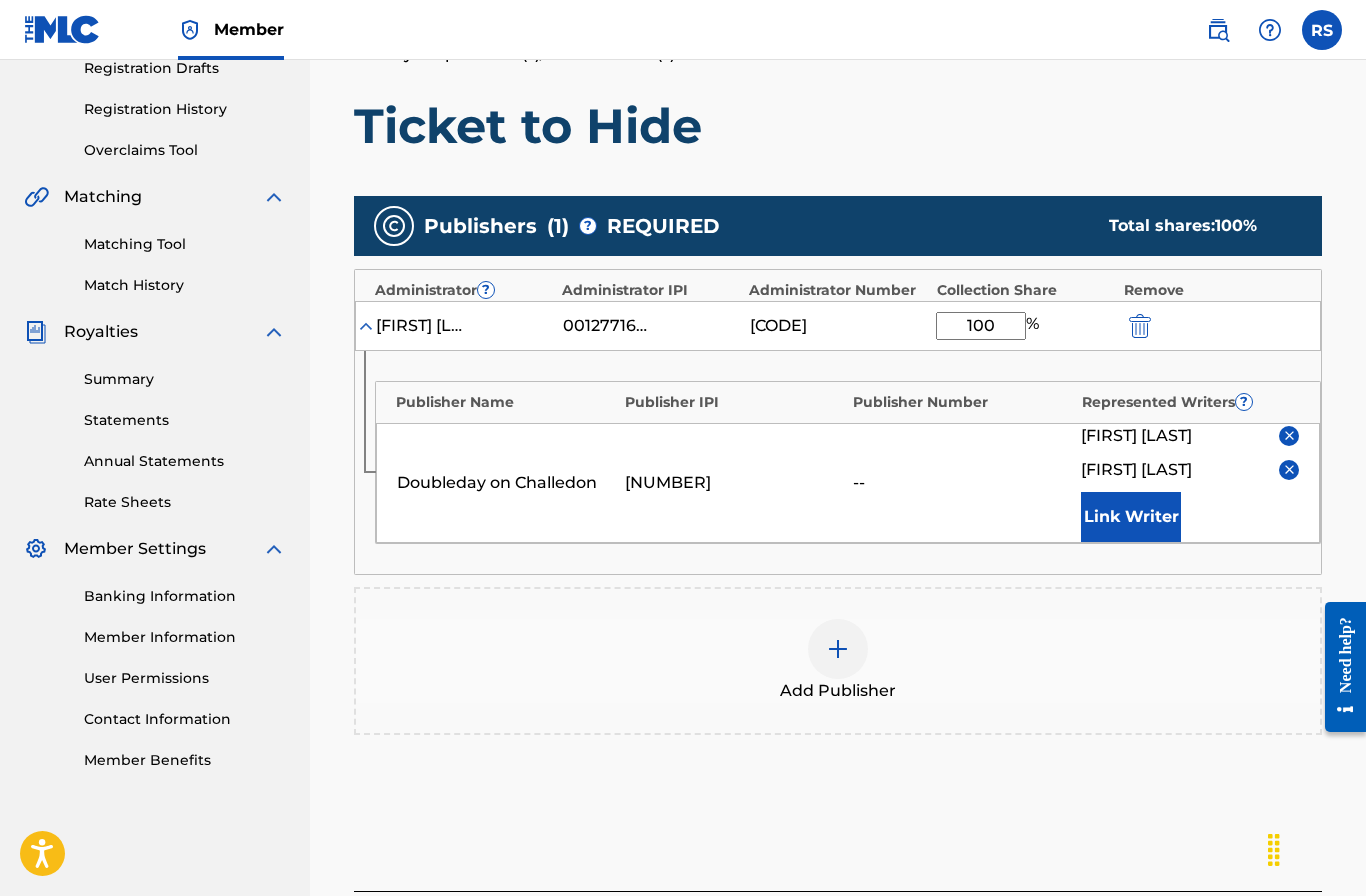 click at bounding box center (366, 326) 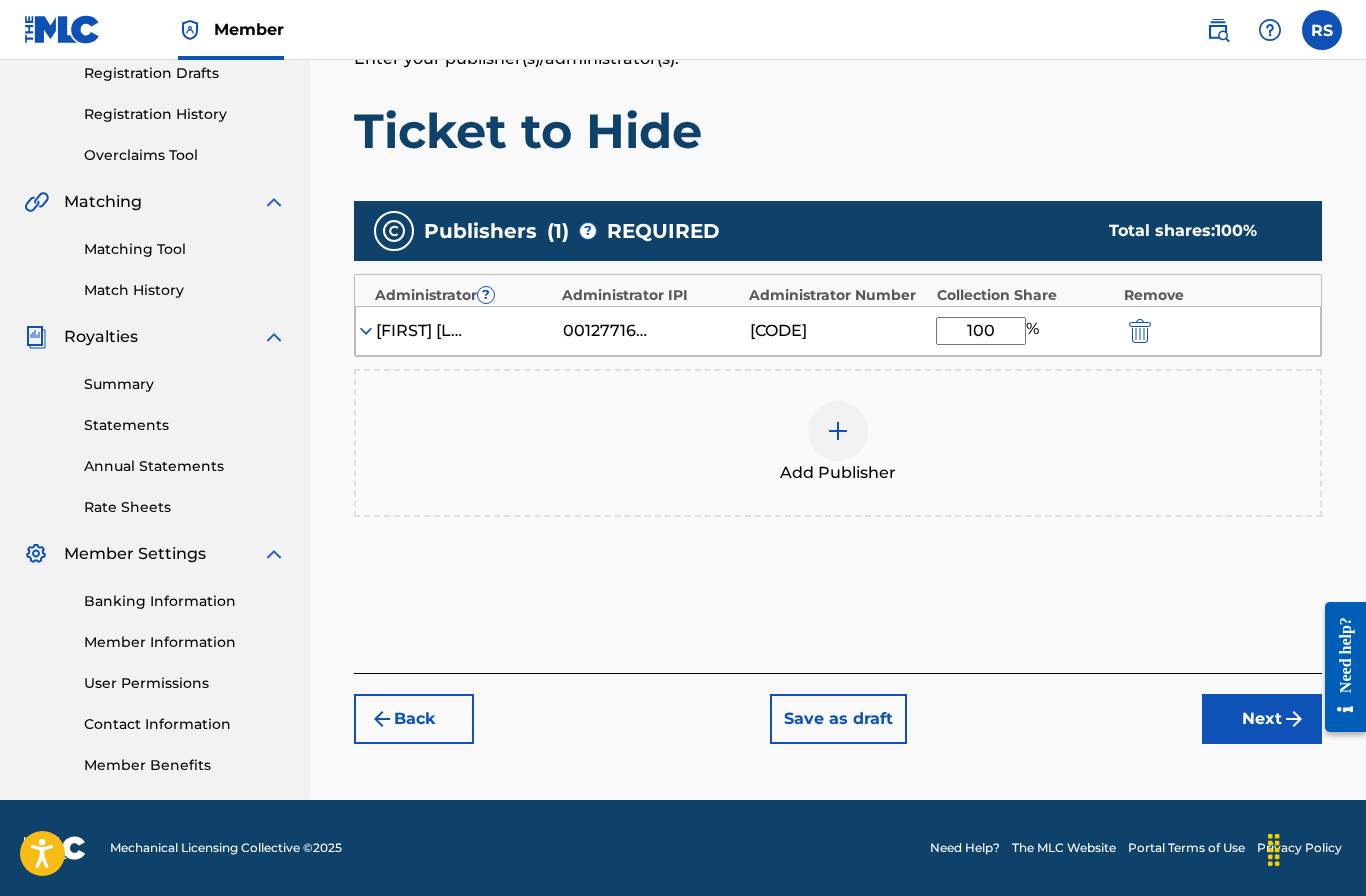 click at bounding box center [1140, 331] 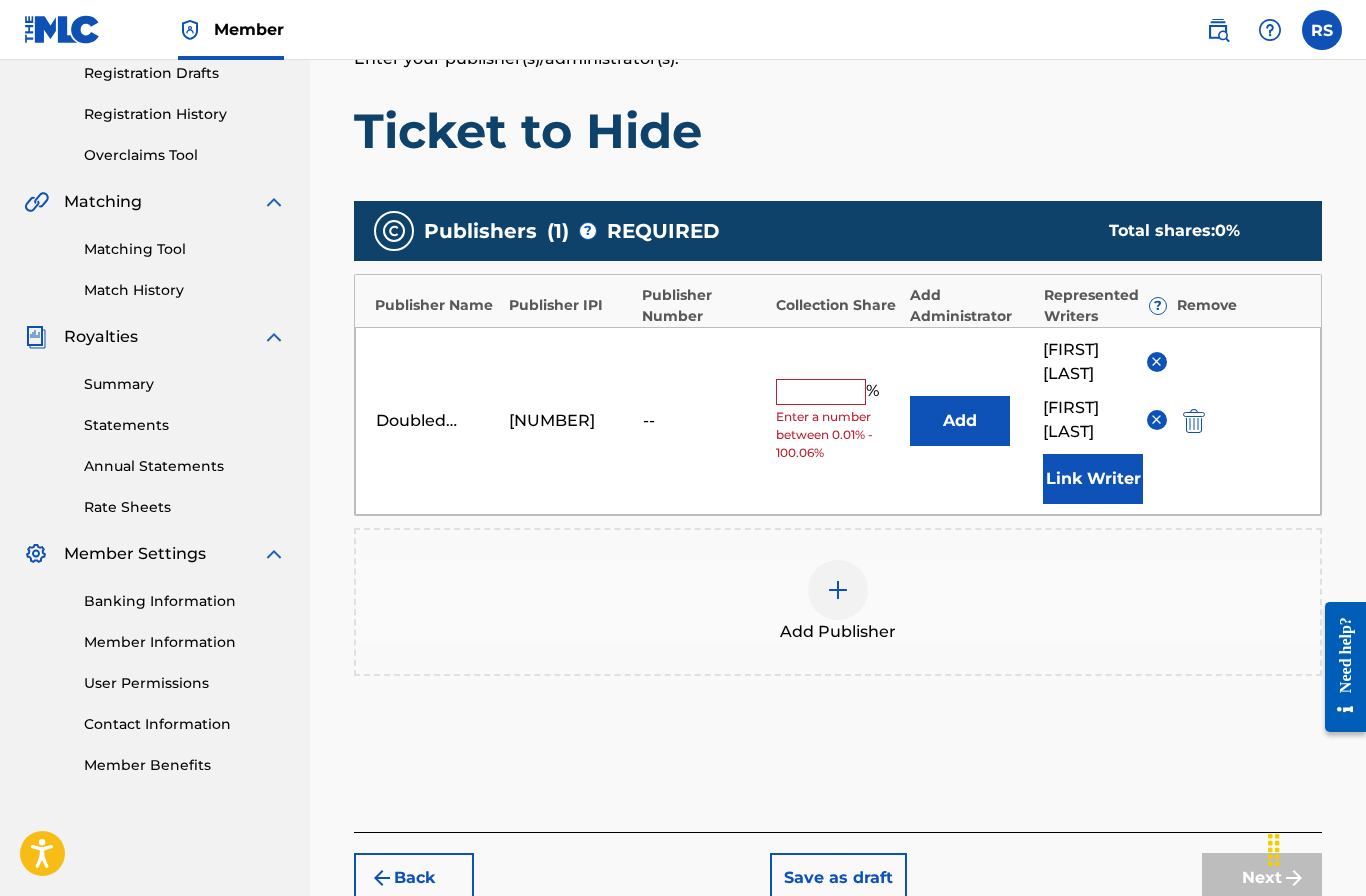 click at bounding box center (821, 392) 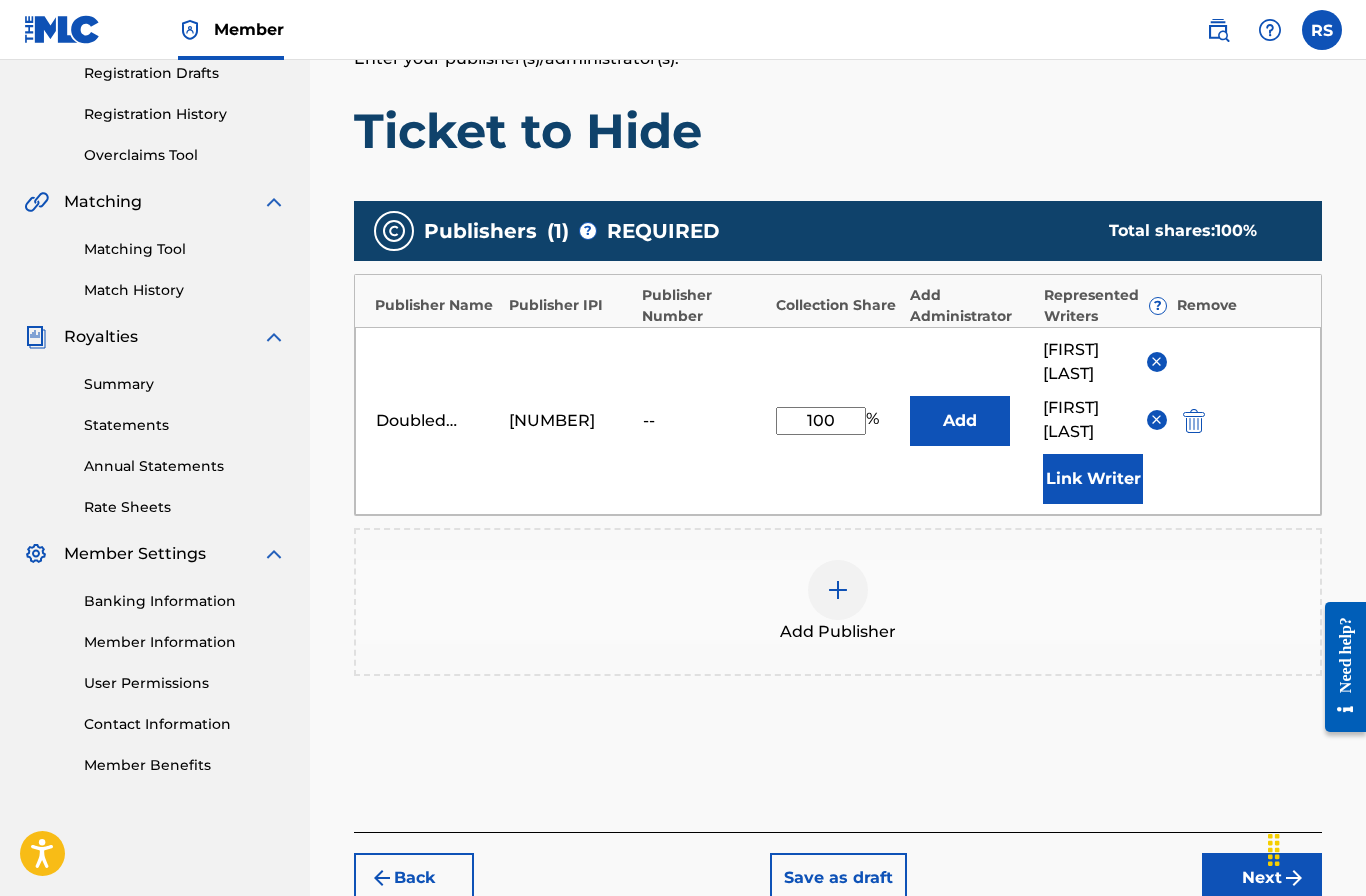 type on "100" 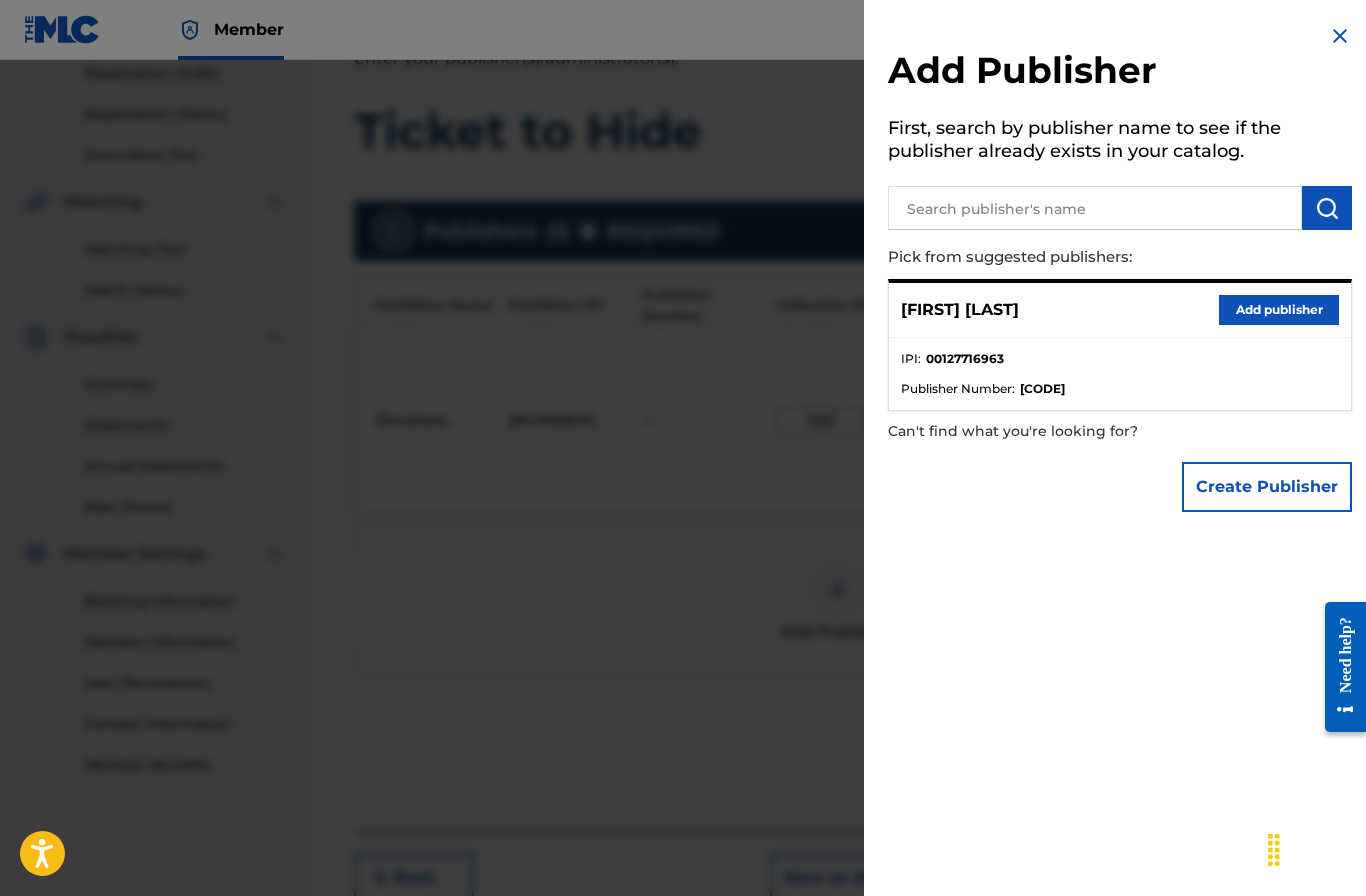 click on "Add Publisher First, search by publisher name to see if the publisher already exists in your catalog. Pick from suggested publishers: [FIRST] [LAST] Add publisher IPI : [NUMBER] Publisher Number : [CODE] Can't find what you're looking for? Create Publisher" at bounding box center [1120, 448] 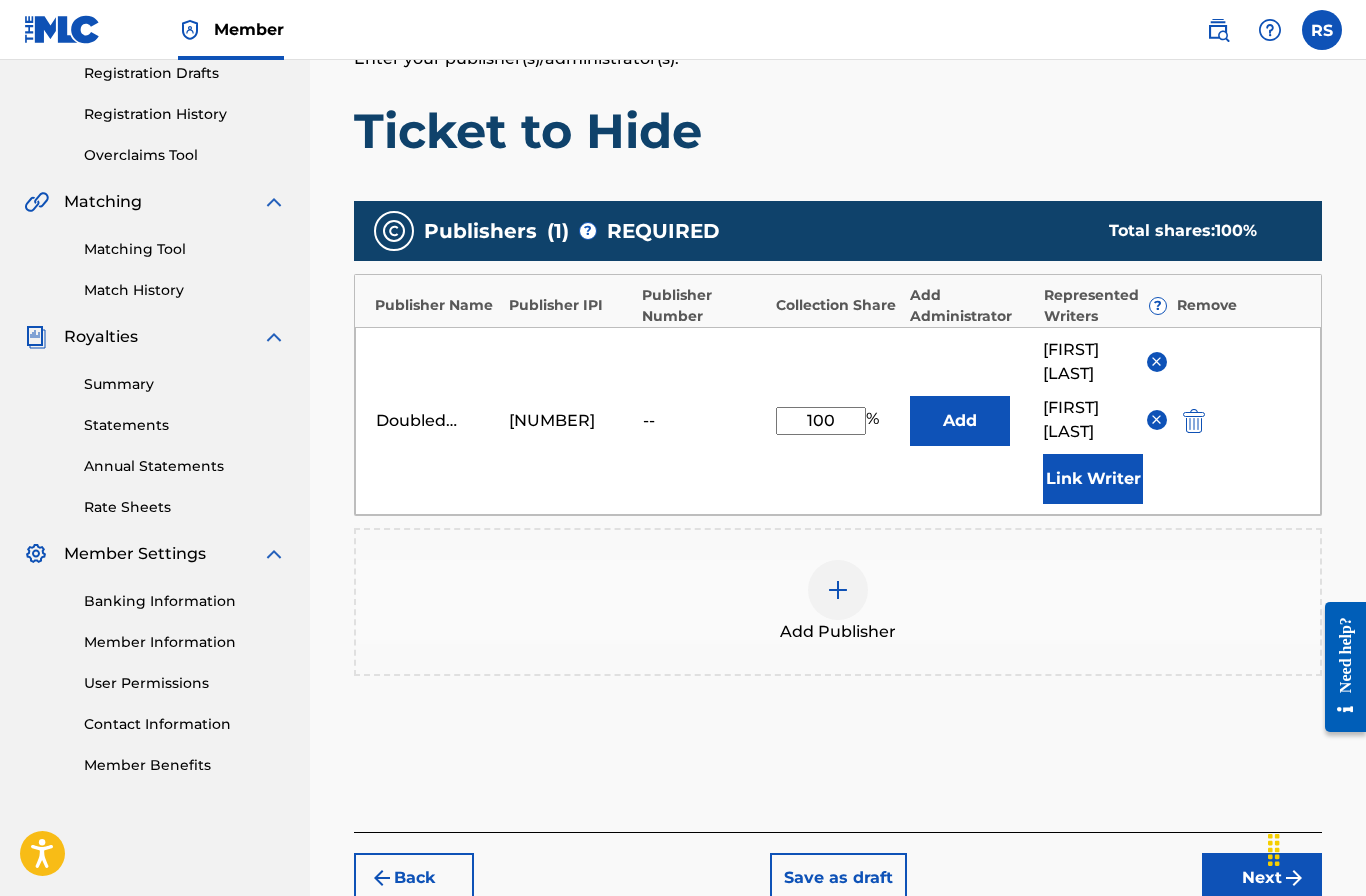 click on "Doubleday on Challedon [NUMBER] -- 100 % Add [FIRST] [LAST] [FIRST] [LAST] Link Writer" at bounding box center [838, 421] 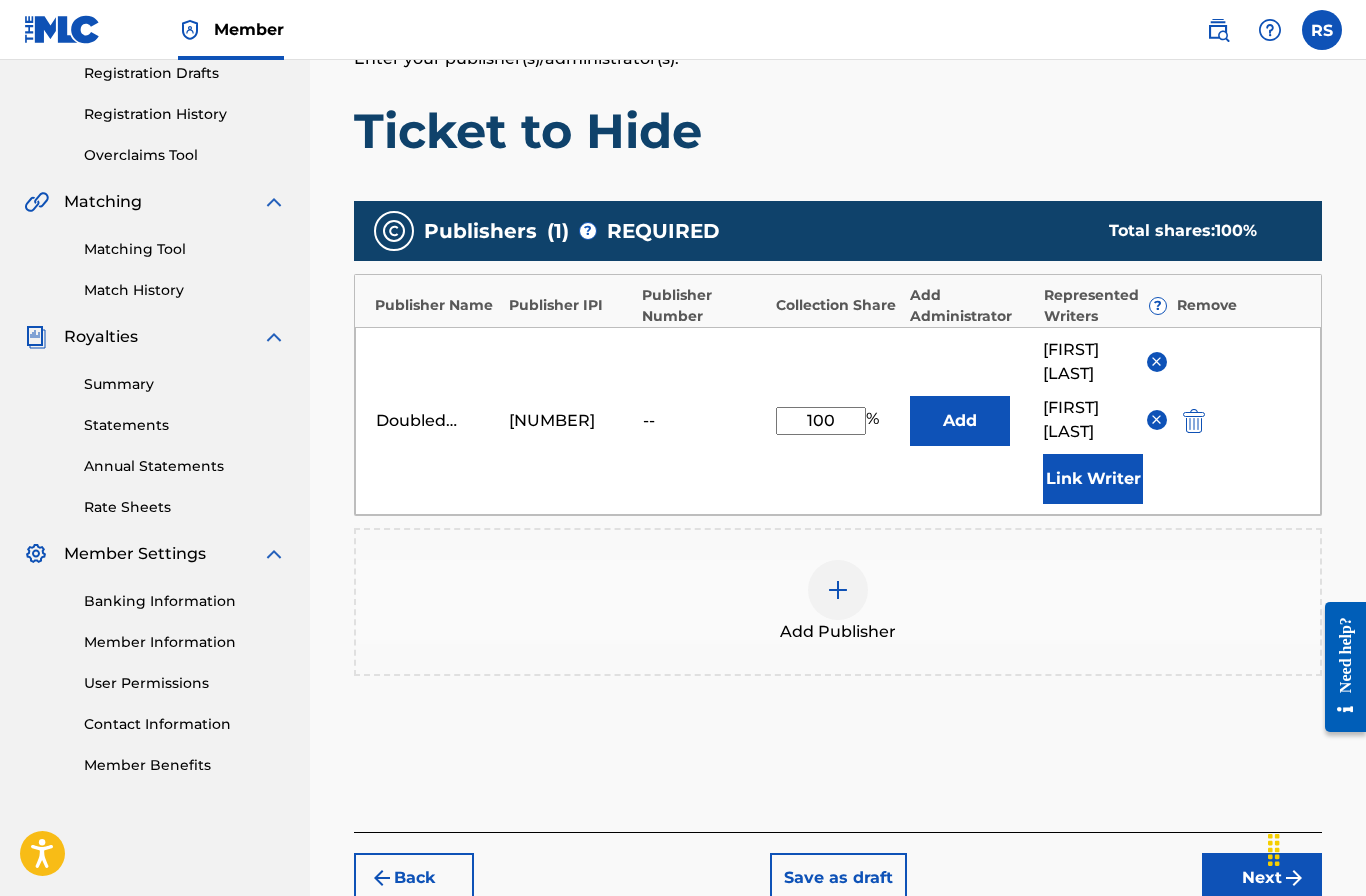scroll, scrollTop: 385, scrollLeft: 0, axis: vertical 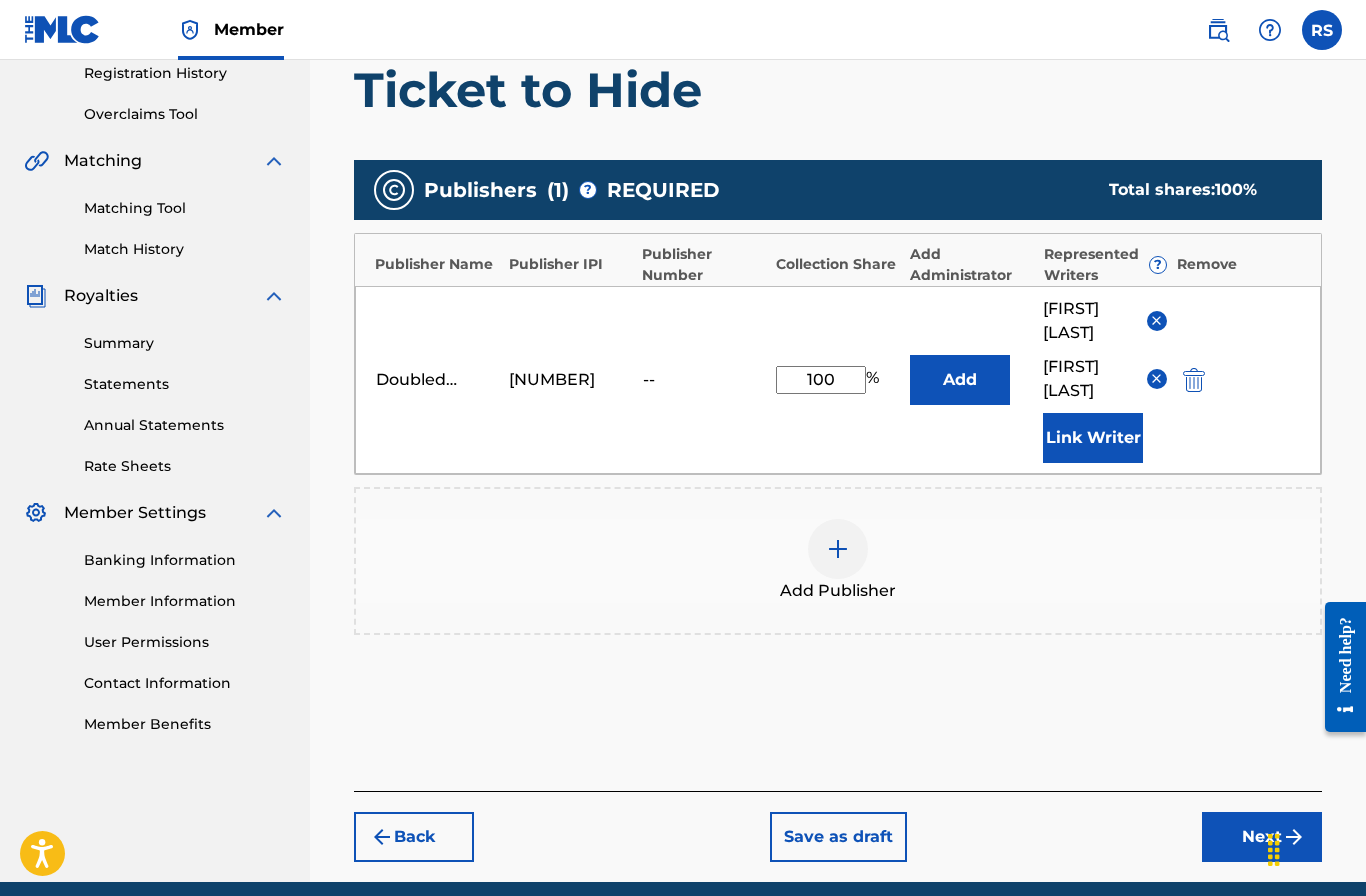 click on "Next" at bounding box center [1262, 837] 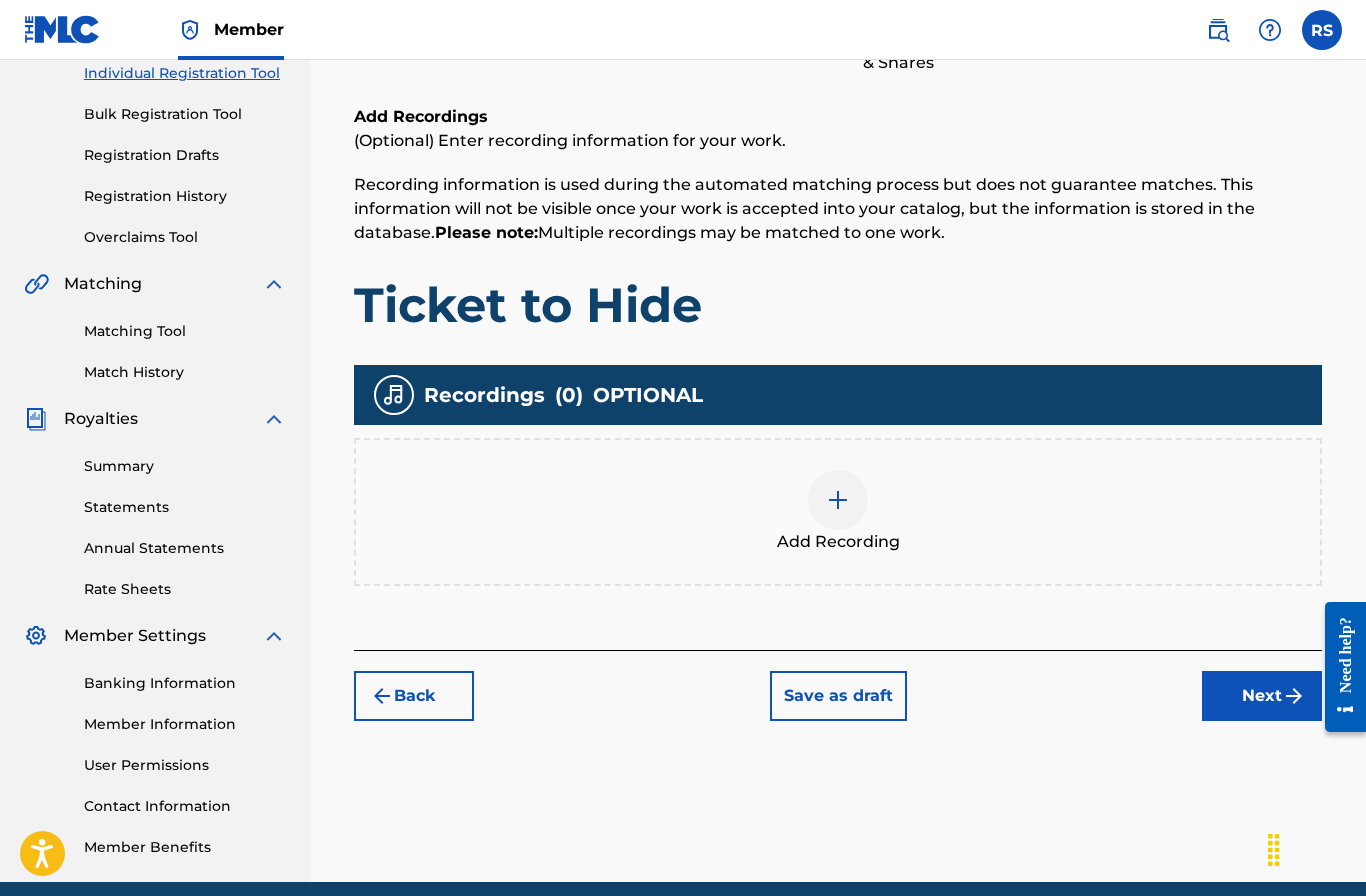 scroll, scrollTop: 344, scrollLeft: 0, axis: vertical 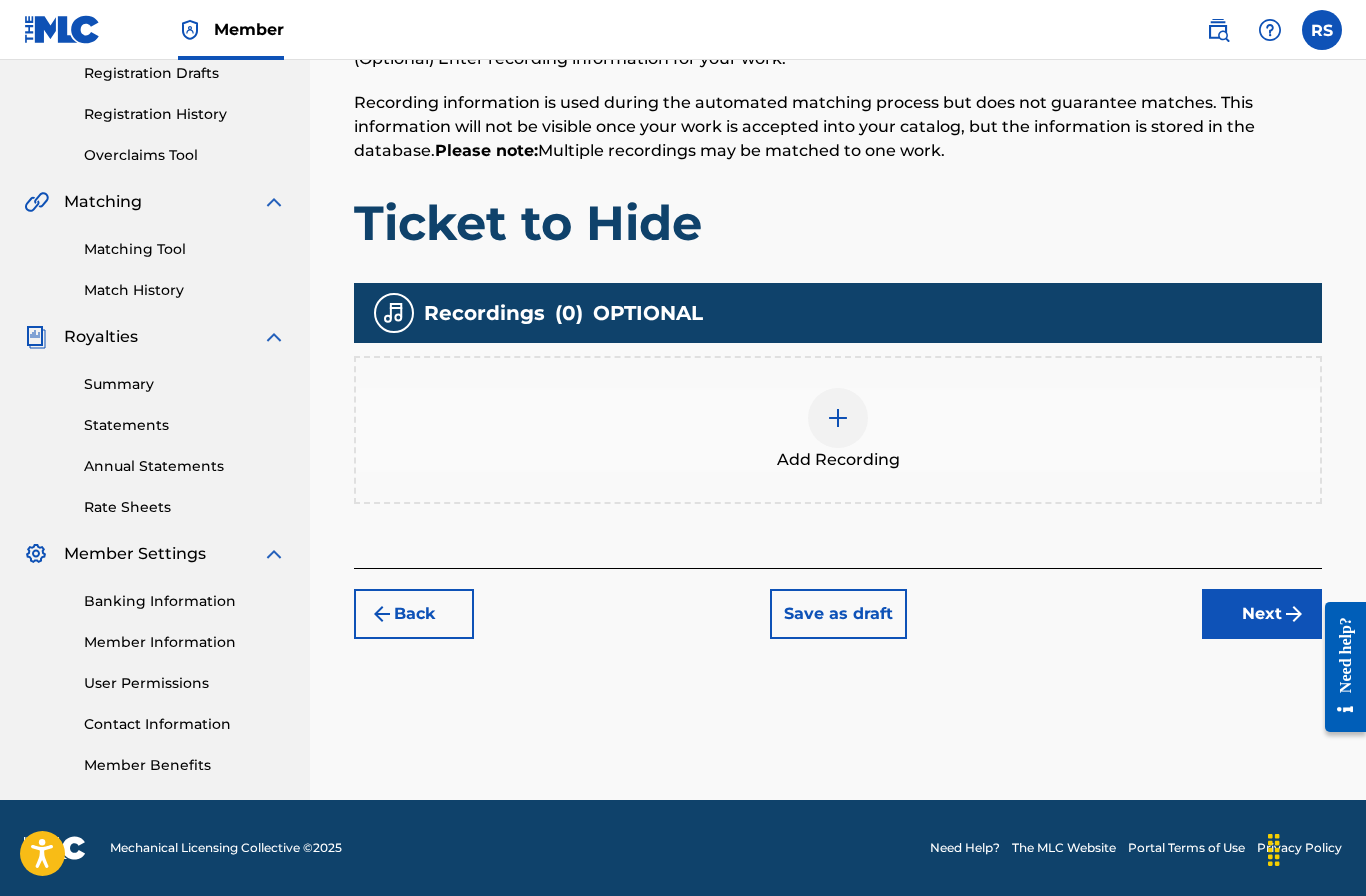 click at bounding box center (838, 418) 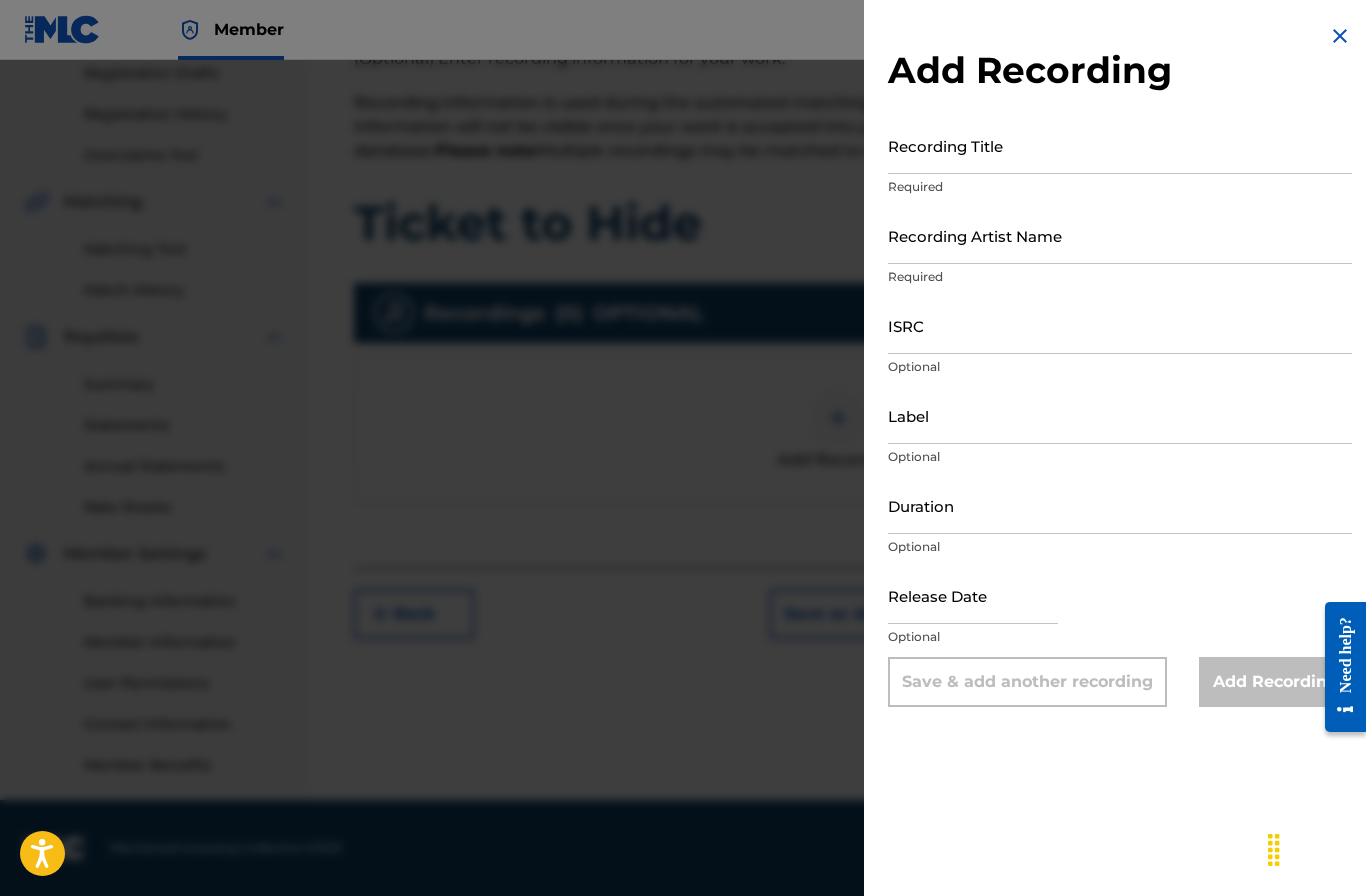 click on "Recording Title" at bounding box center (1120, 145) 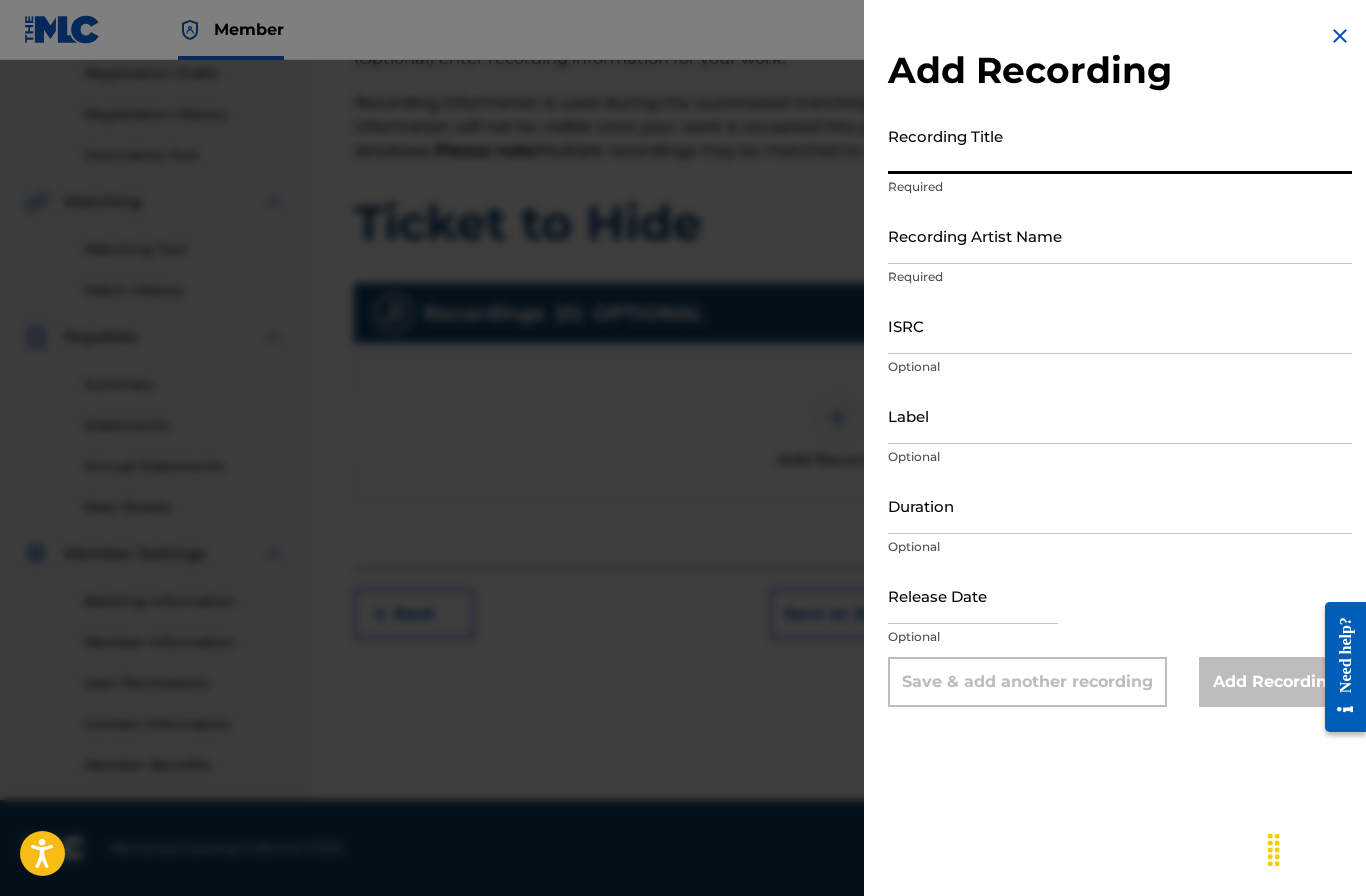 click on "Recording Title" at bounding box center [1120, 145] 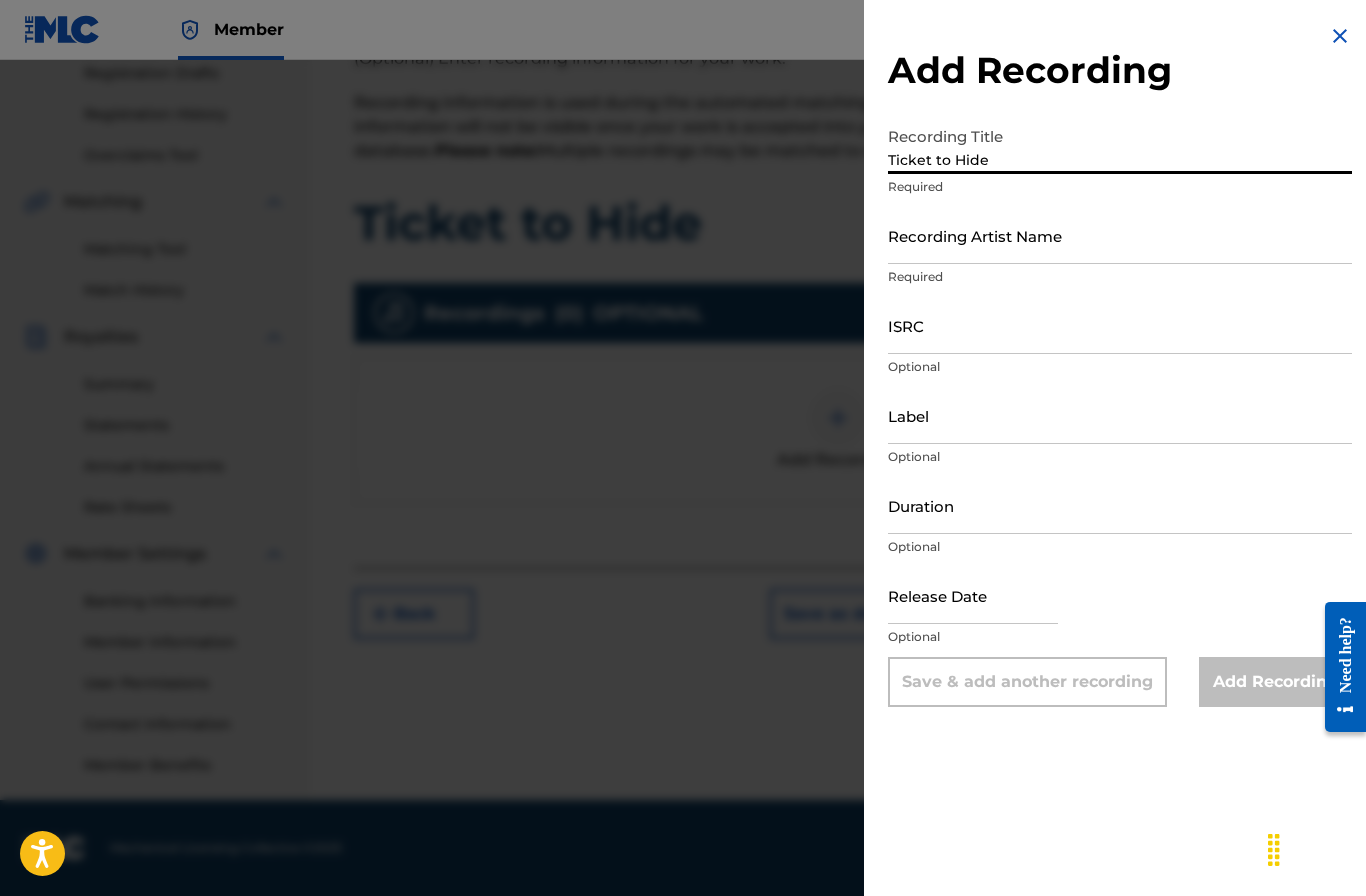 type on "Ticket to Hide" 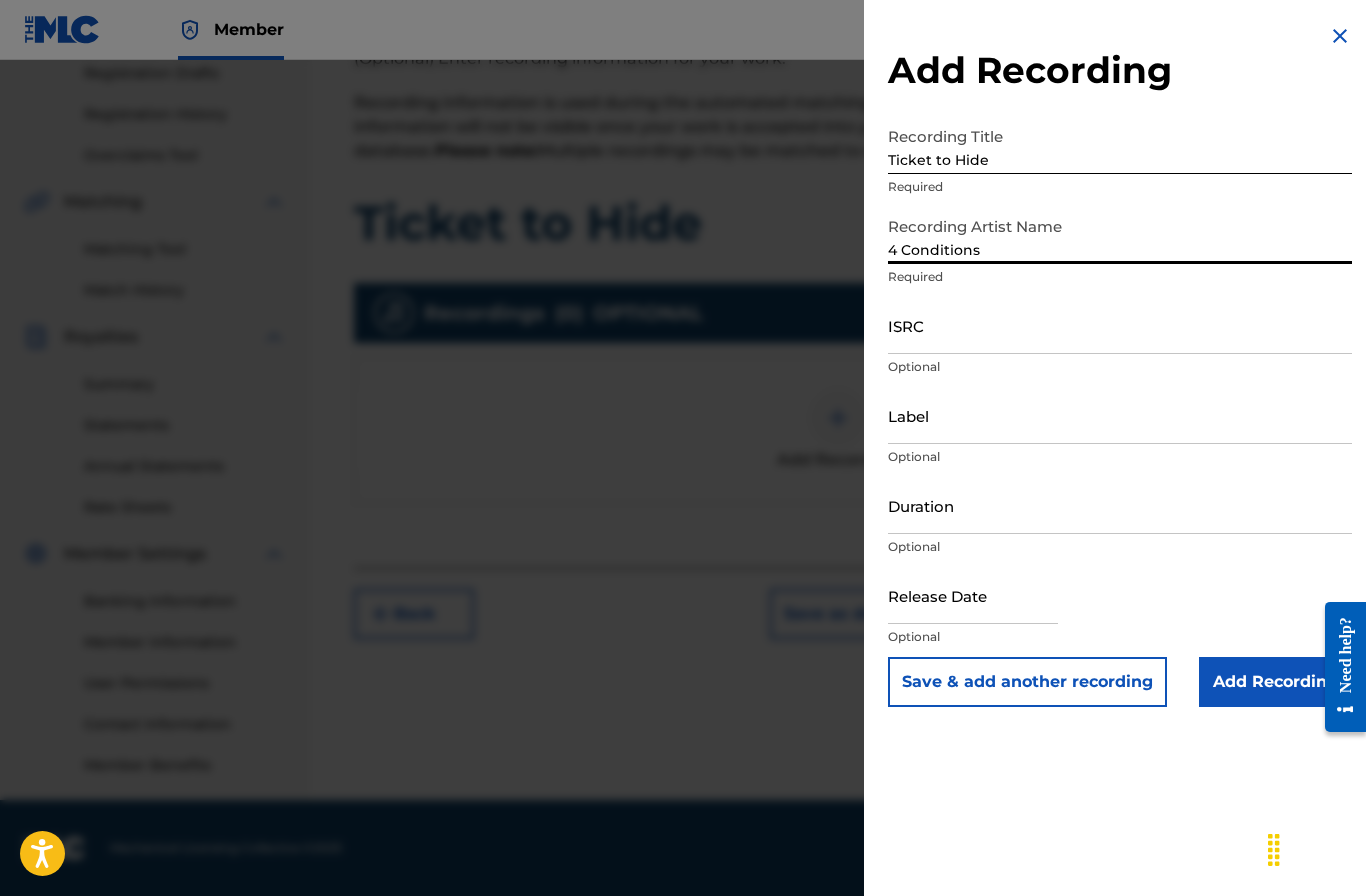 type on "4 Conditions" 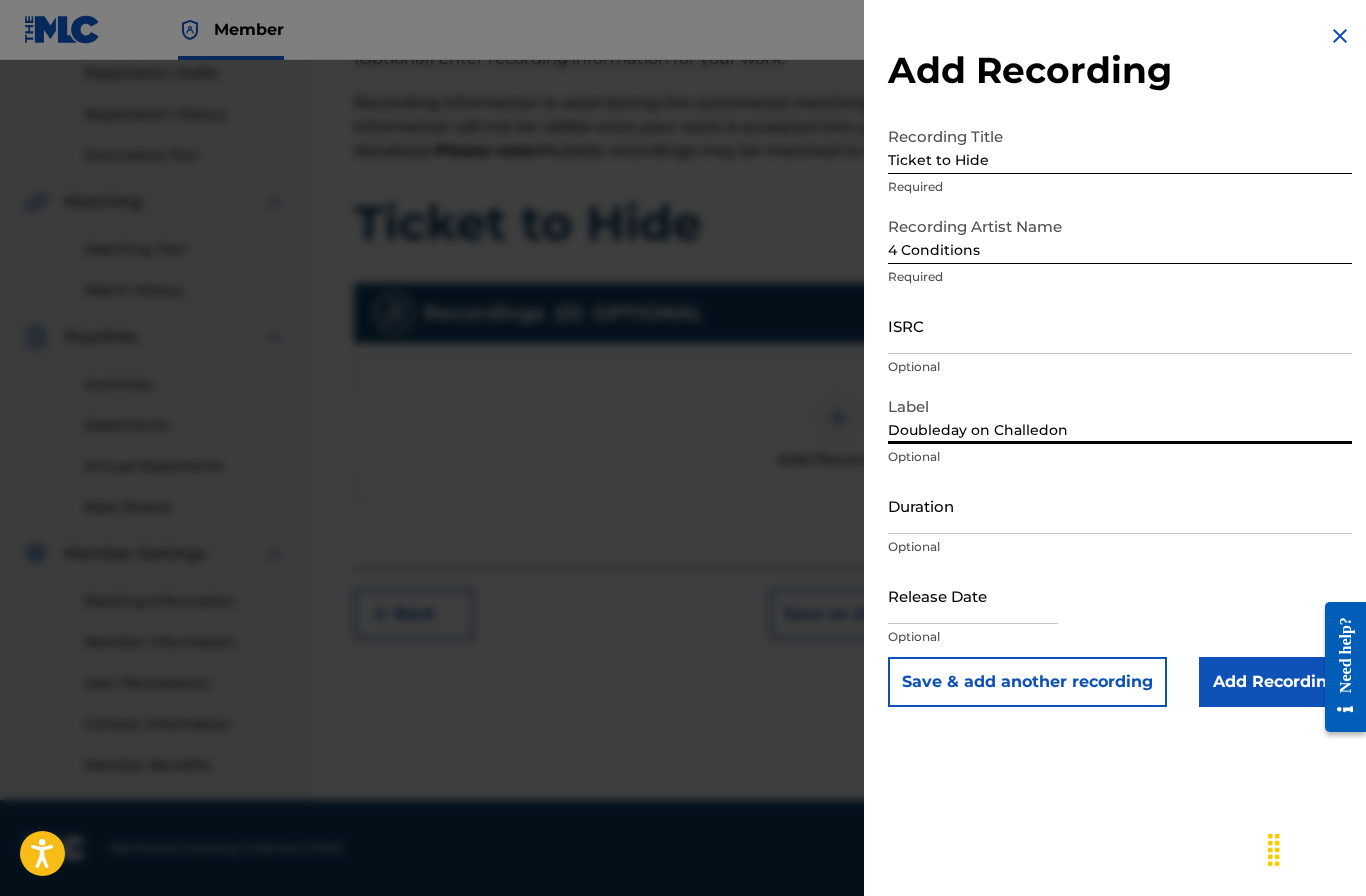 type on "Doubleday on Challedon" 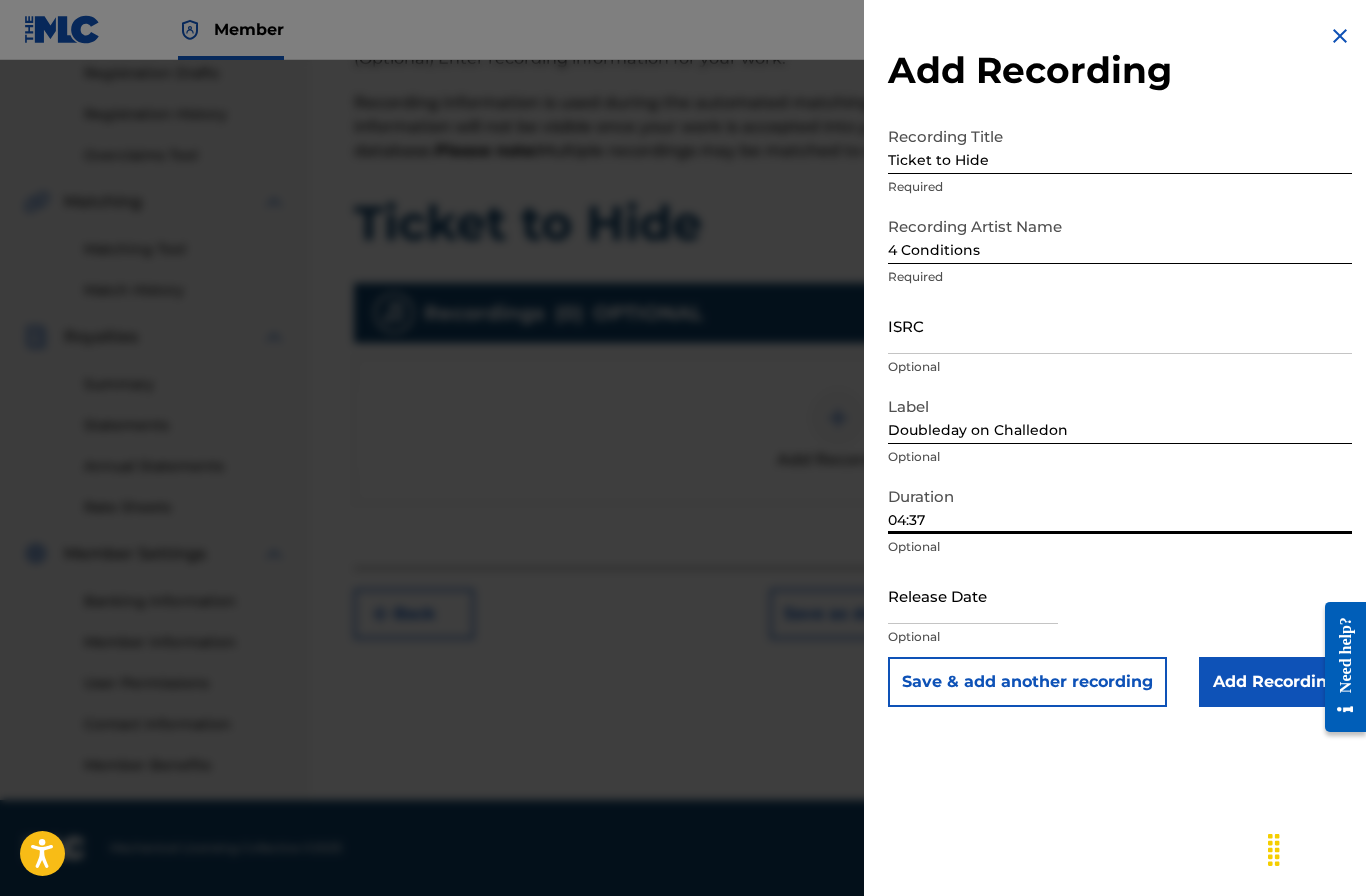 type on "04:37" 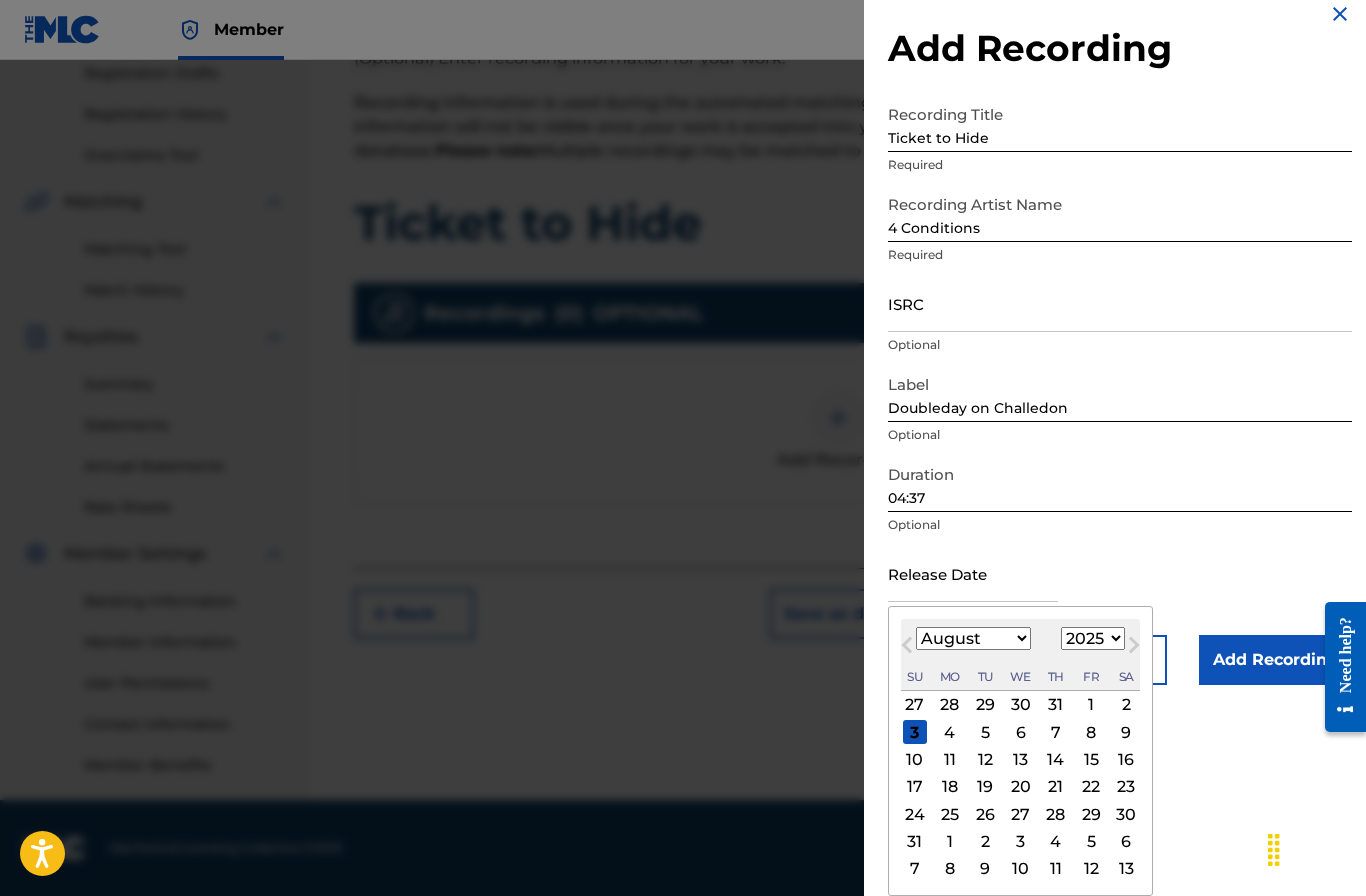 scroll, scrollTop: 27, scrollLeft: 0, axis: vertical 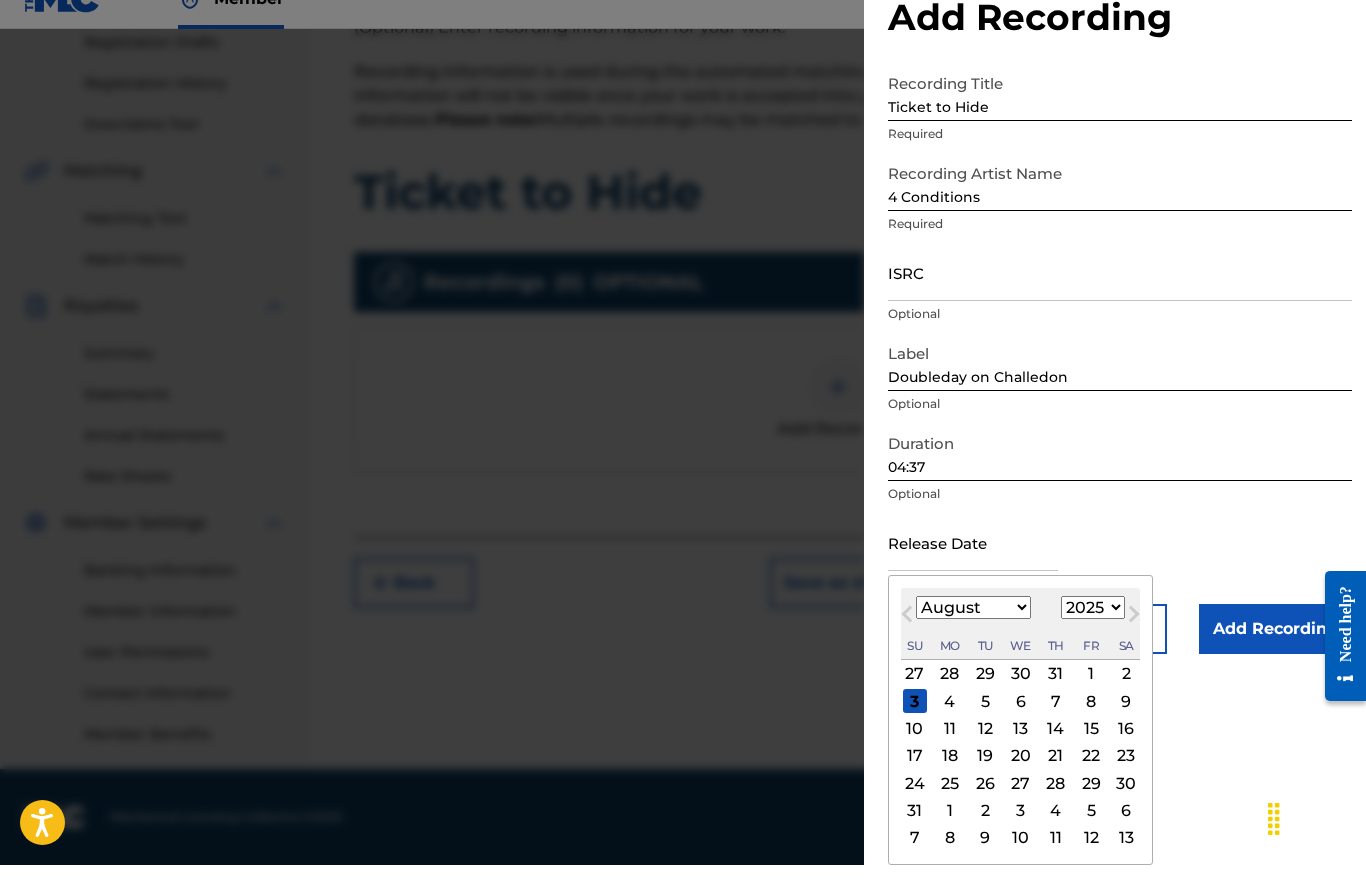 click on "30" at bounding box center [1126, 814] 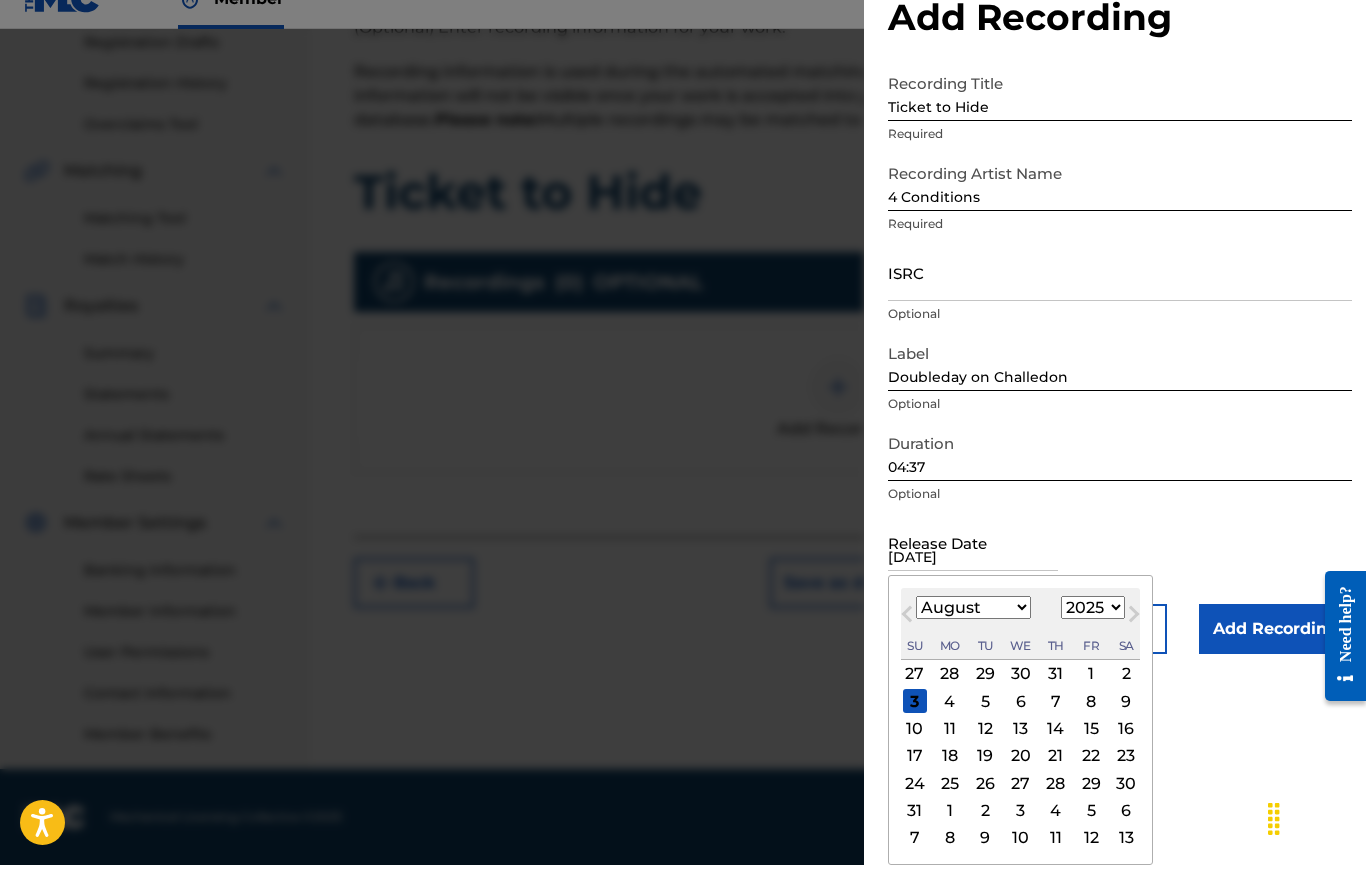scroll, scrollTop: 0, scrollLeft: 0, axis: both 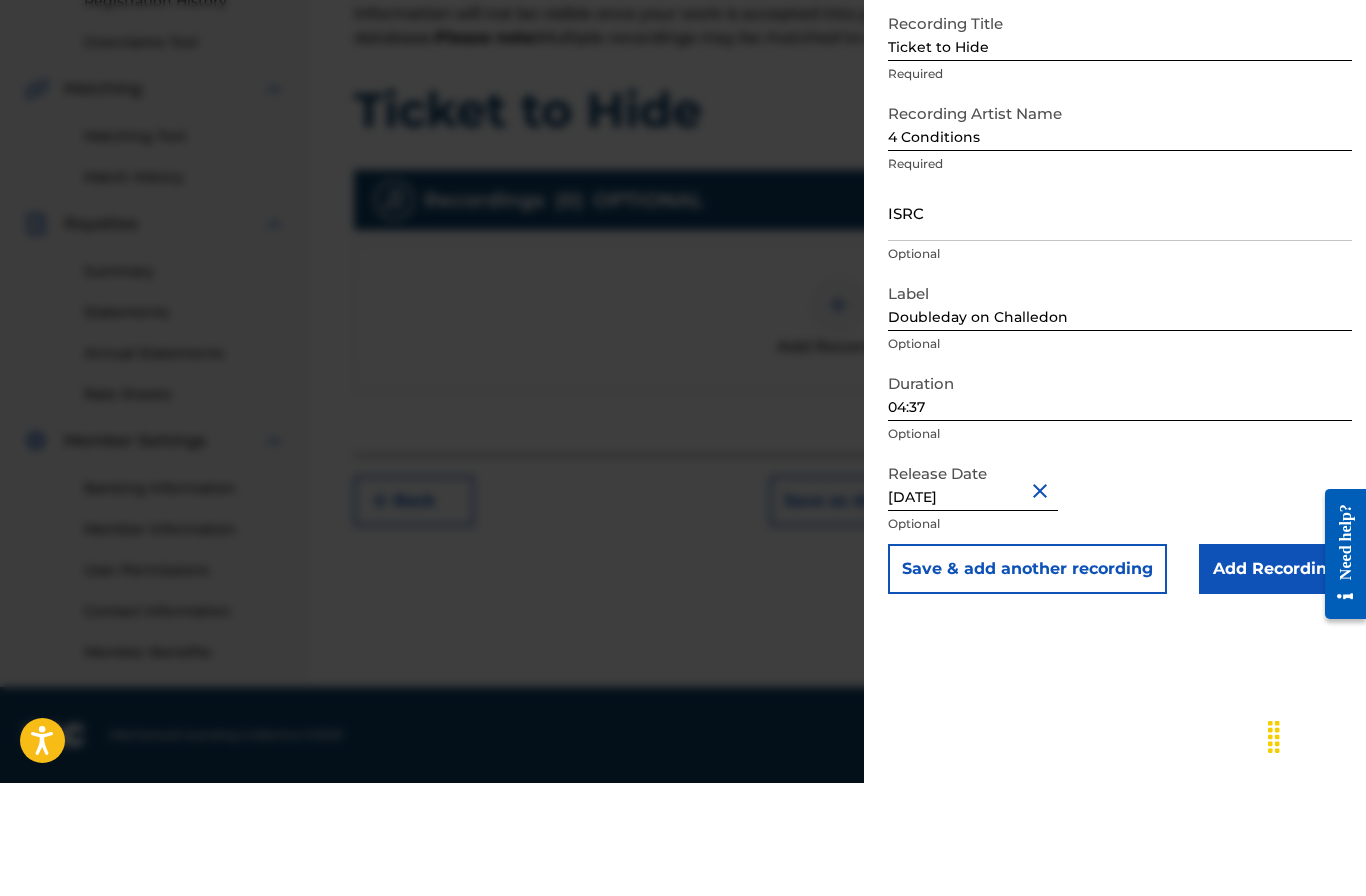 click on "Save & add another recording" at bounding box center (1027, 682) 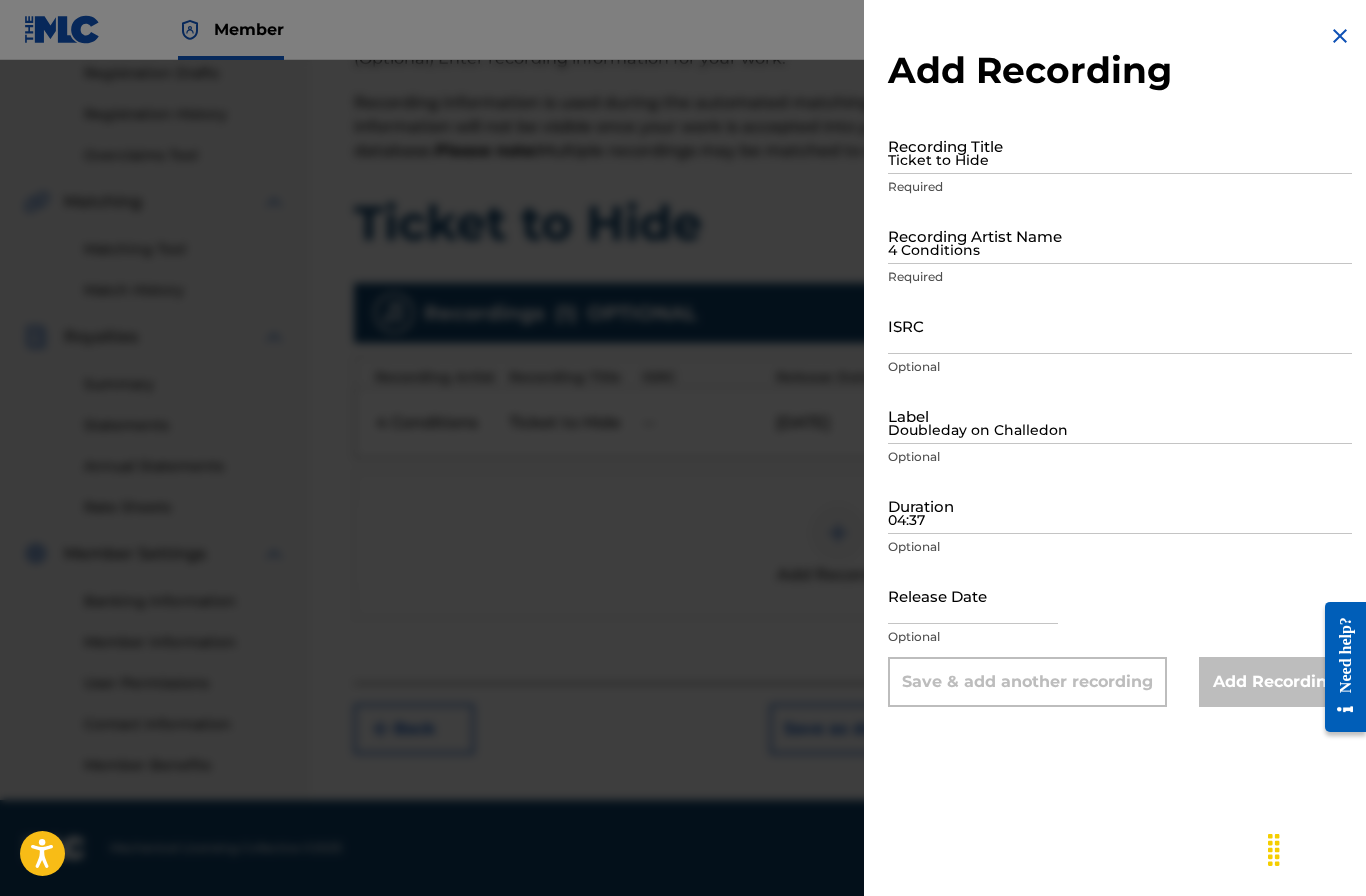scroll, scrollTop: 262, scrollLeft: 0, axis: vertical 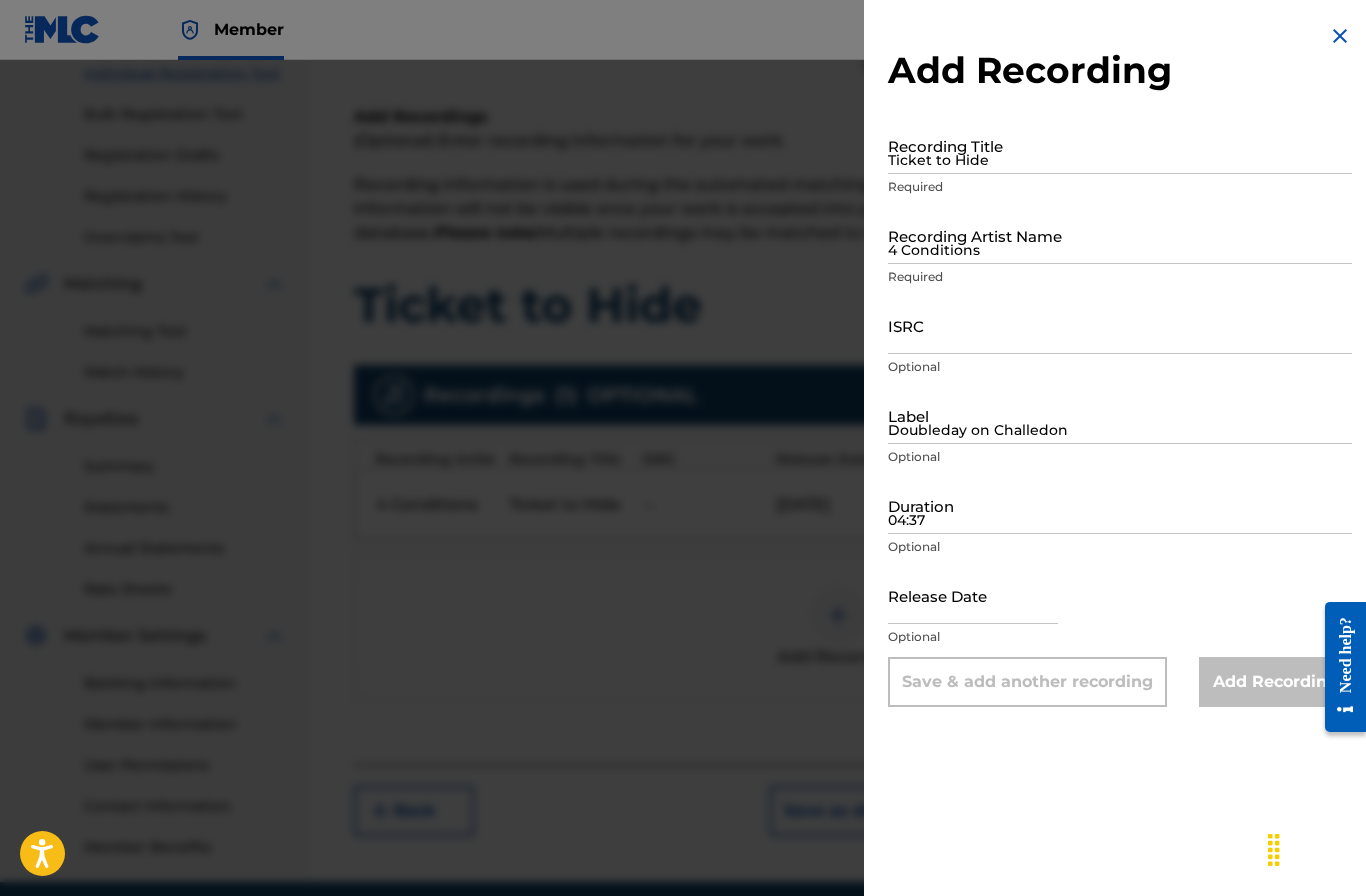 click on "Add Recording" at bounding box center (1275, 682) 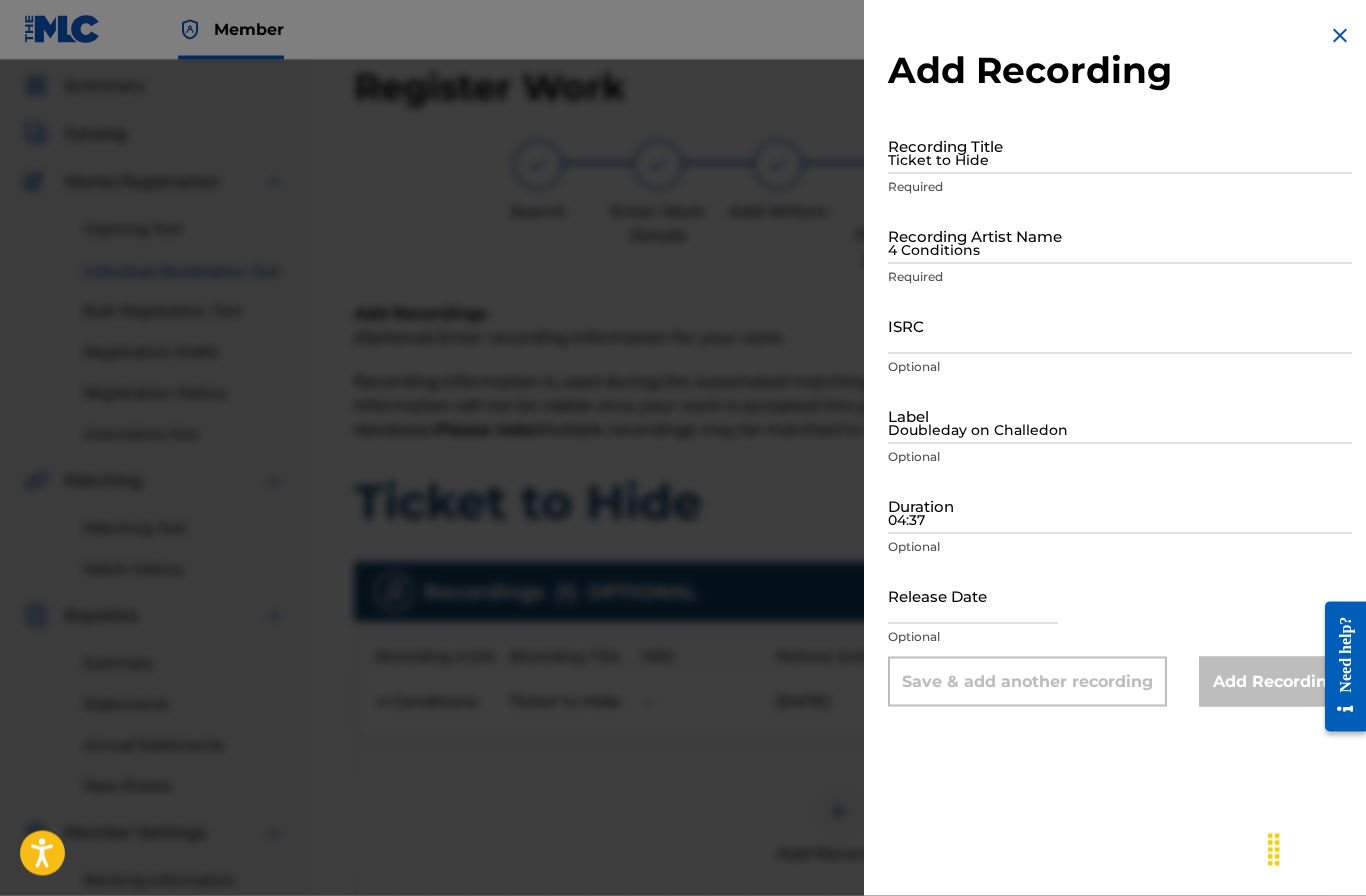 click at bounding box center [683, 508] 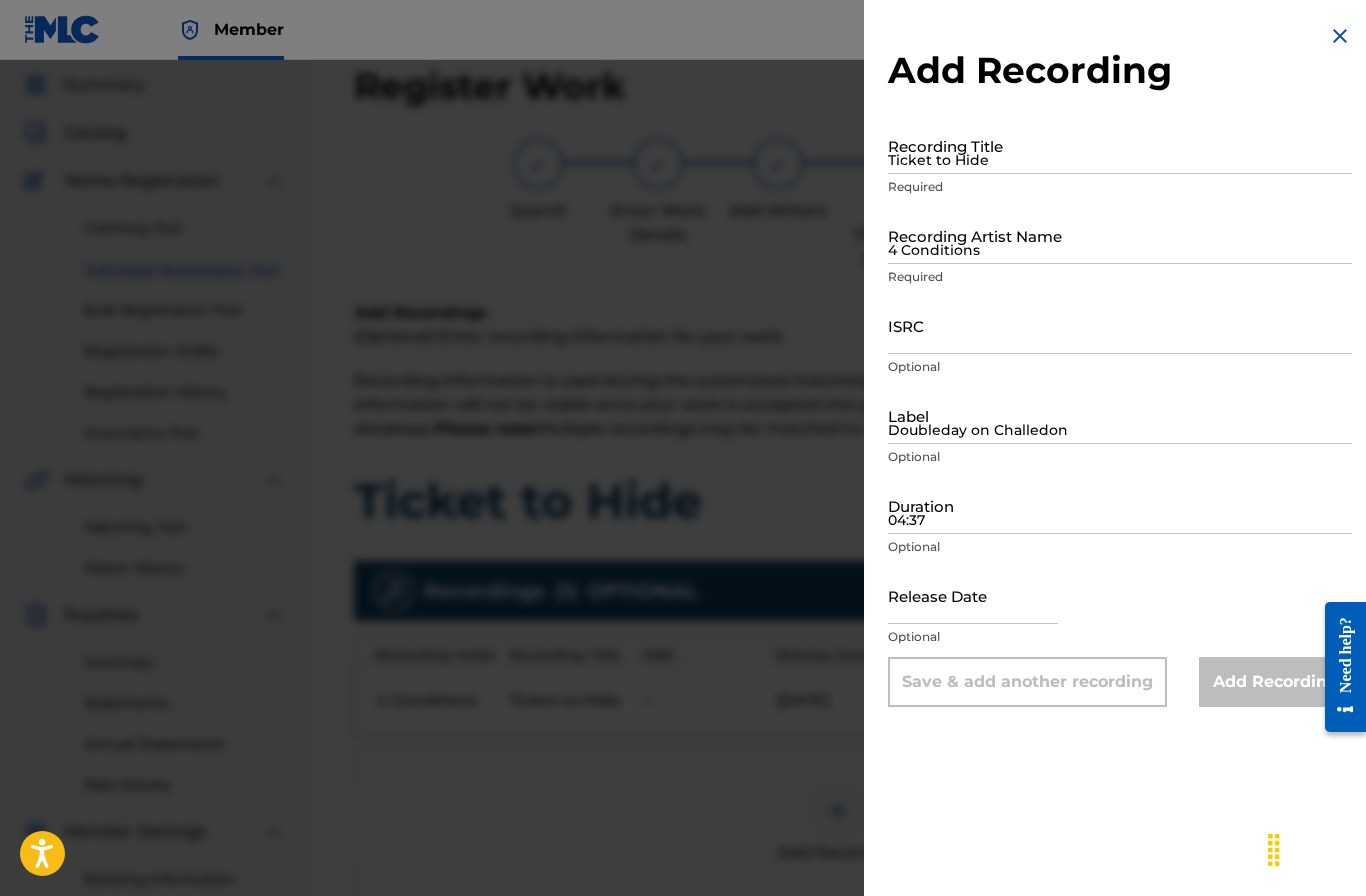 click on "Add Recording" at bounding box center (838, 823) 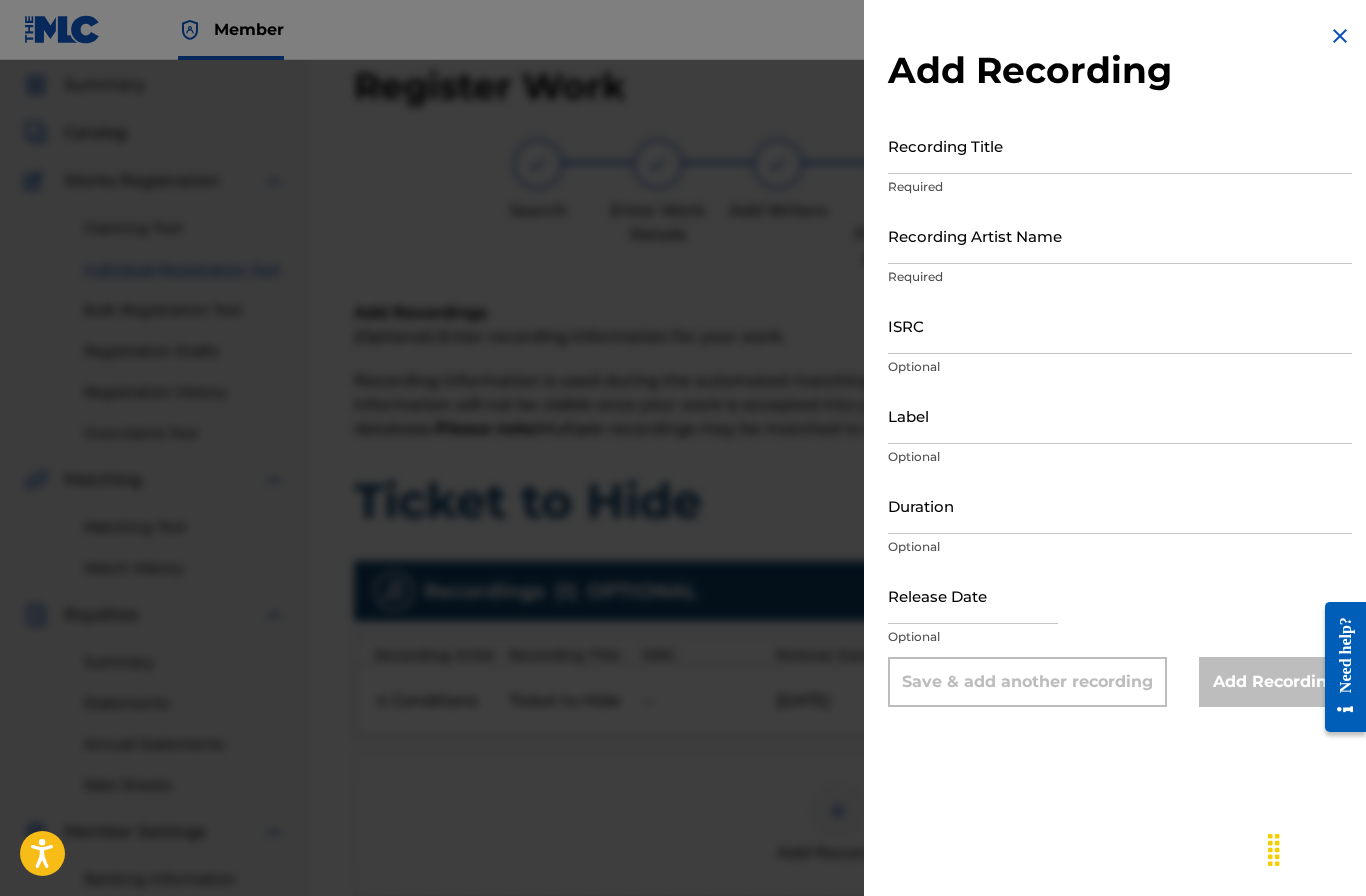click at bounding box center [683, 508] 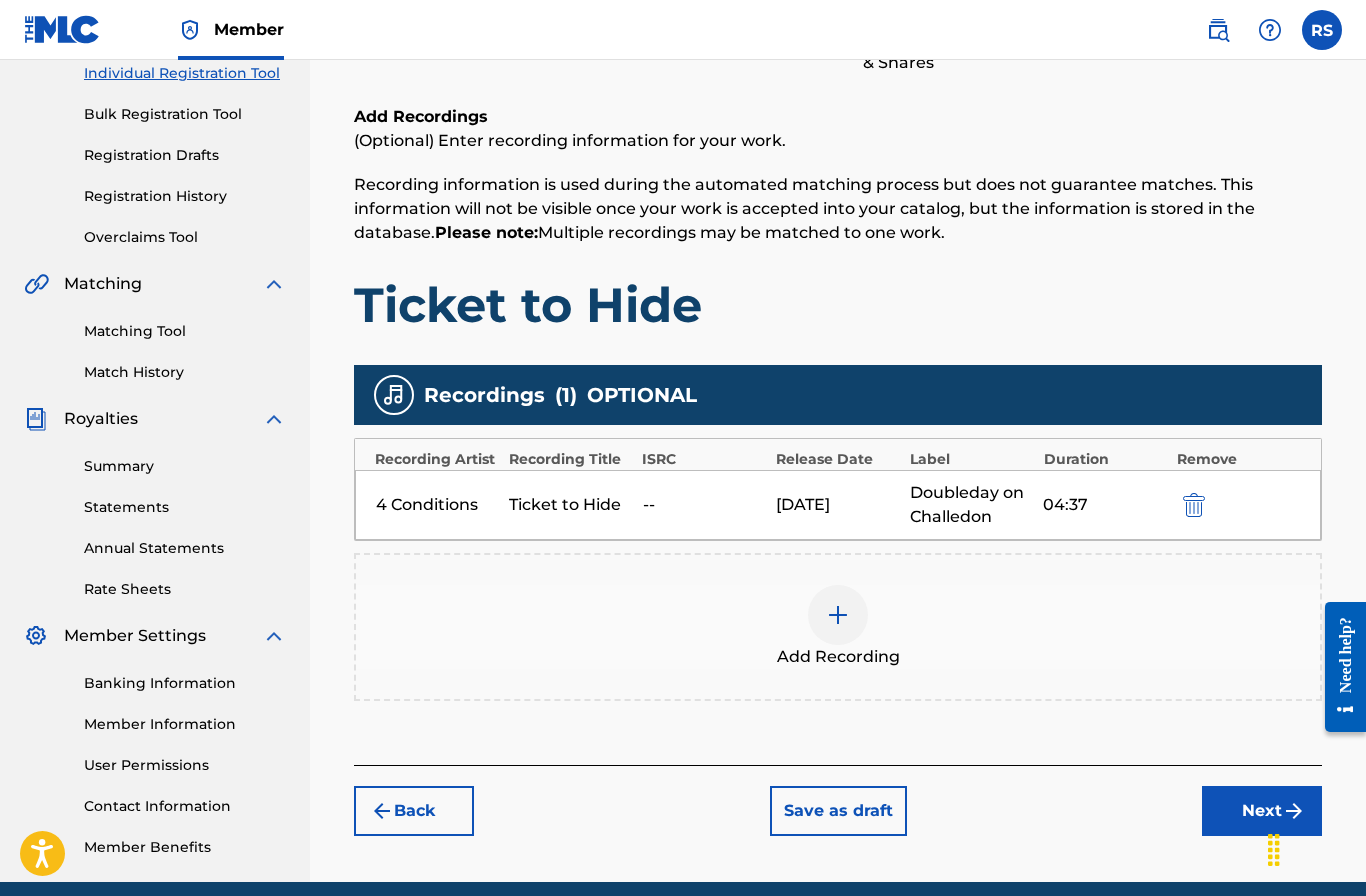 scroll, scrollTop: 344, scrollLeft: 0, axis: vertical 